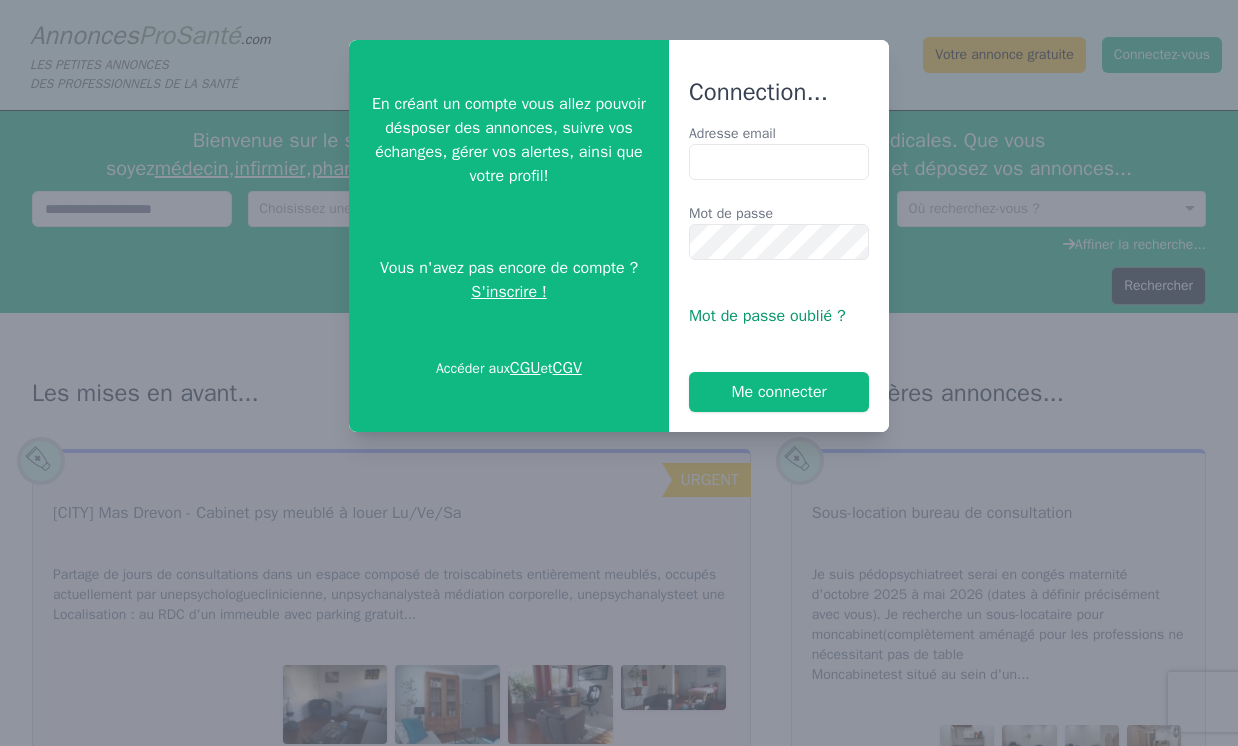 type on "**********" 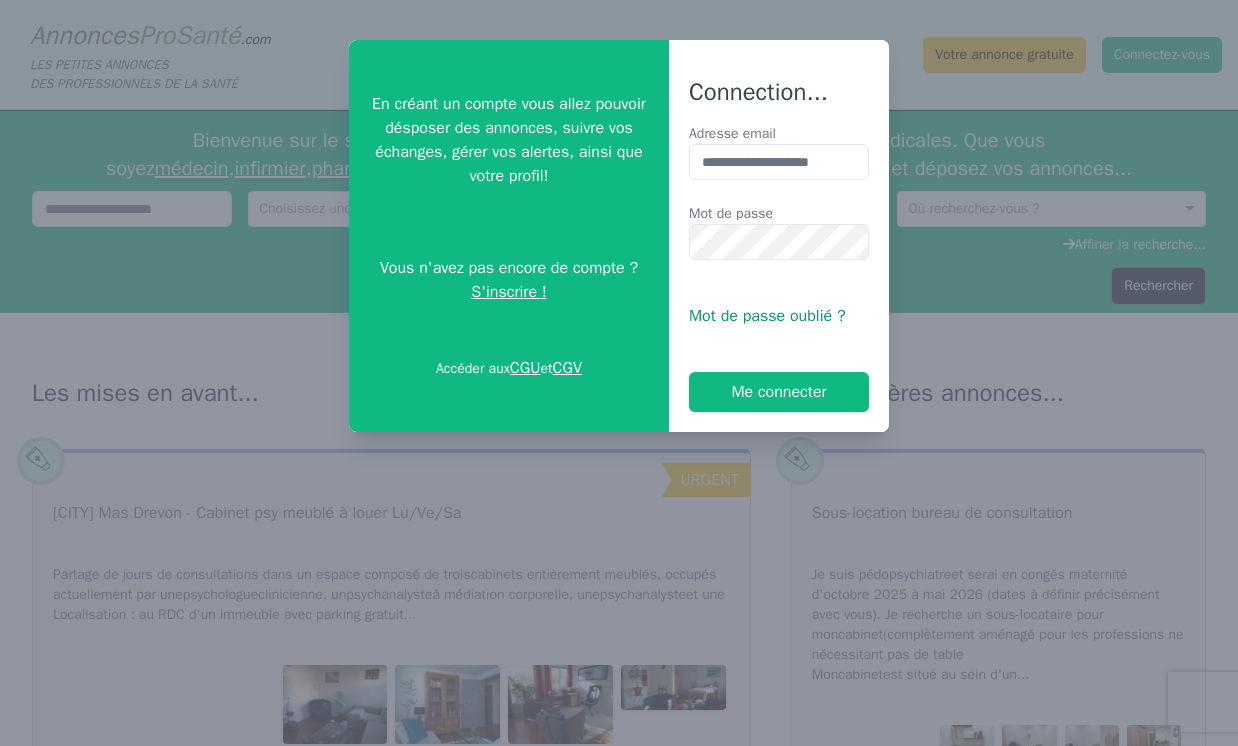 scroll, scrollTop: 0, scrollLeft: 0, axis: both 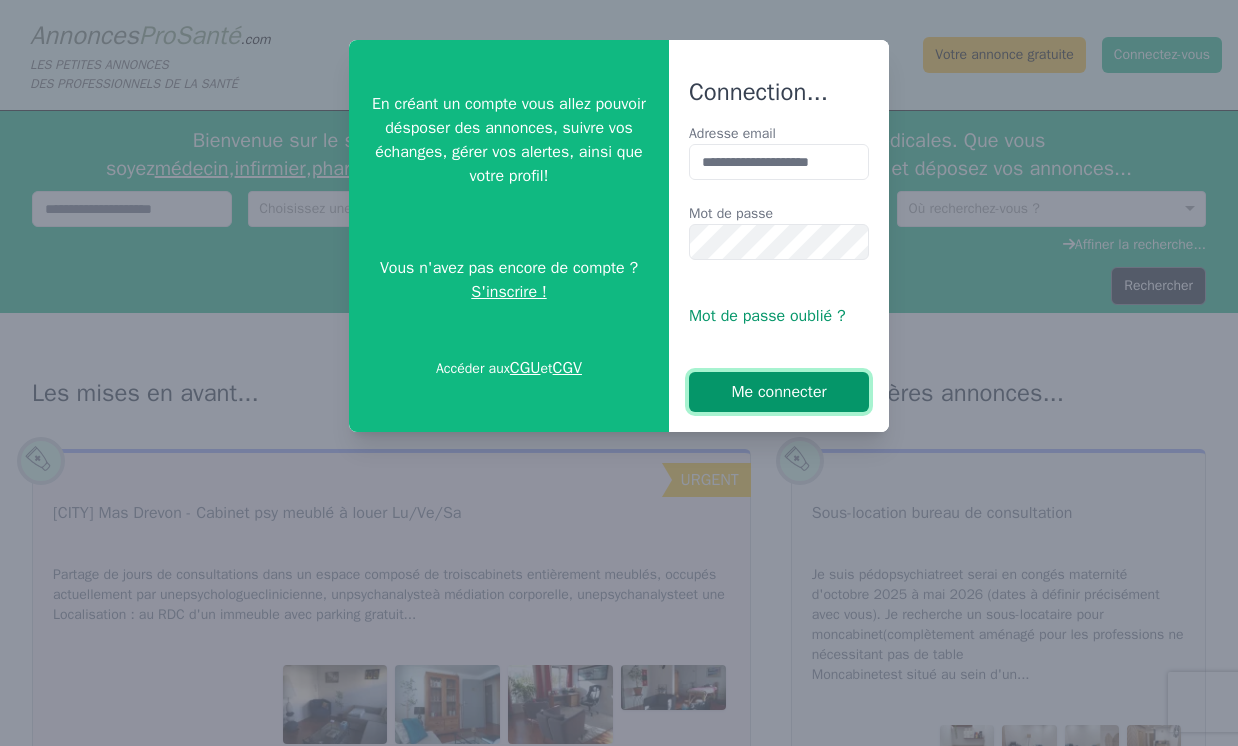 drag, startPoint x: 799, startPoint y: 400, endPoint x: 820, endPoint y: 389, distance: 23.70654 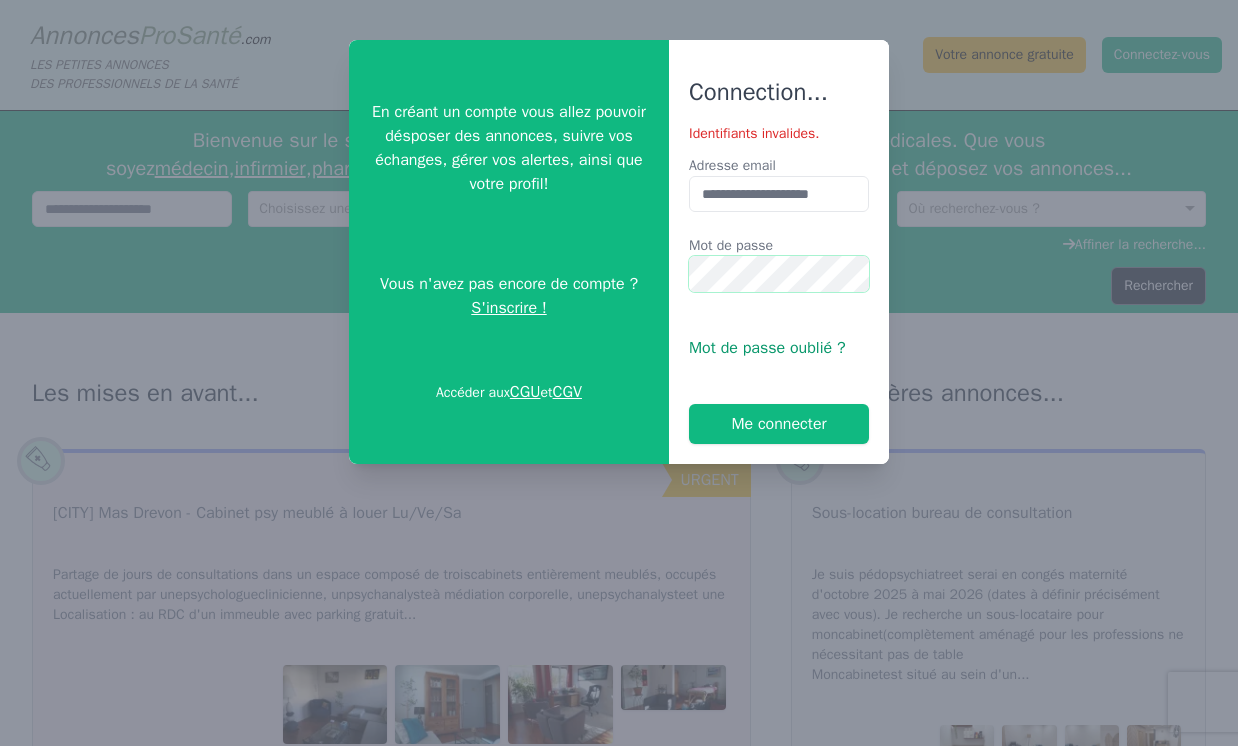click on "Me connecter" at bounding box center (779, 424) 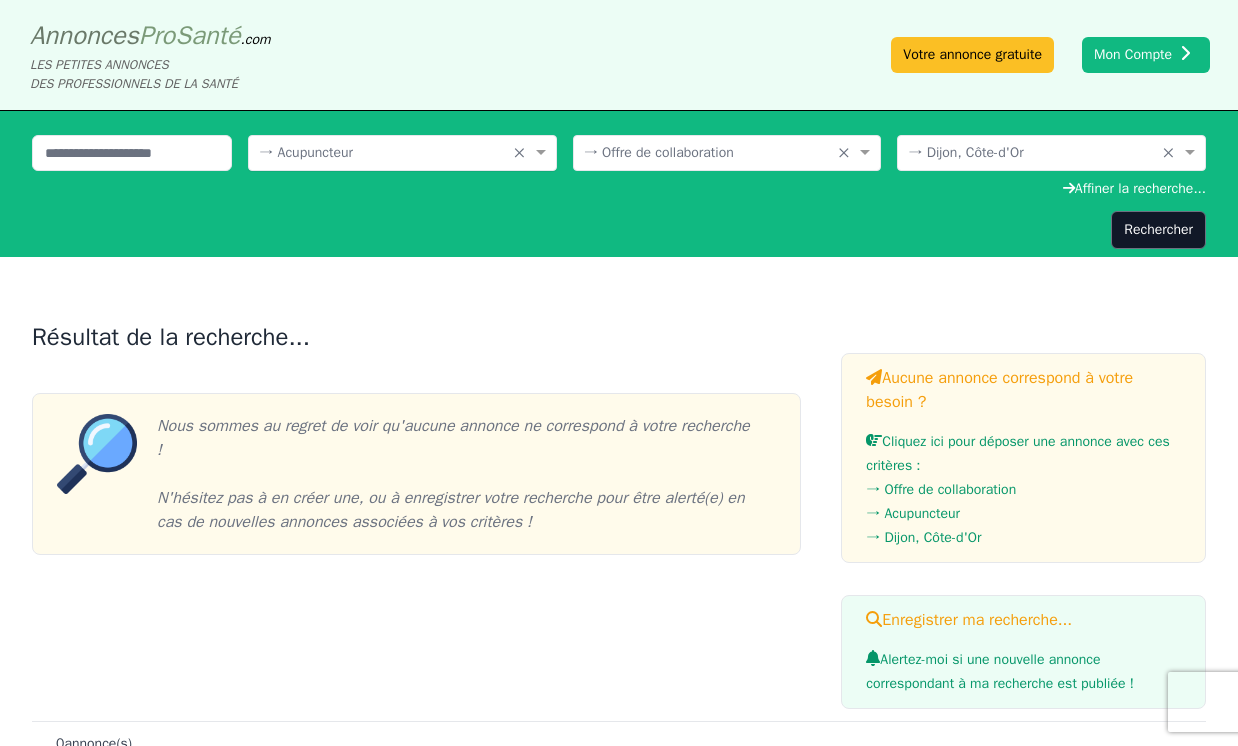 scroll, scrollTop: 1, scrollLeft: 0, axis: vertical 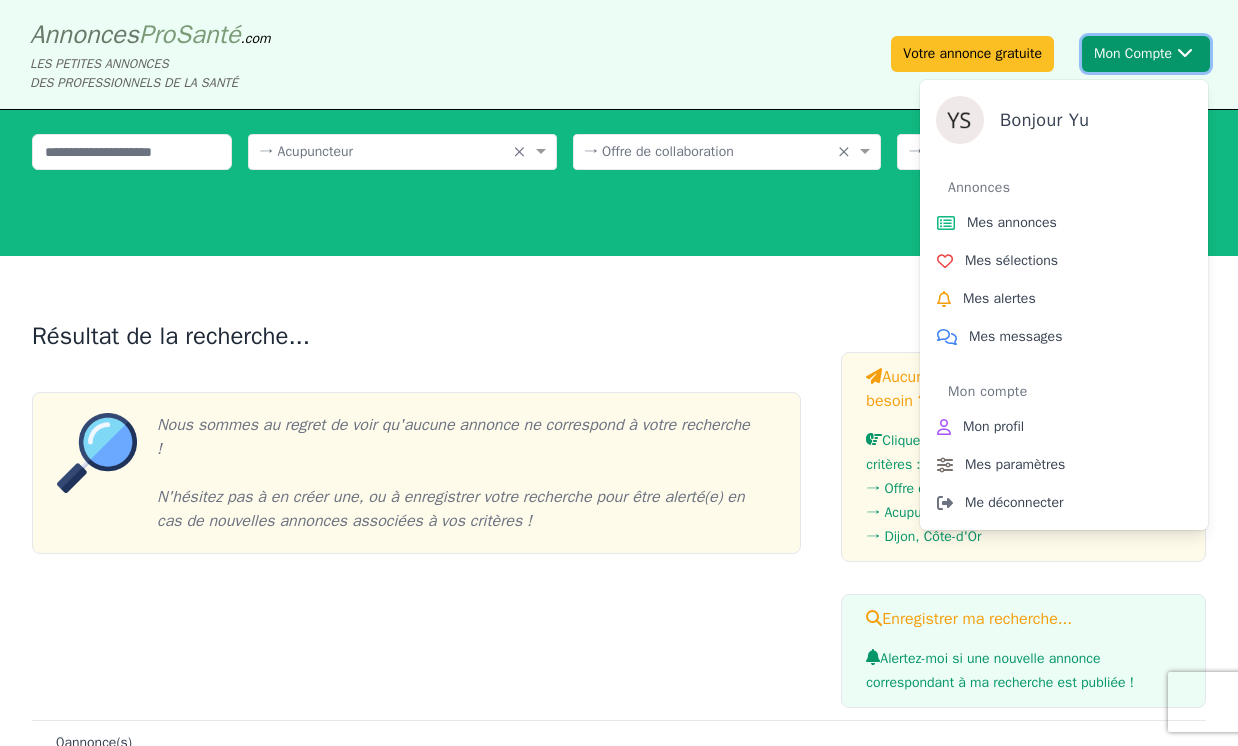 click on "Mon Compte   Bonjour [NAME]  Annonces Mes annonces Mes sélections Mes alertes Mes messages Mon compte Mon profil Mes paramètres Me déconnecter" at bounding box center [1146, 54] 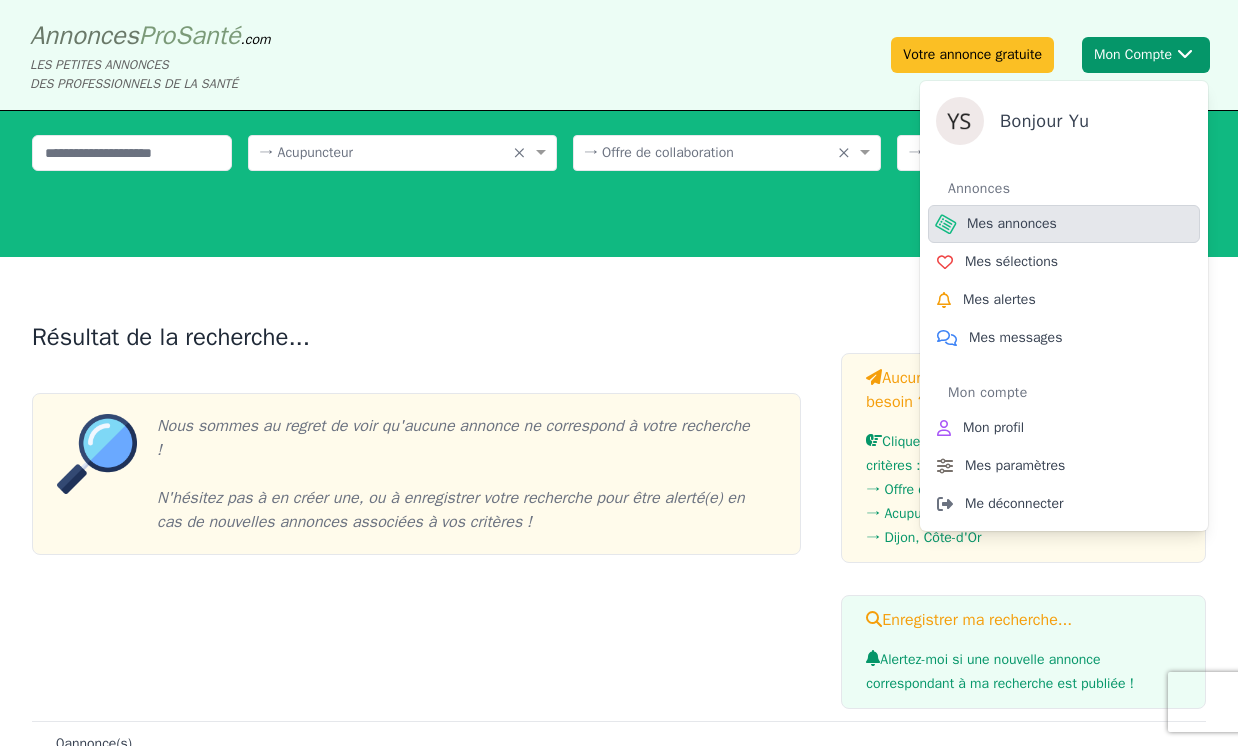 click on "Mes annonces" at bounding box center [1012, 224] 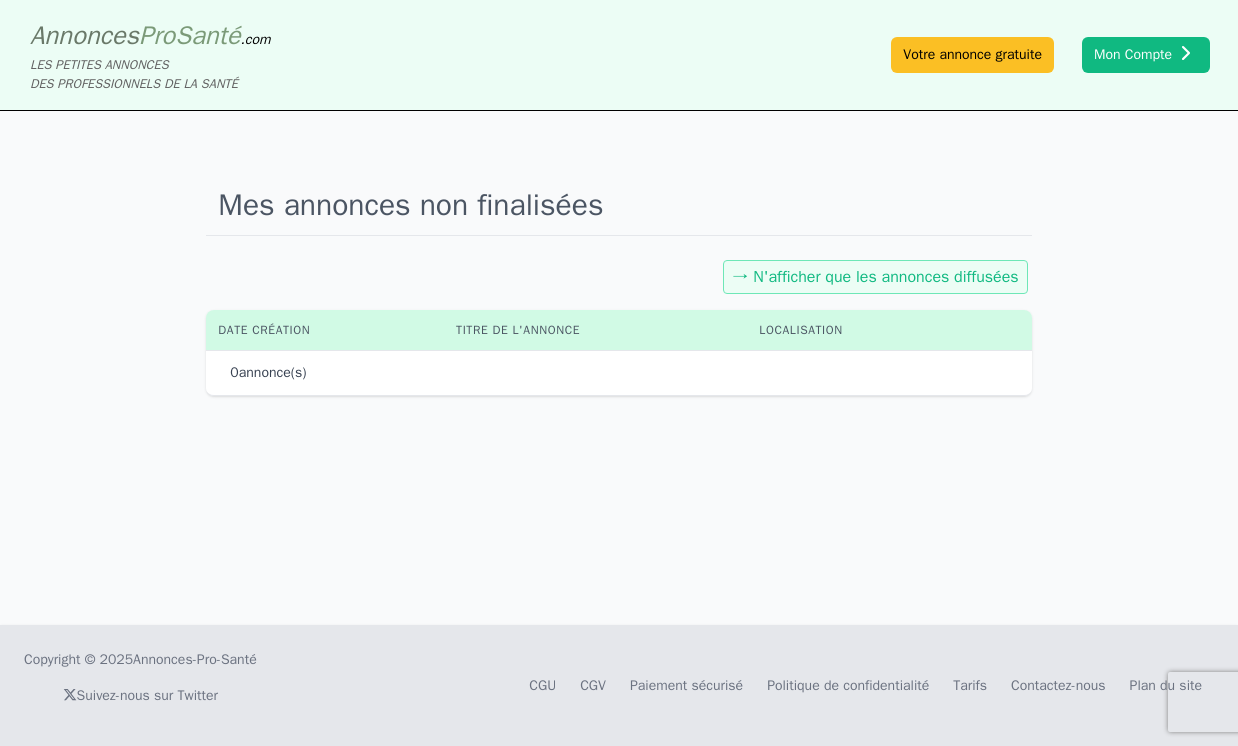 click on "Mes annonces non finalisées  → N'afficher que les annonces diffusées  Date création Titre de l'annonce Localisation 0  annonce(s)" at bounding box center (619, 368) 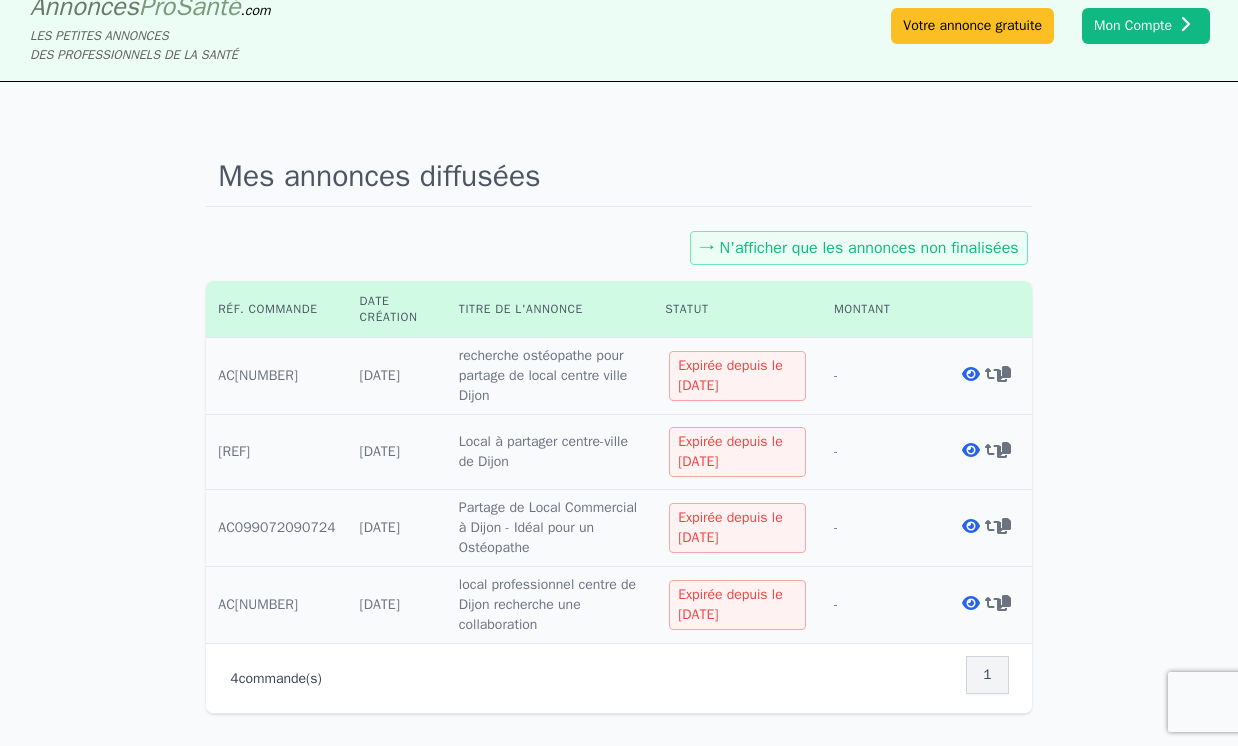 scroll, scrollTop: 31, scrollLeft: 0, axis: vertical 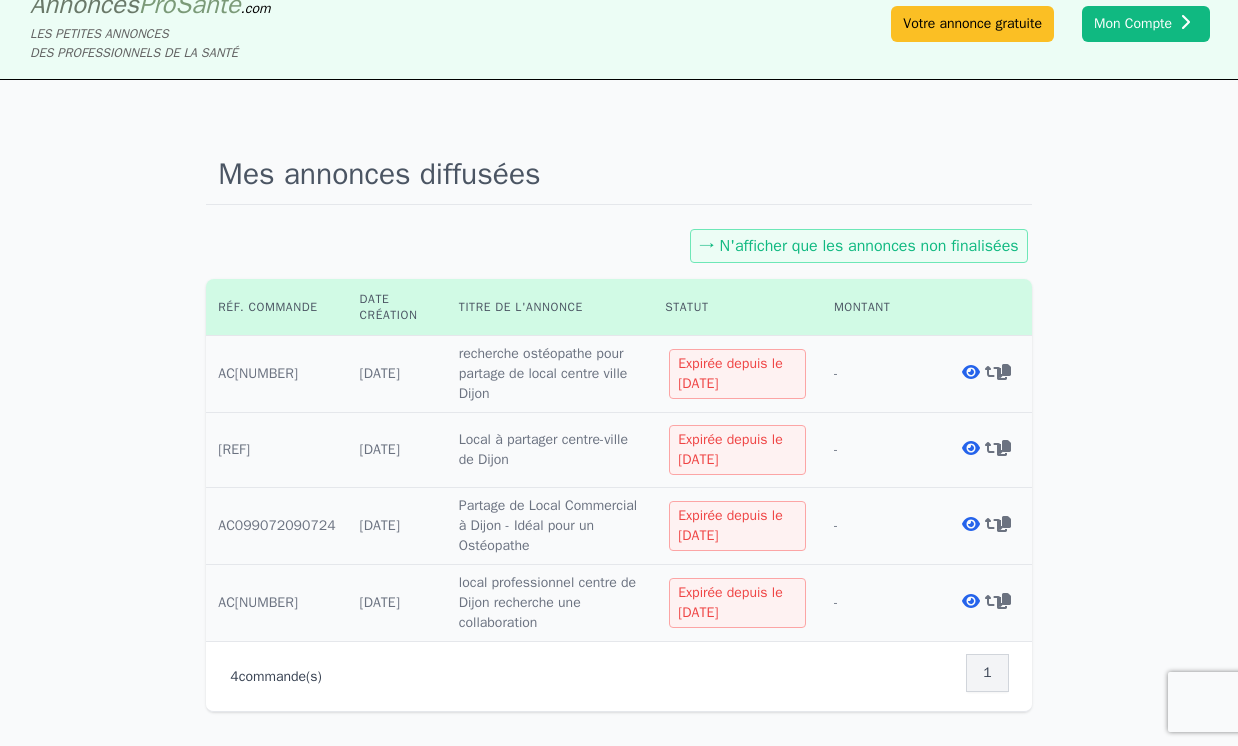 click at bounding box center [994, 372] 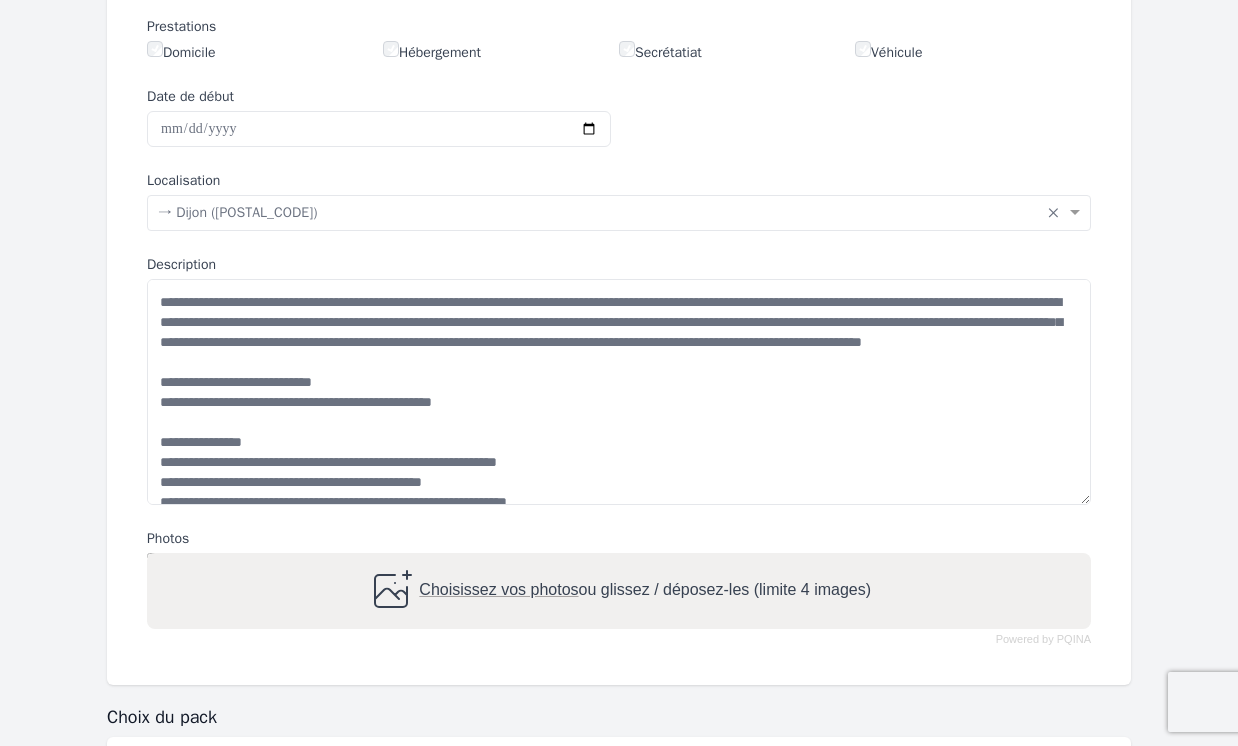 scroll, scrollTop: 460, scrollLeft: 0, axis: vertical 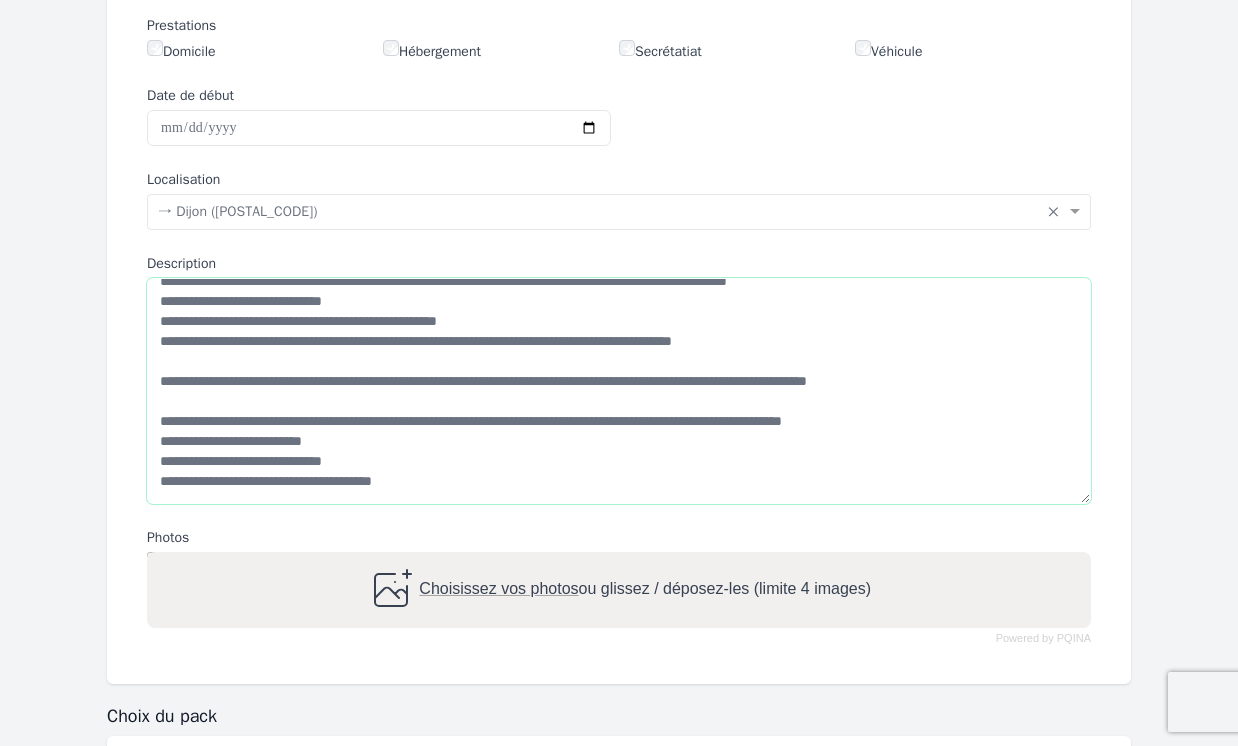 drag, startPoint x: 162, startPoint y: 294, endPoint x: 985, endPoint y: 398, distance: 829.54504 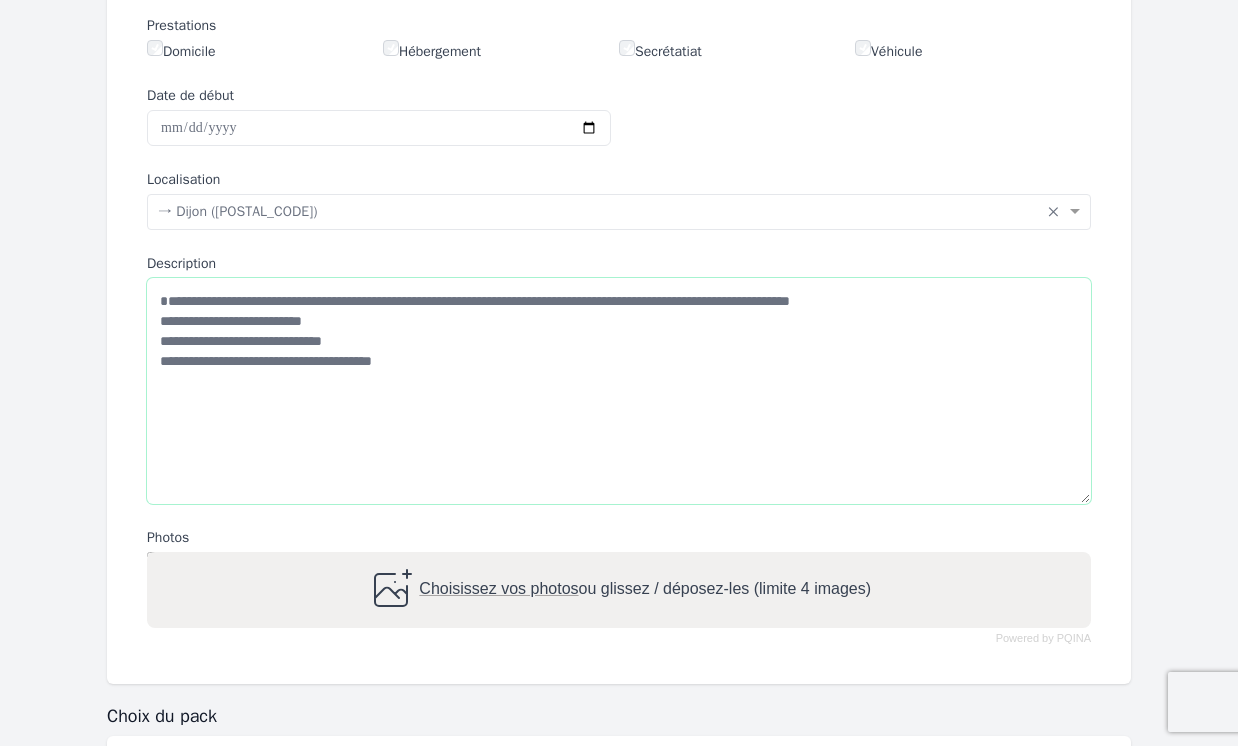 scroll, scrollTop: 0, scrollLeft: 0, axis: both 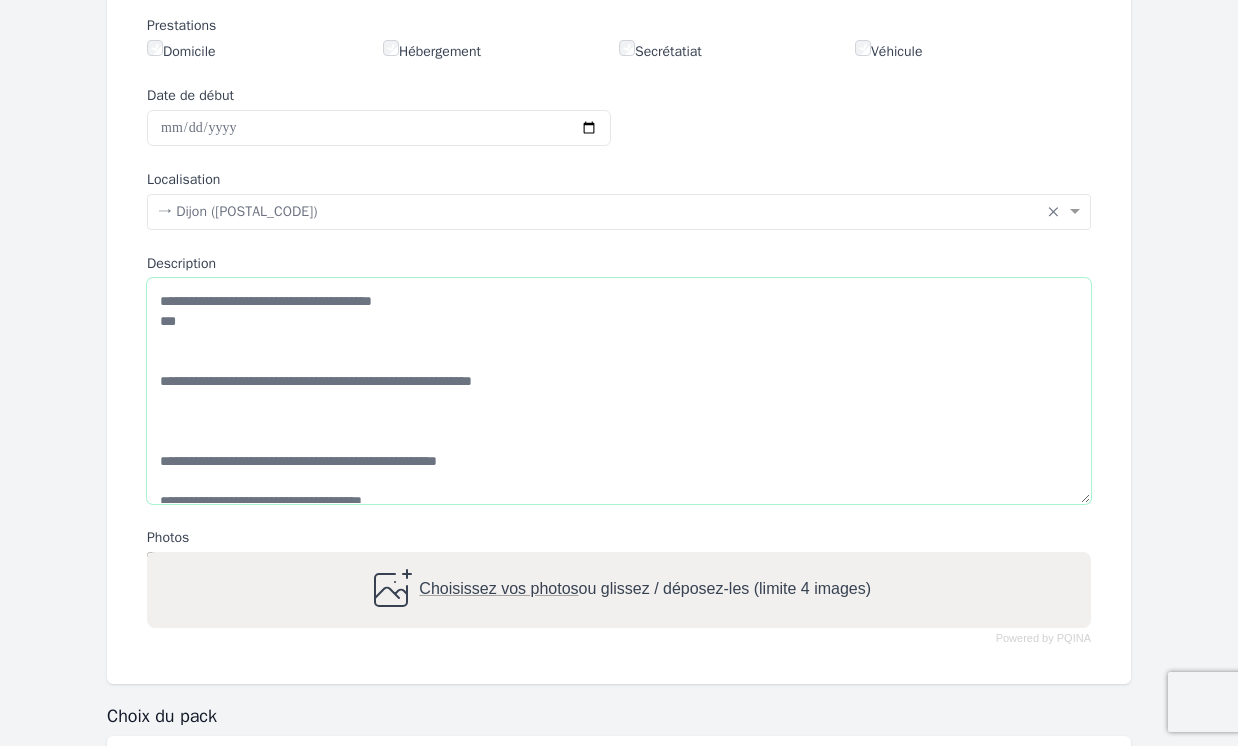 click on "**********" at bounding box center (619, 391) 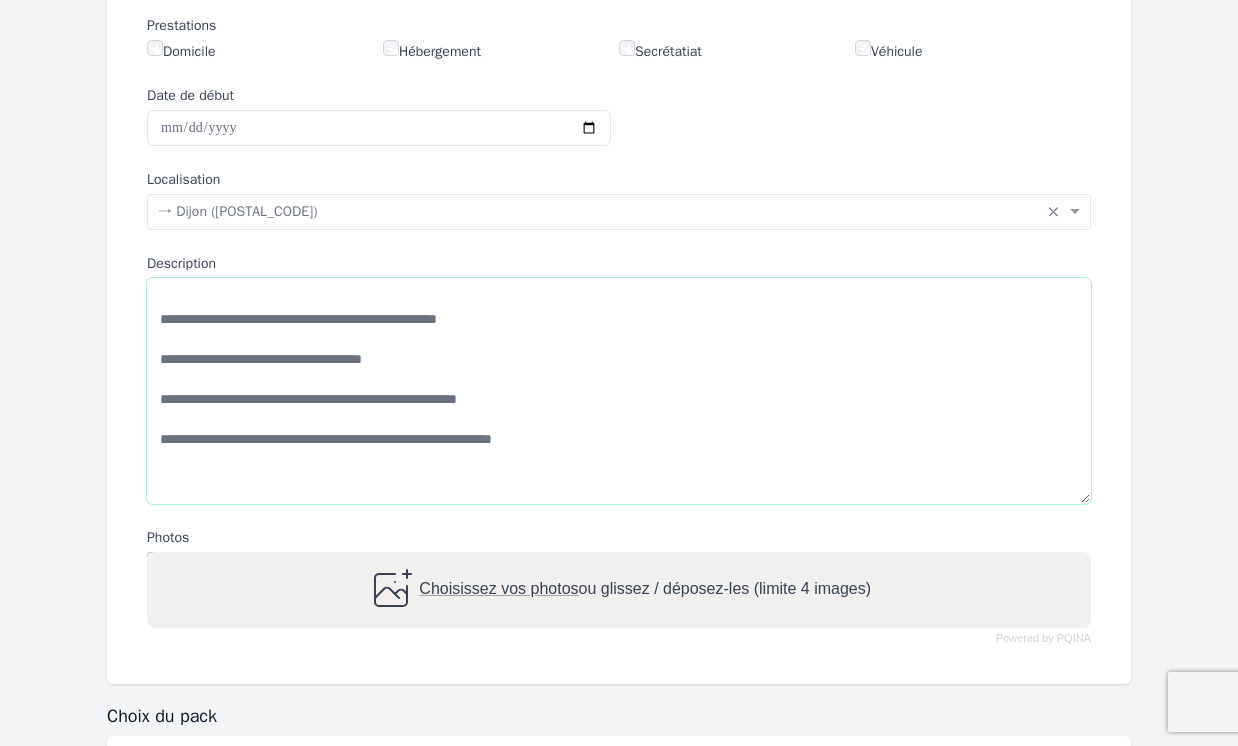 scroll, scrollTop: 0, scrollLeft: 0, axis: both 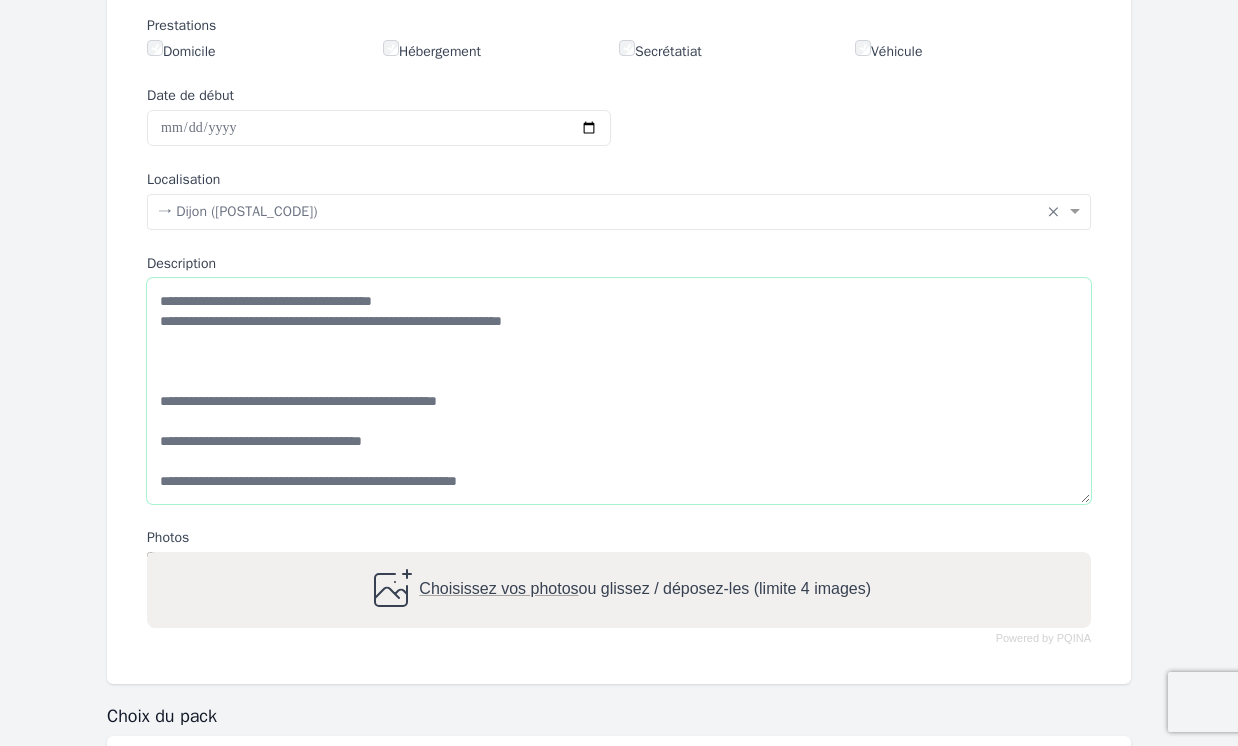 click on "**********" at bounding box center [619, 391] 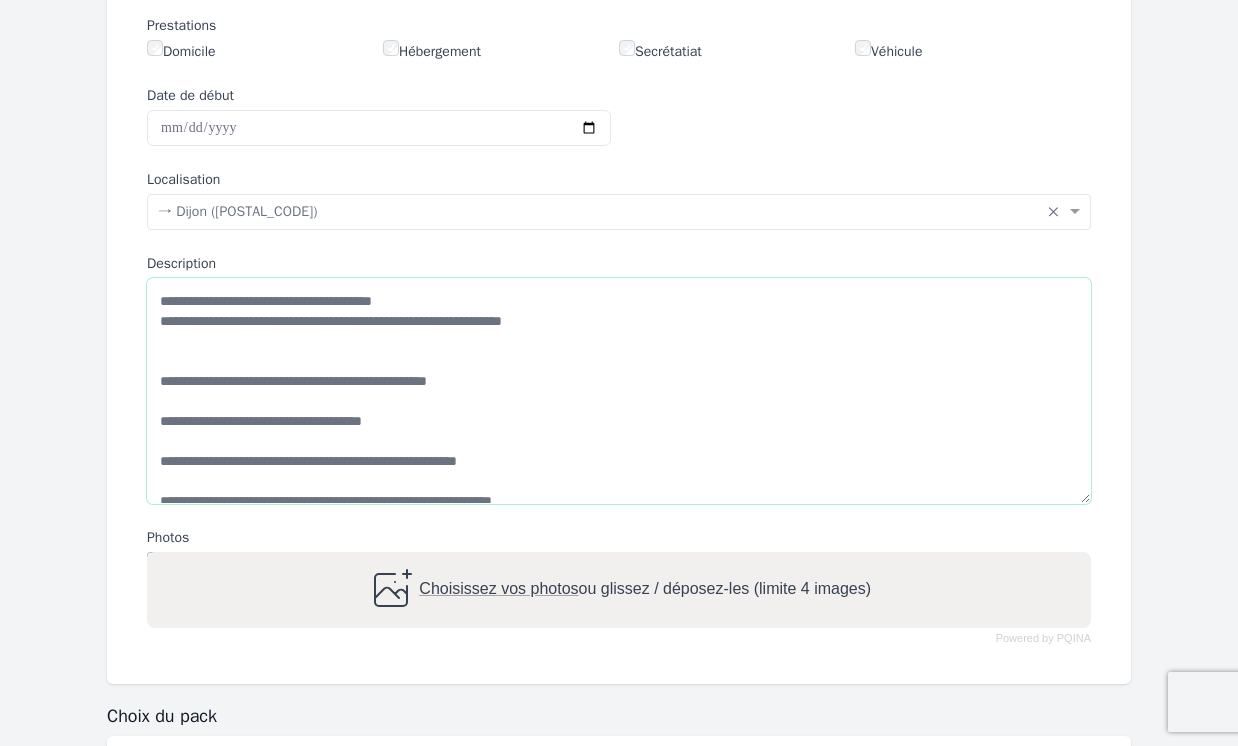 click on "**********" at bounding box center [619, 391] 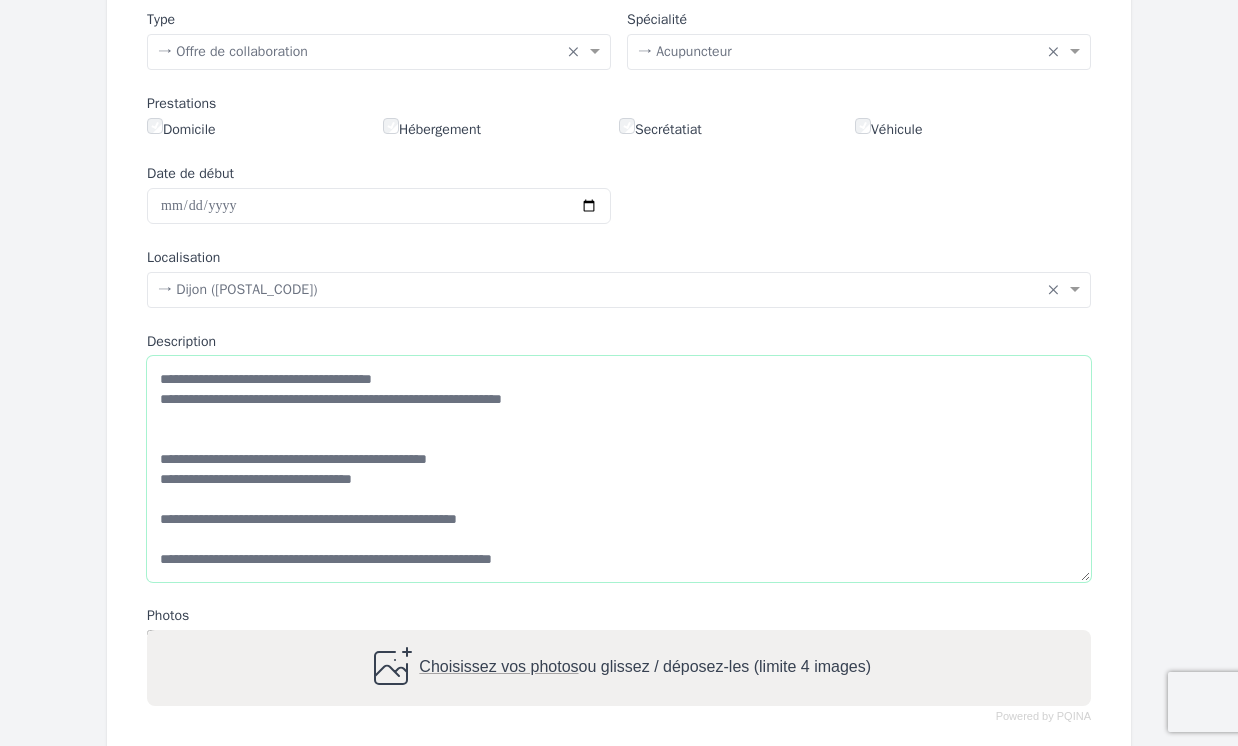 scroll, scrollTop: 381, scrollLeft: 0, axis: vertical 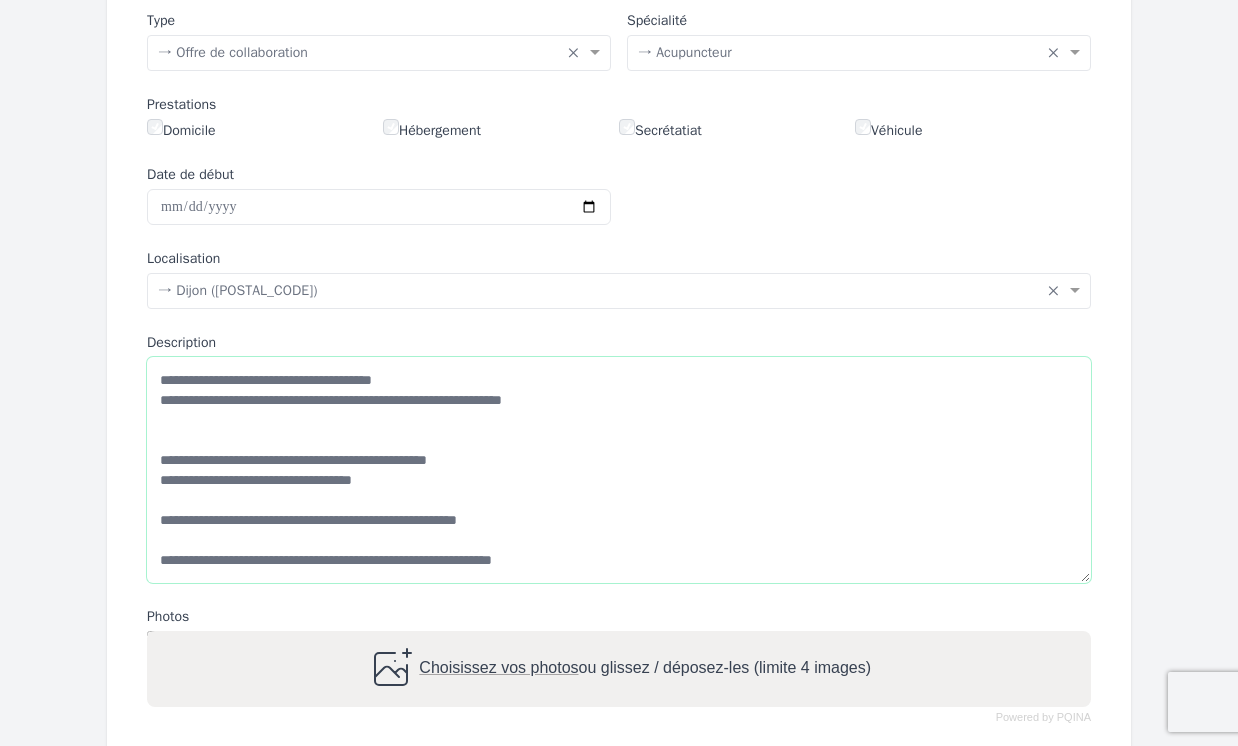 click on "**********" at bounding box center [619, 470] 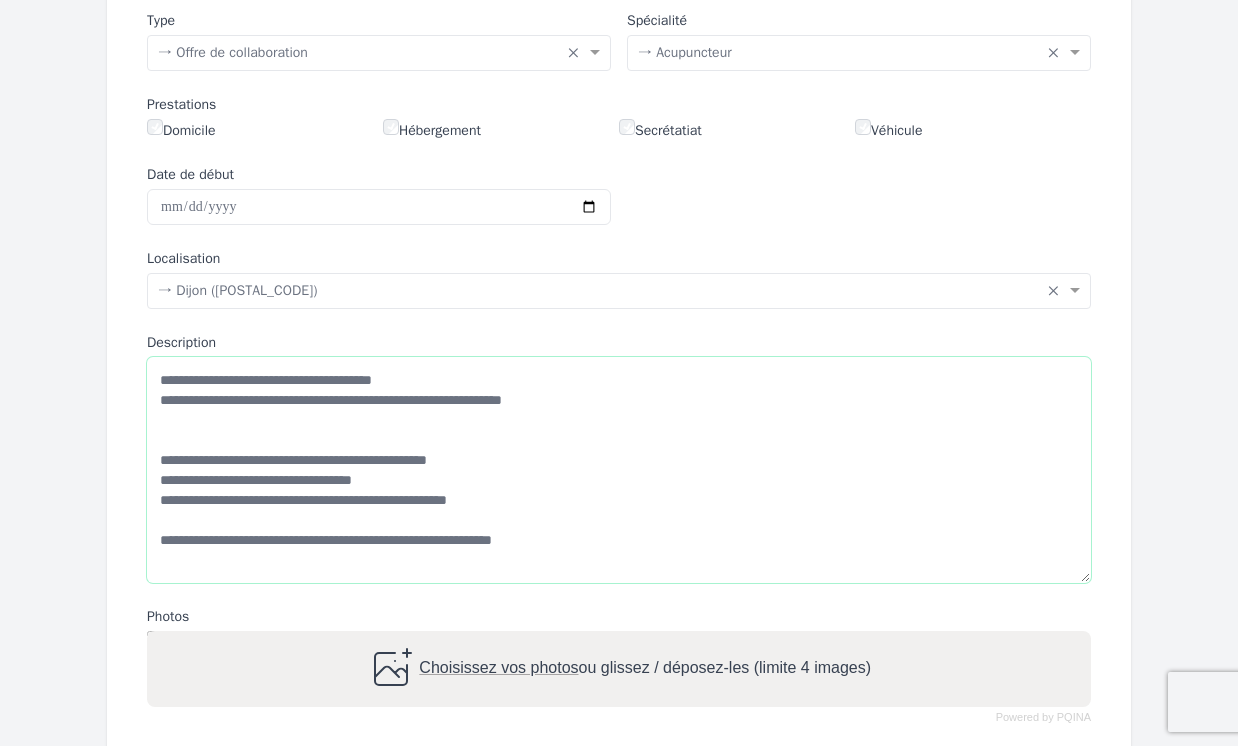 click on "**********" at bounding box center [619, 470] 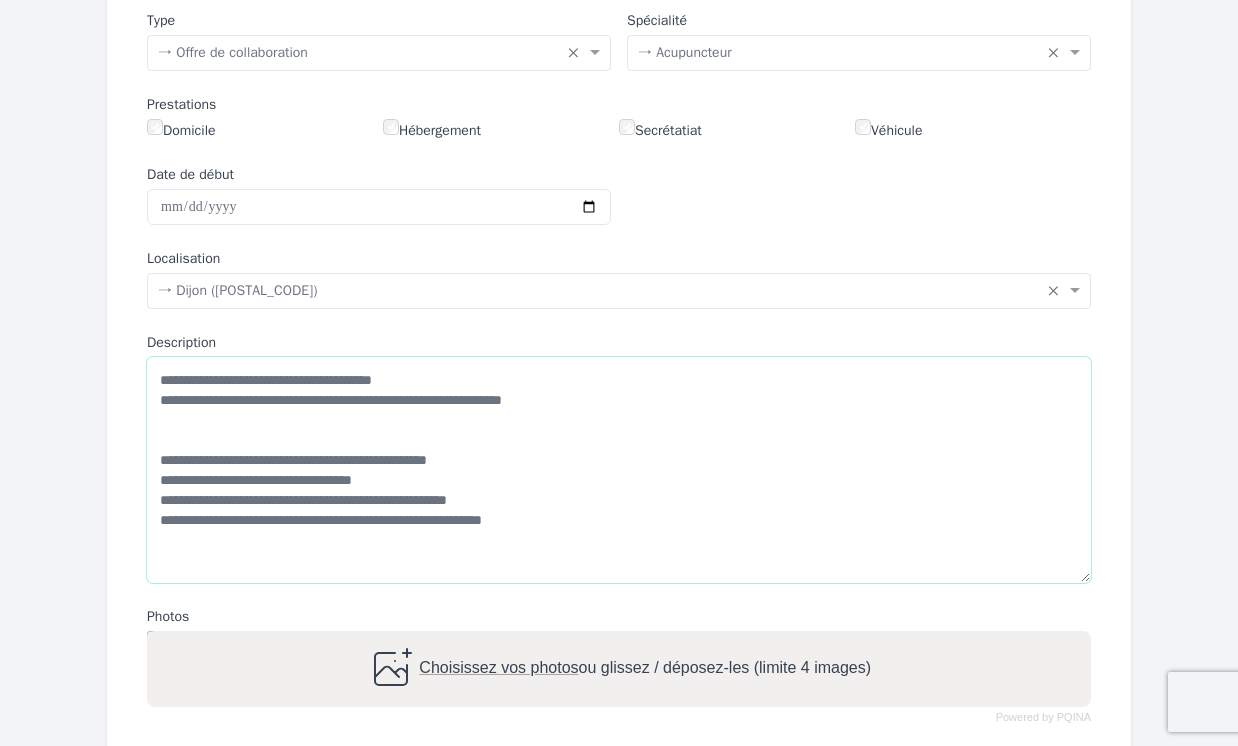 drag, startPoint x: 258, startPoint y: 519, endPoint x: 284, endPoint y: 522, distance: 26.172504 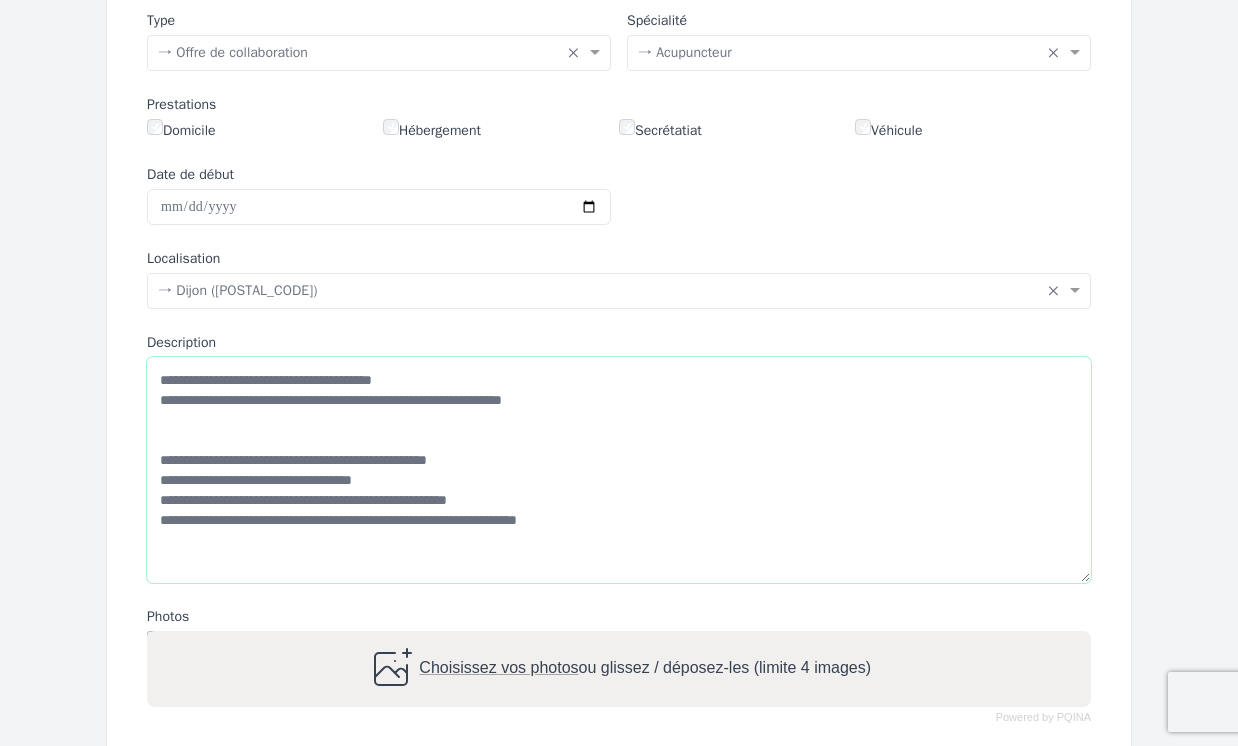 click on "**********" at bounding box center (619, 470) 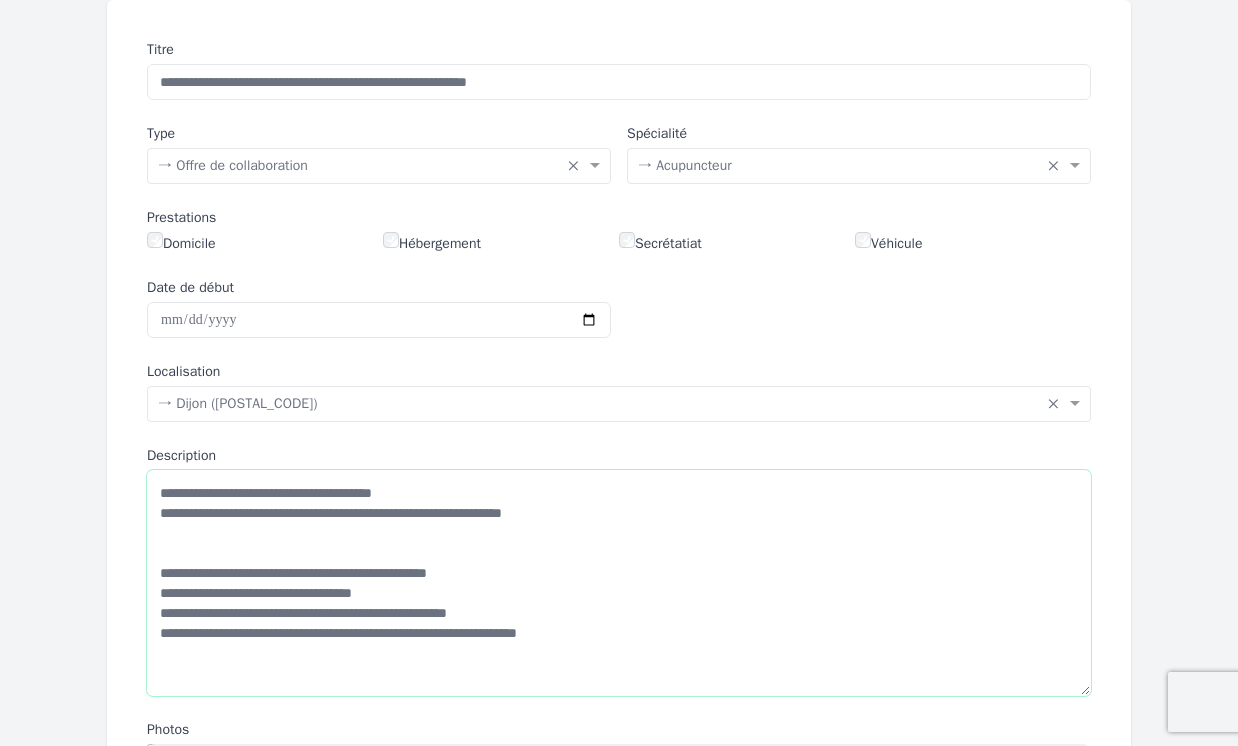scroll, scrollTop: 271, scrollLeft: 0, axis: vertical 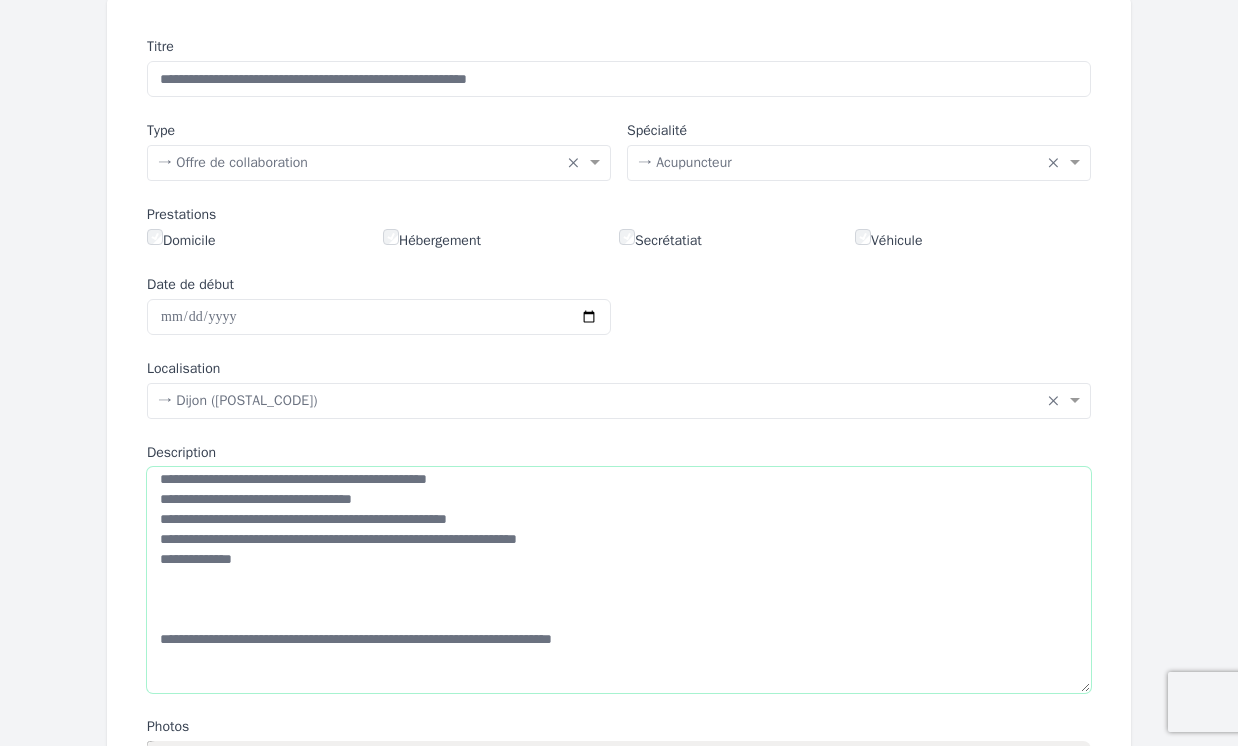 click on "**********" at bounding box center (619, 580) 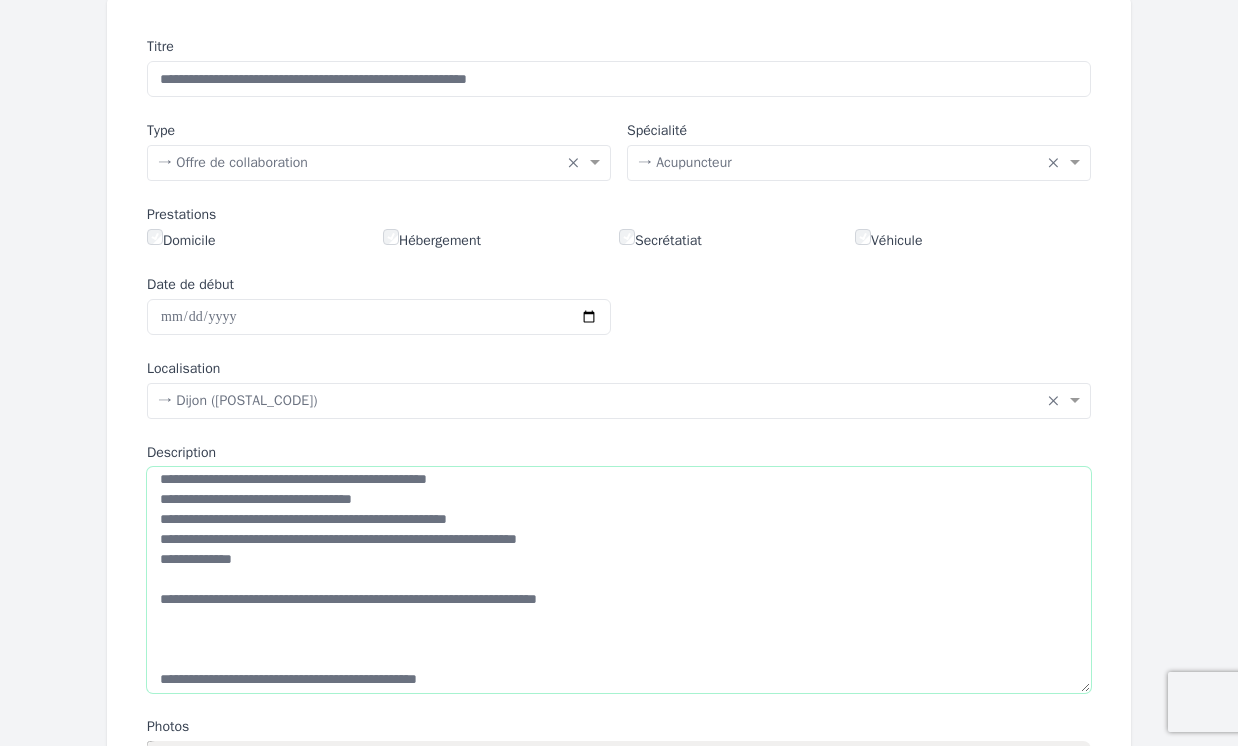 drag, startPoint x: 658, startPoint y: 600, endPoint x: 527, endPoint y: 599, distance: 131.00381 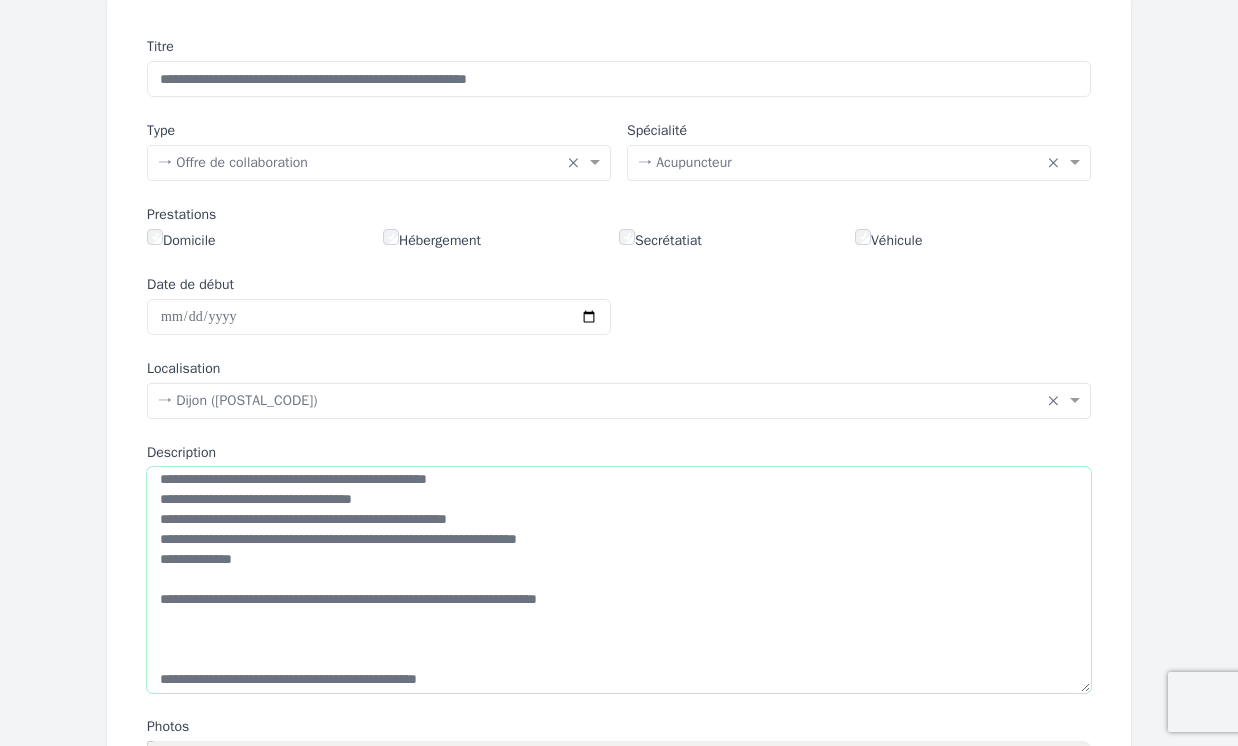 click on "**********" at bounding box center [619, 580] 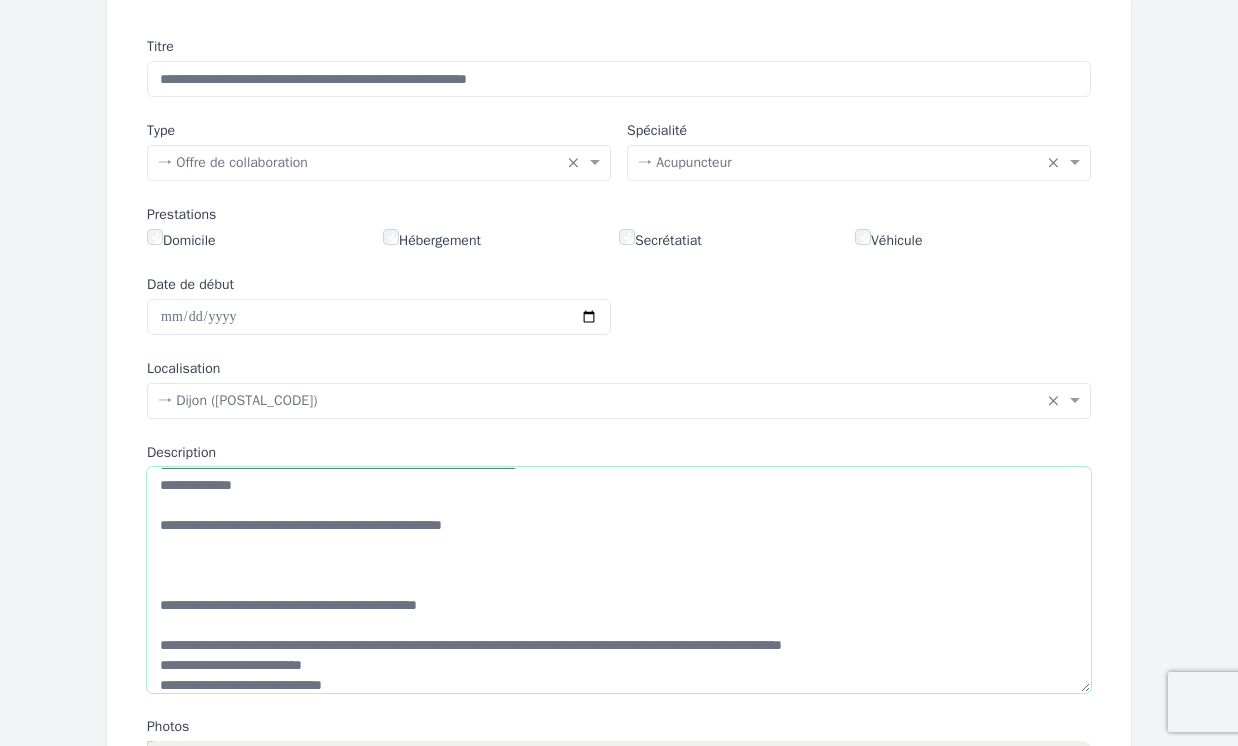 scroll, scrollTop: 189, scrollLeft: 0, axis: vertical 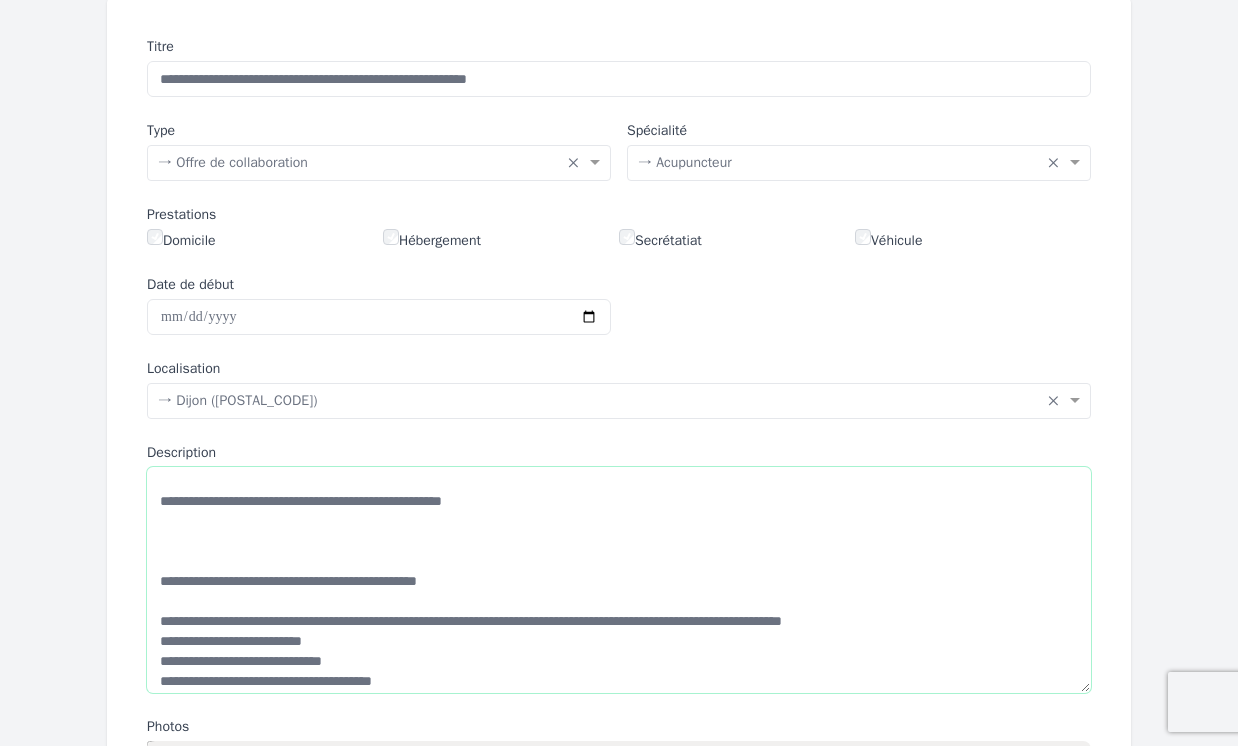 drag, startPoint x: 181, startPoint y: 581, endPoint x: 213, endPoint y: 579, distance: 32.06244 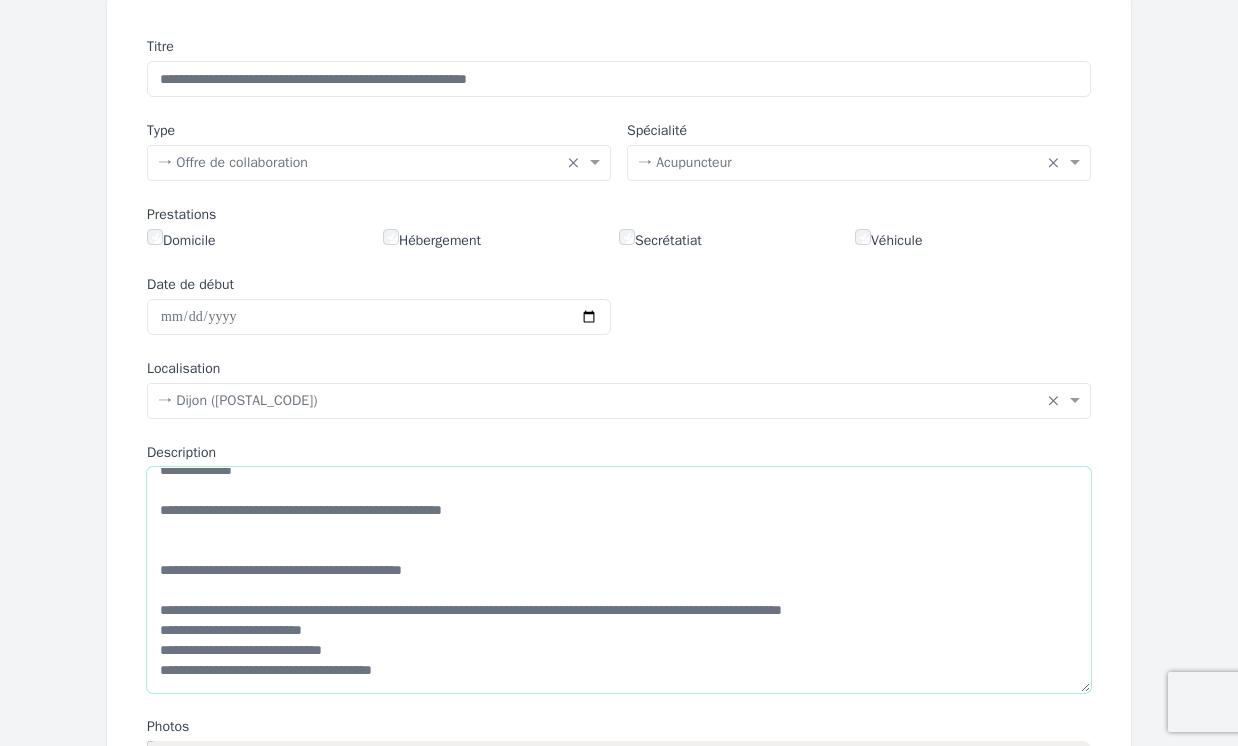 scroll, scrollTop: 180, scrollLeft: 0, axis: vertical 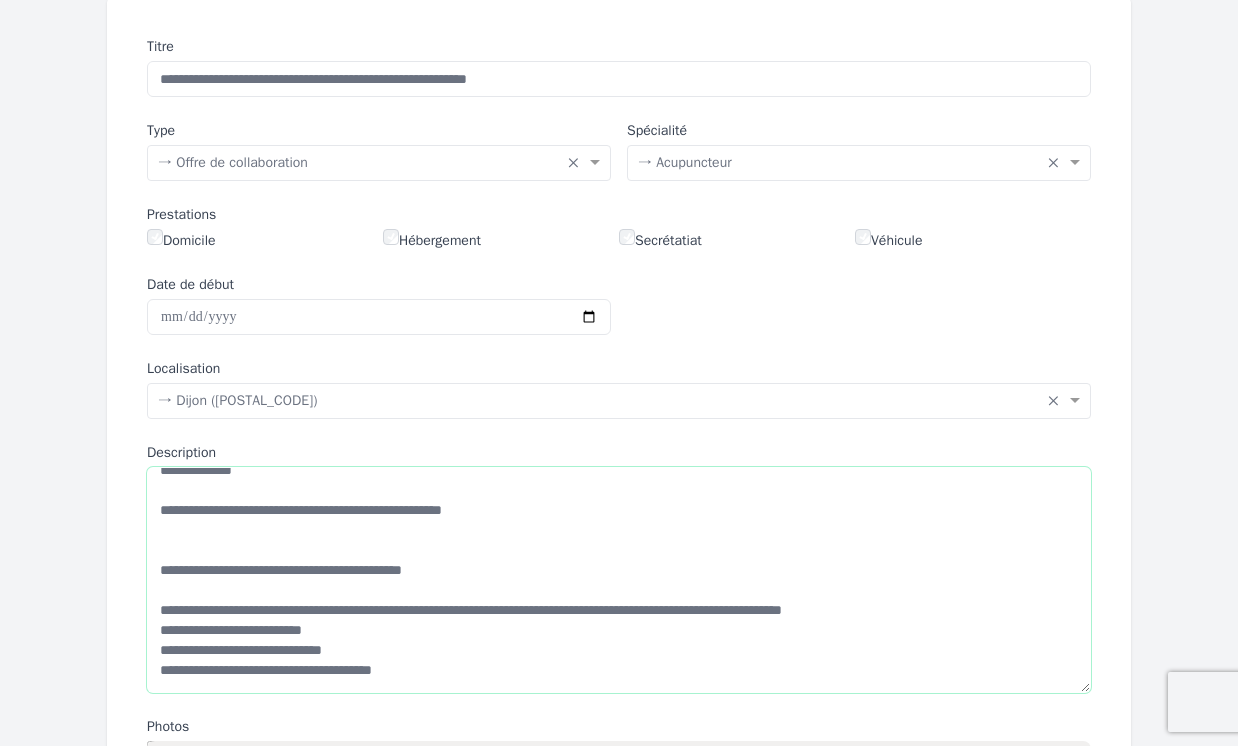 click on "**********" at bounding box center [619, 580] 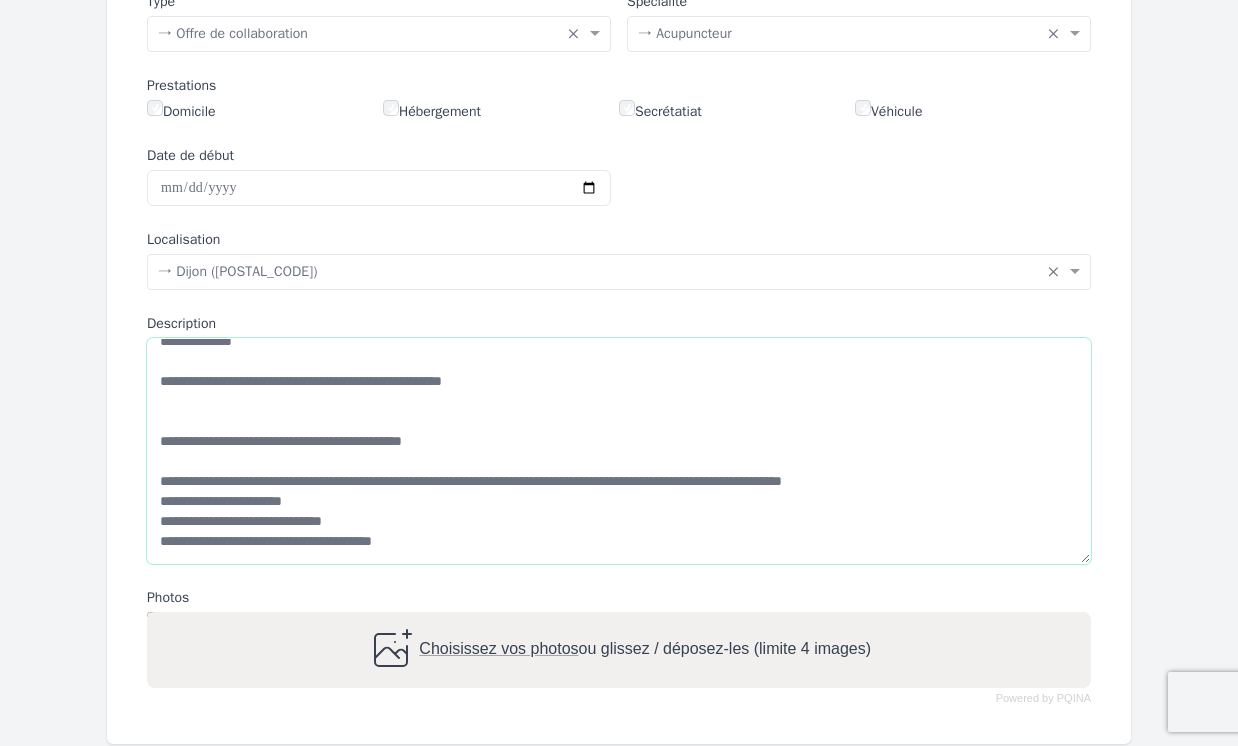 scroll, scrollTop: 411, scrollLeft: 0, axis: vertical 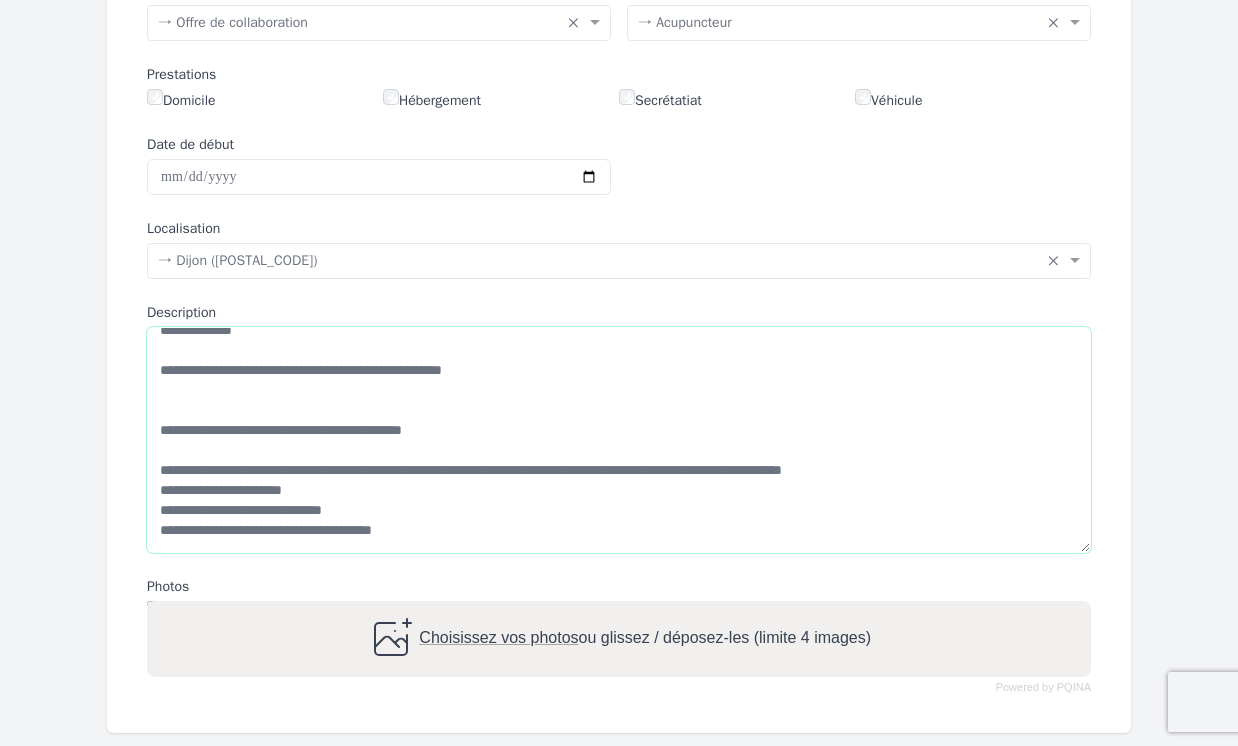 drag, startPoint x: 164, startPoint y: 530, endPoint x: 451, endPoint y: 541, distance: 287.21072 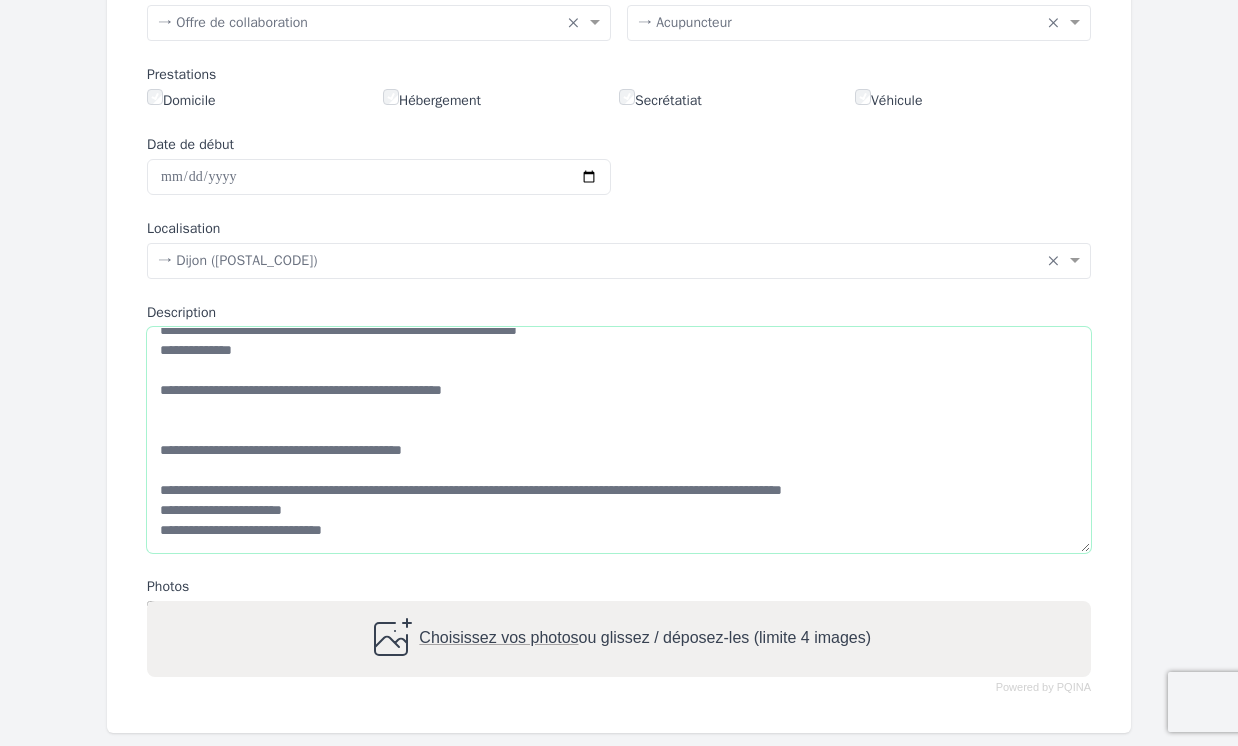 scroll, scrollTop: 160, scrollLeft: 0, axis: vertical 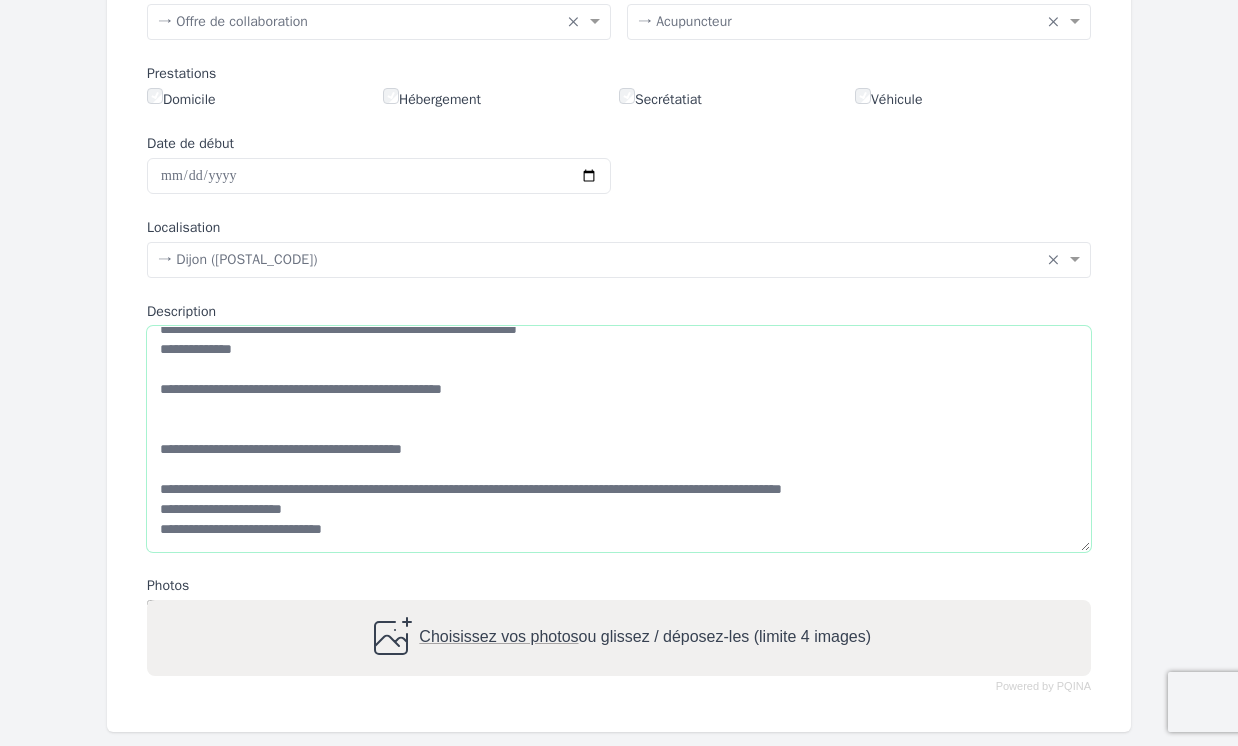 drag, startPoint x: 158, startPoint y: 479, endPoint x: 185, endPoint y: 479, distance: 27 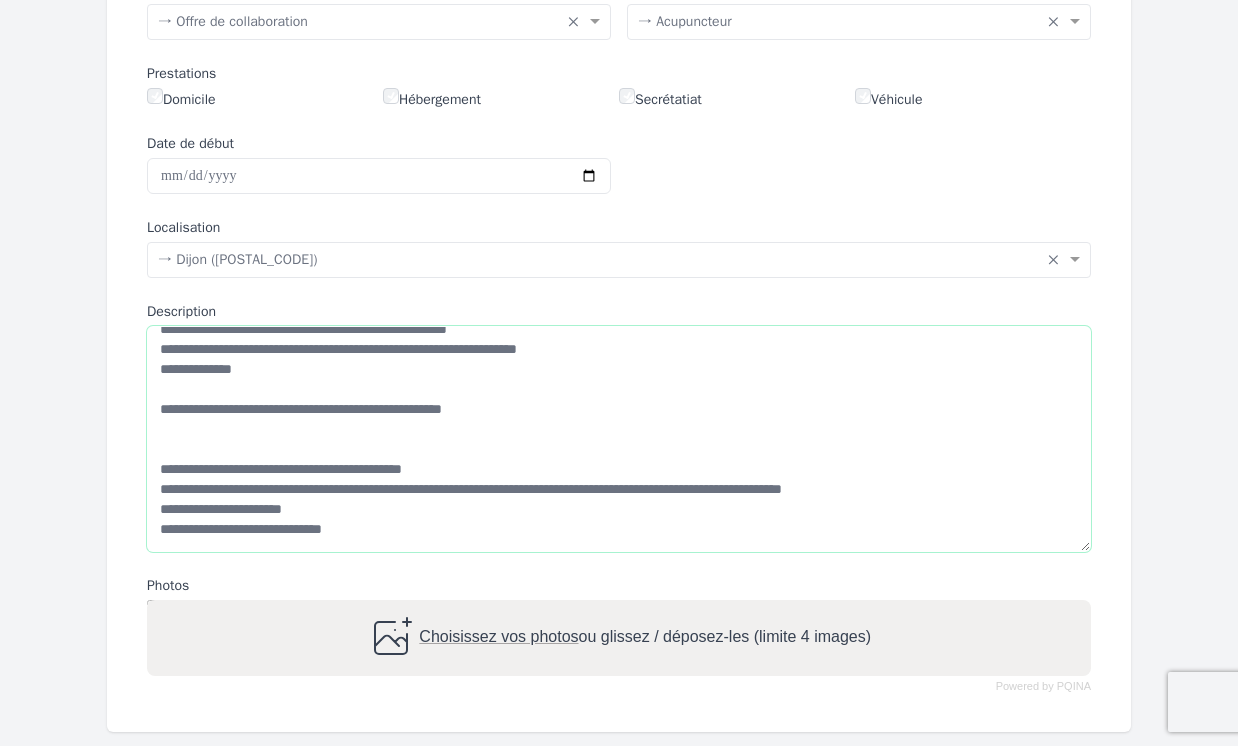 scroll, scrollTop: 140, scrollLeft: 0, axis: vertical 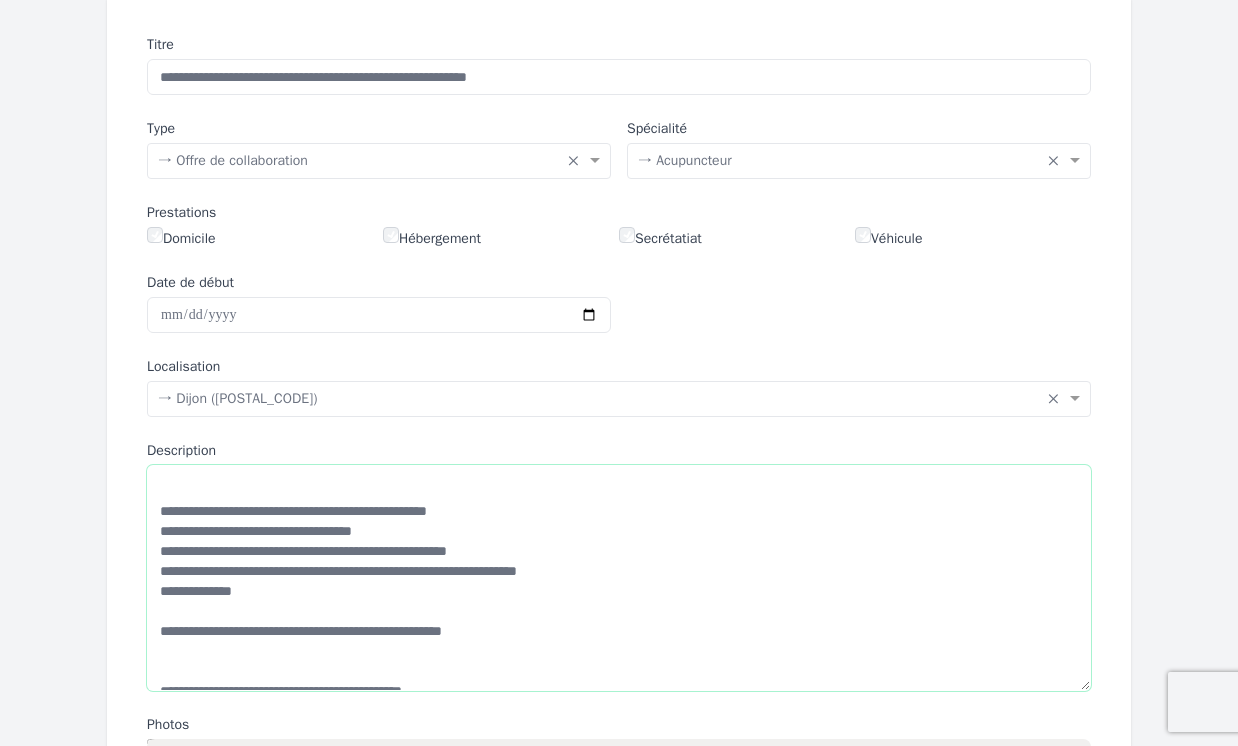 click on "**********" at bounding box center [619, 578] 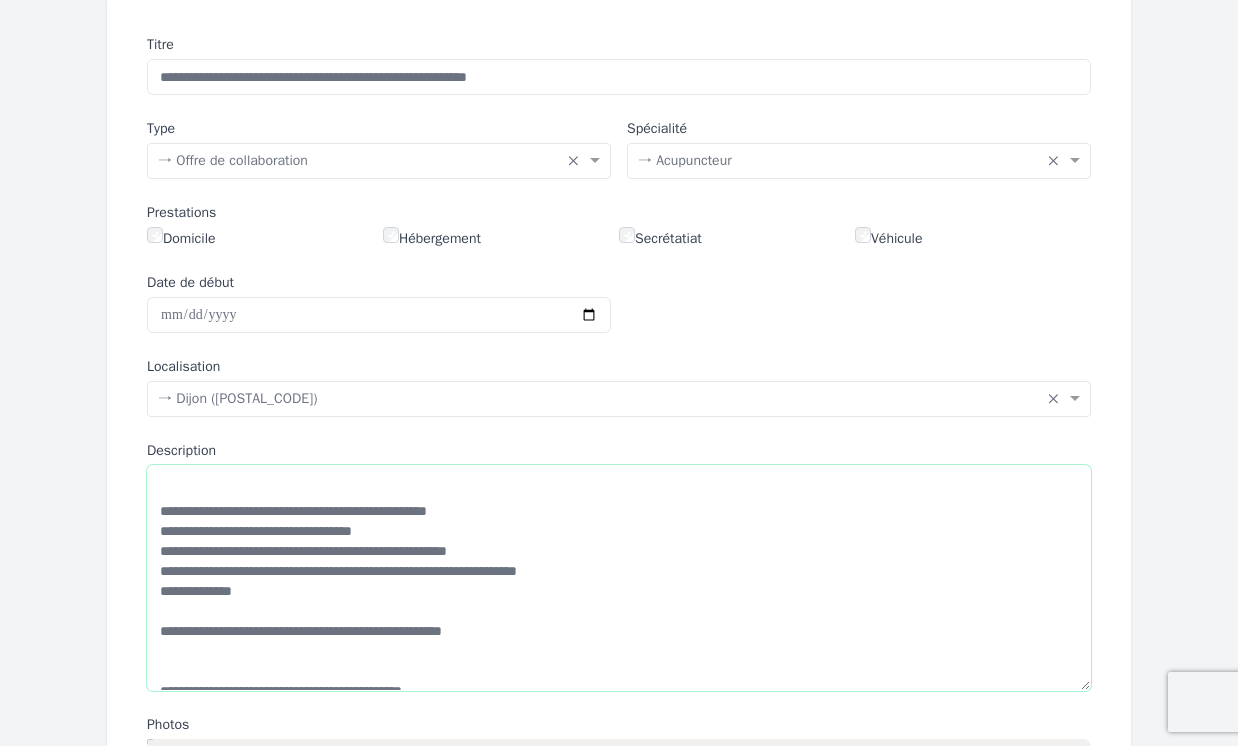 paste on "**********" 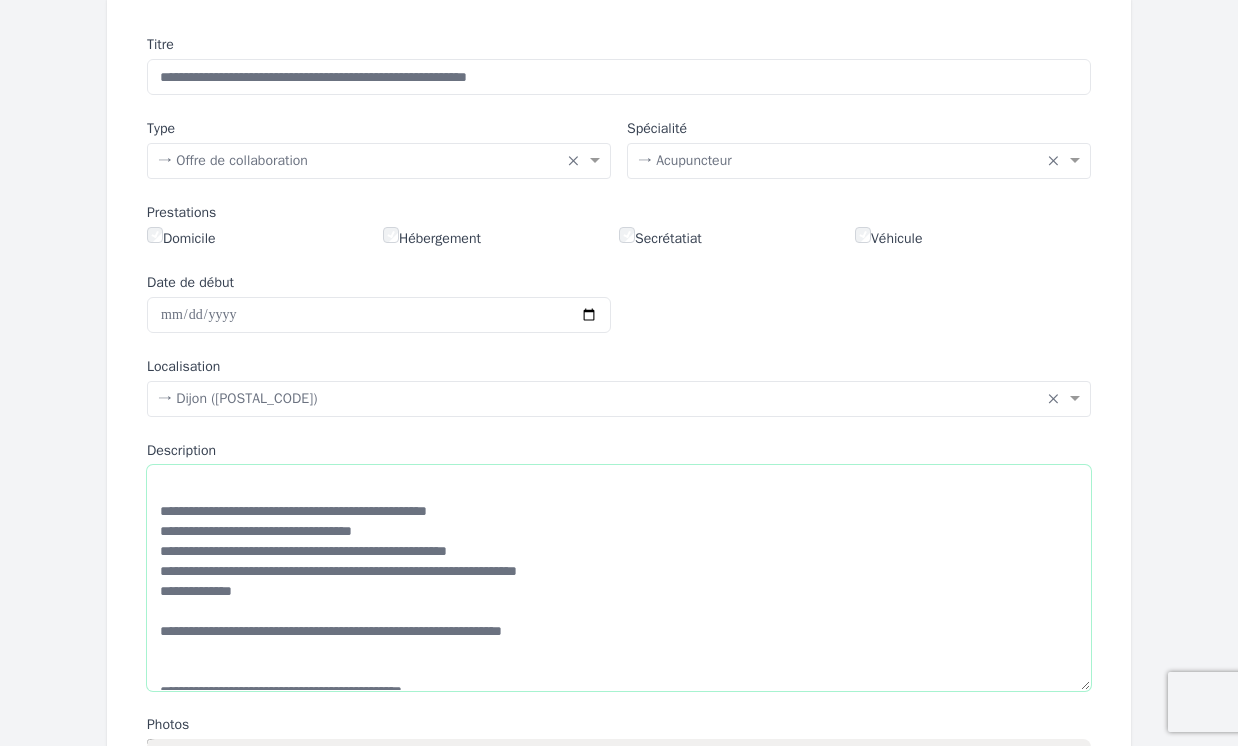 click on "**********" at bounding box center (619, 578) 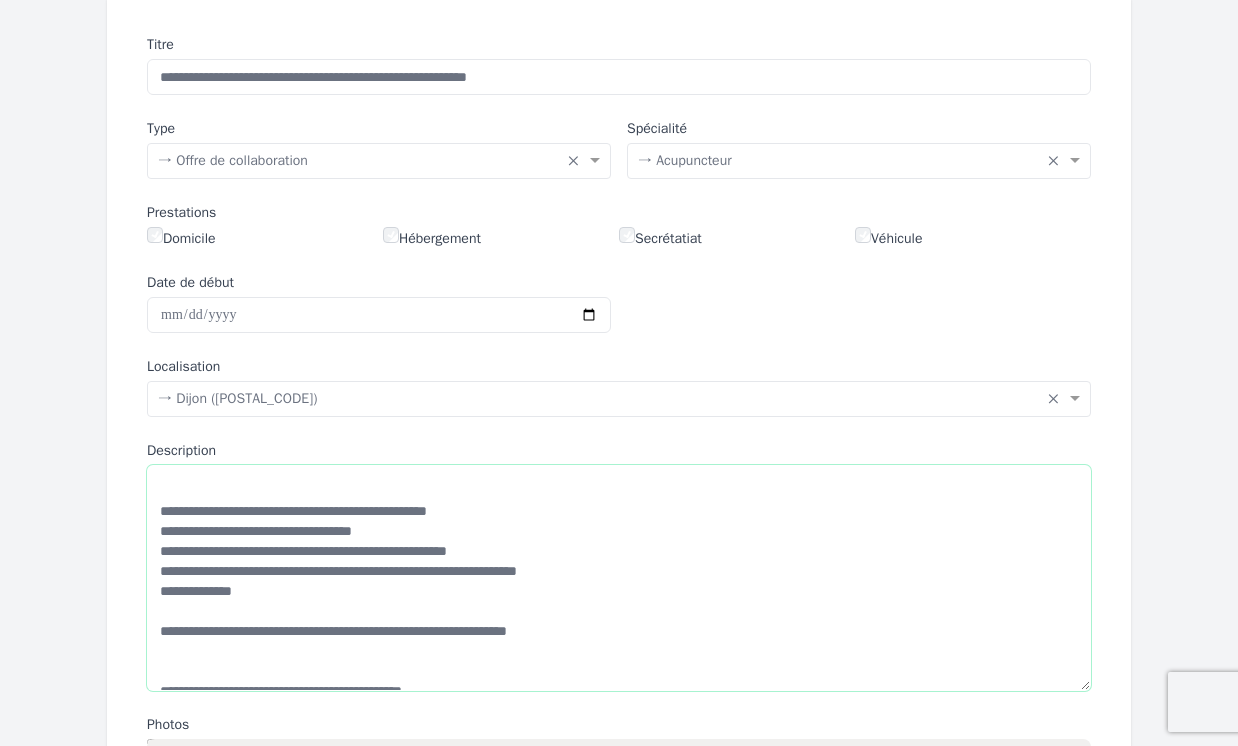 click on "**********" at bounding box center (619, 578) 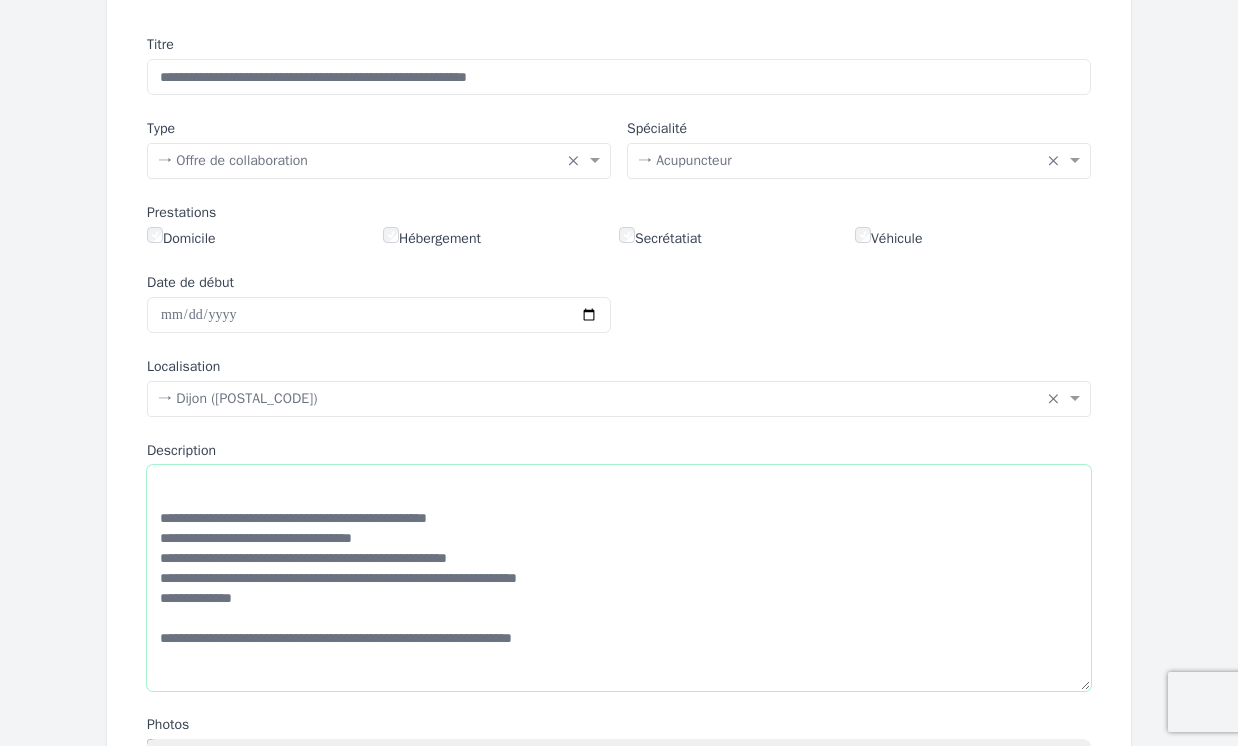 scroll, scrollTop: 66, scrollLeft: 0, axis: vertical 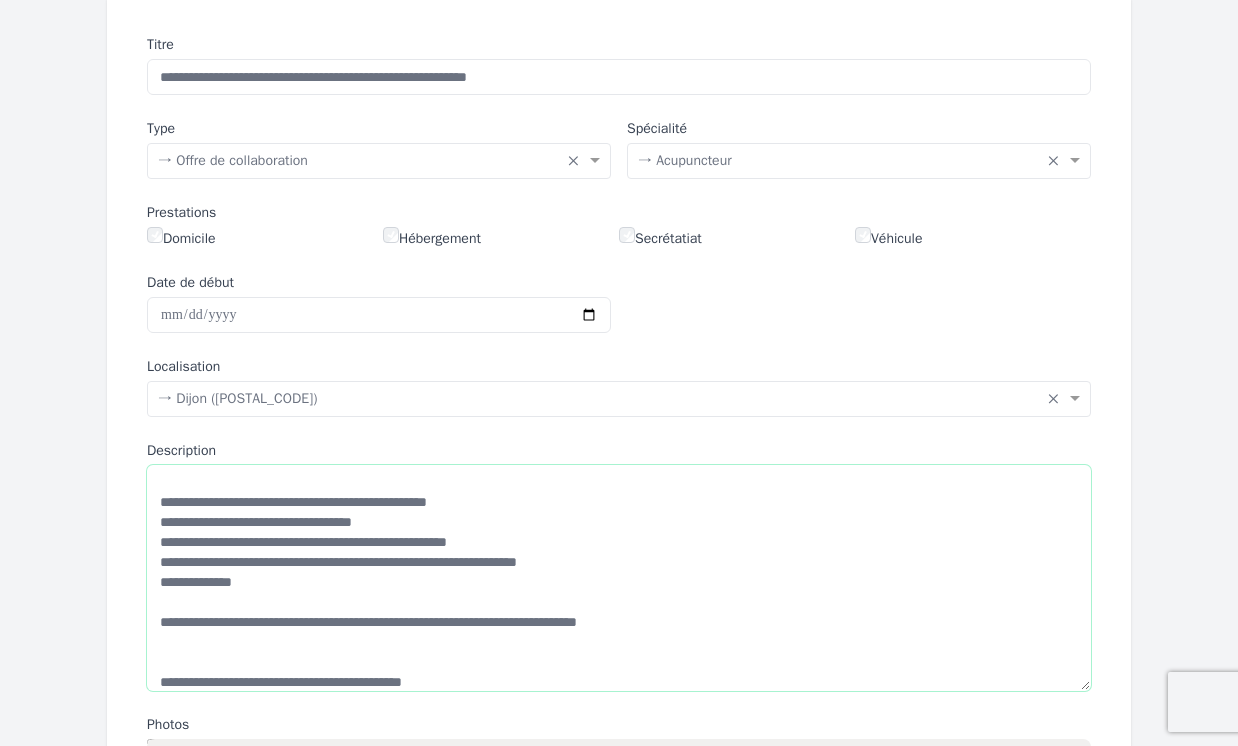 click on "**********" at bounding box center (619, 578) 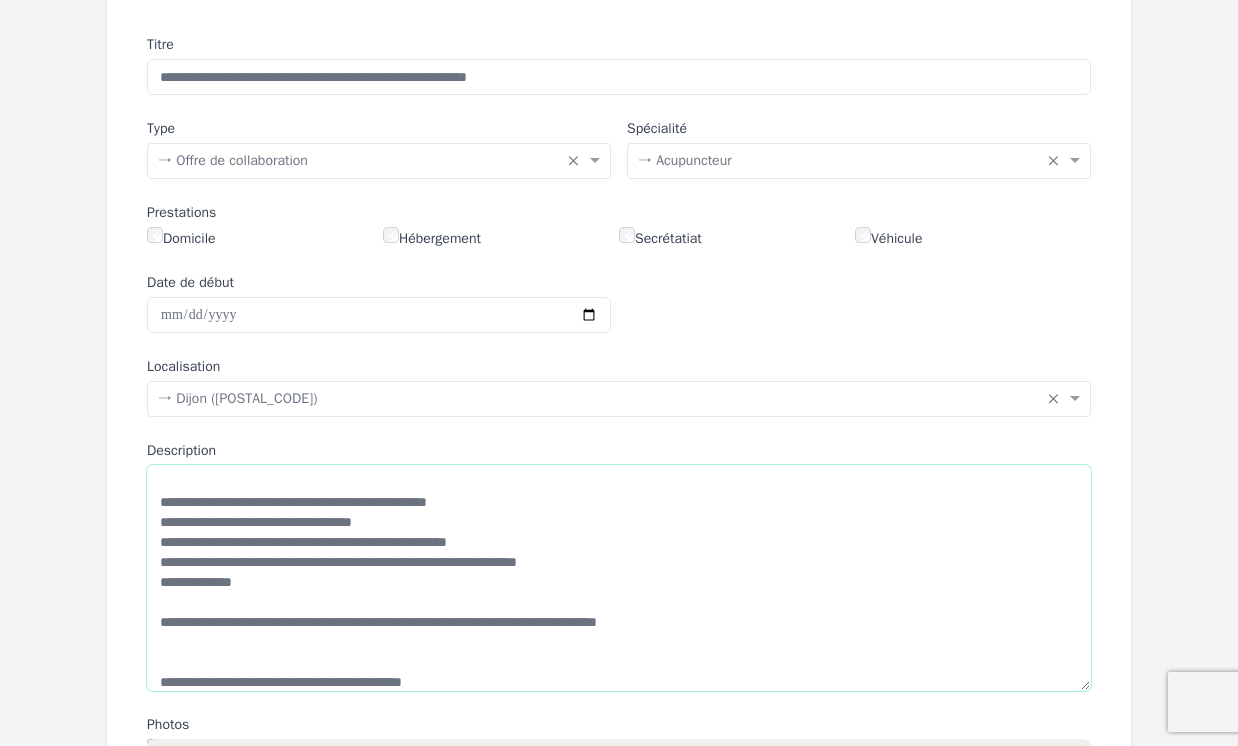 click on "**********" at bounding box center (619, 578) 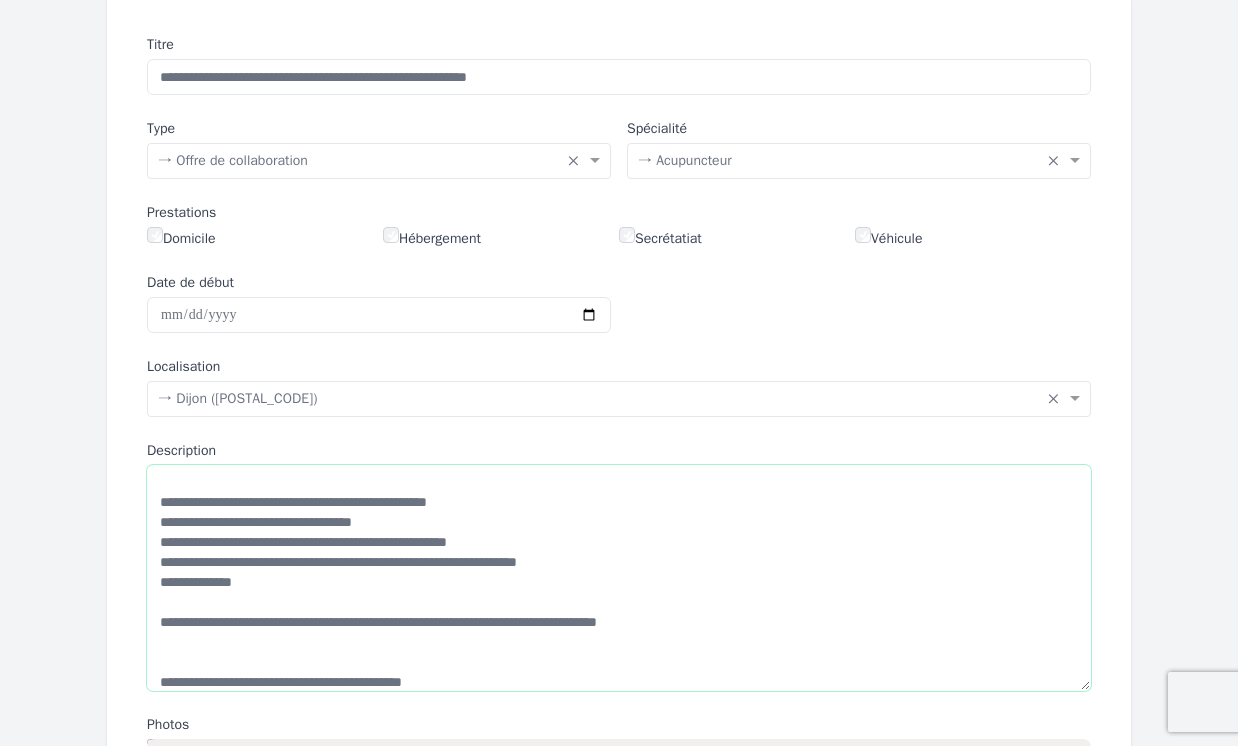 scroll, scrollTop: 276, scrollLeft: 0, axis: vertical 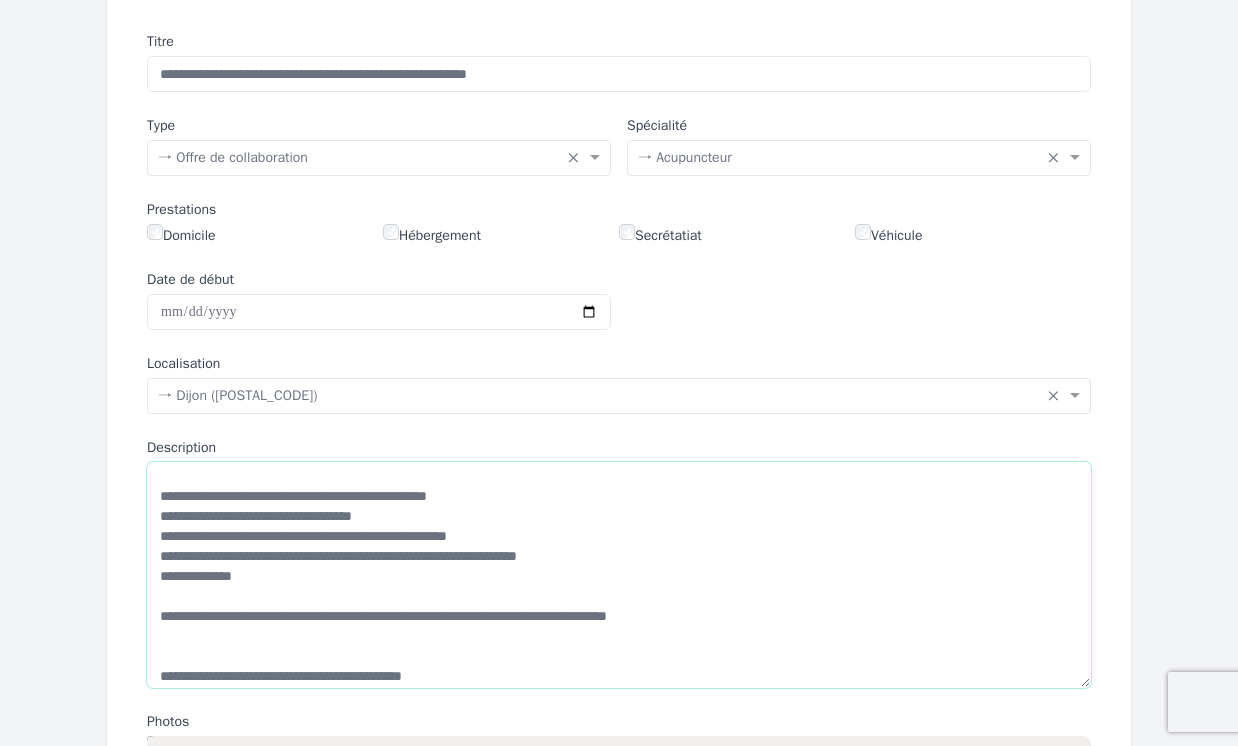 click on "**********" at bounding box center (619, 575) 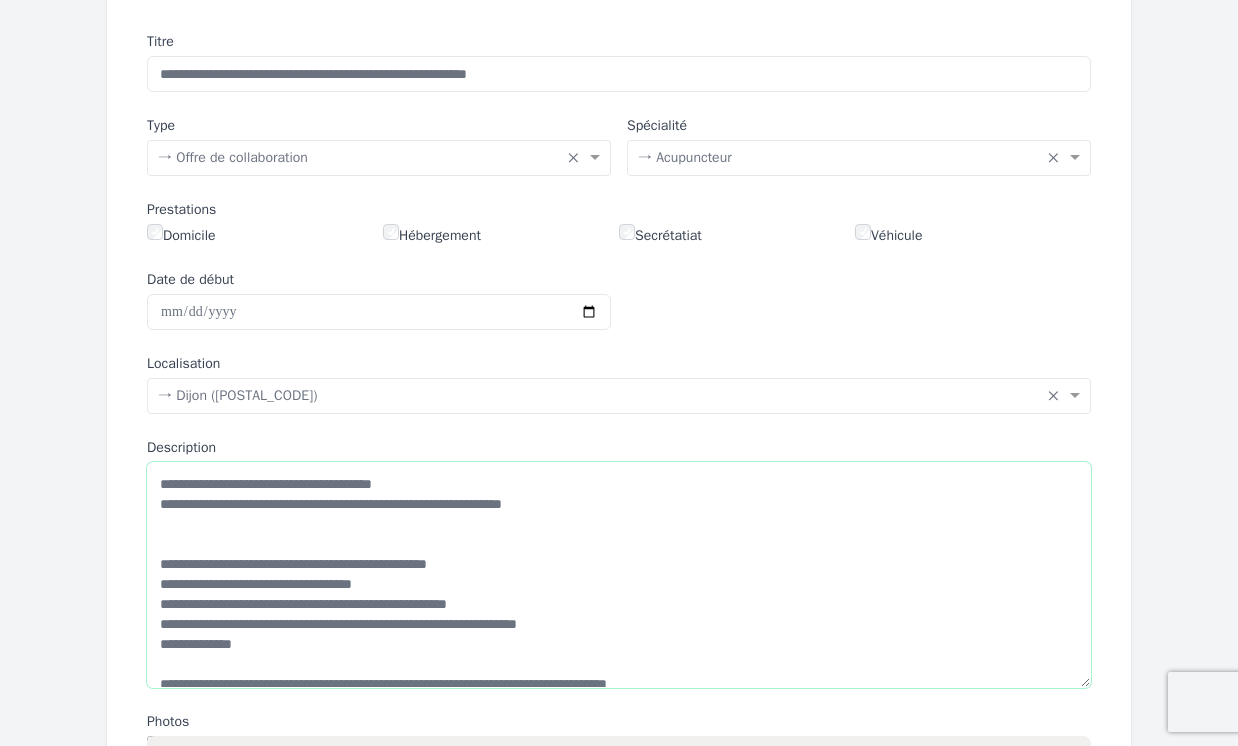 scroll, scrollTop: 0, scrollLeft: 0, axis: both 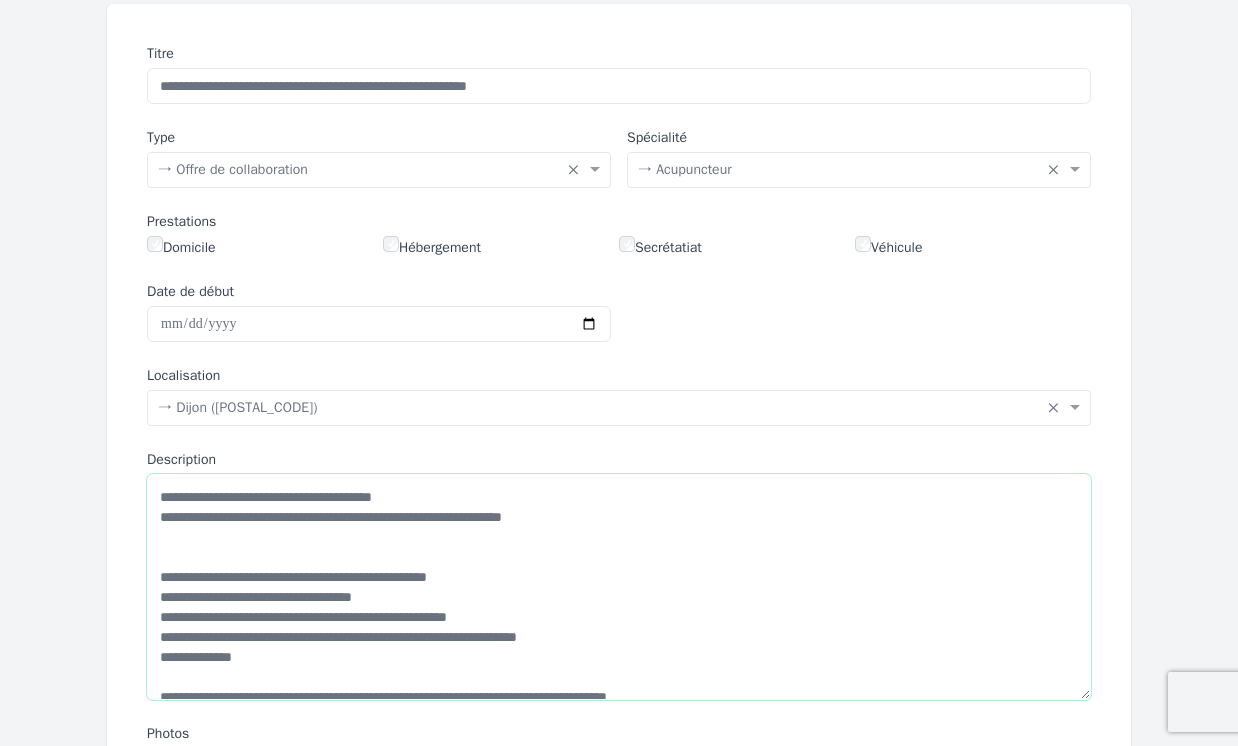 drag, startPoint x: 346, startPoint y: 492, endPoint x: 564, endPoint y: 523, distance: 220.1931 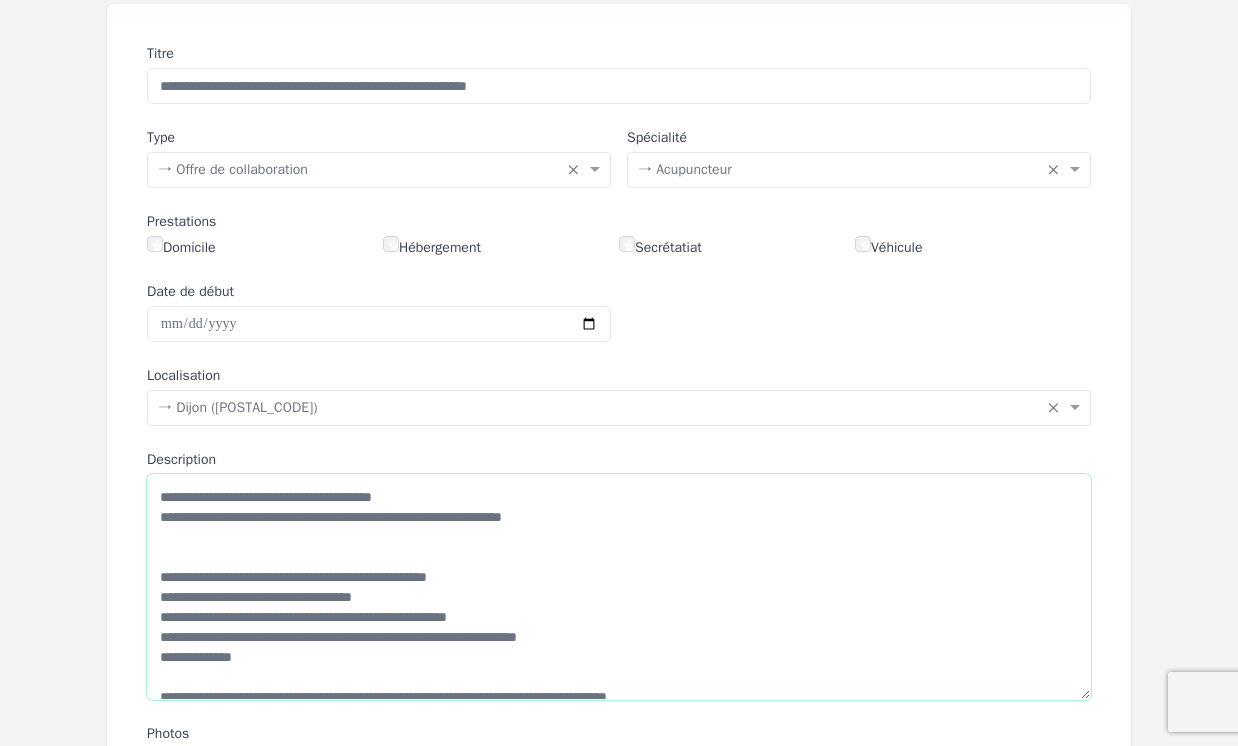 click on "**********" at bounding box center (619, 587) 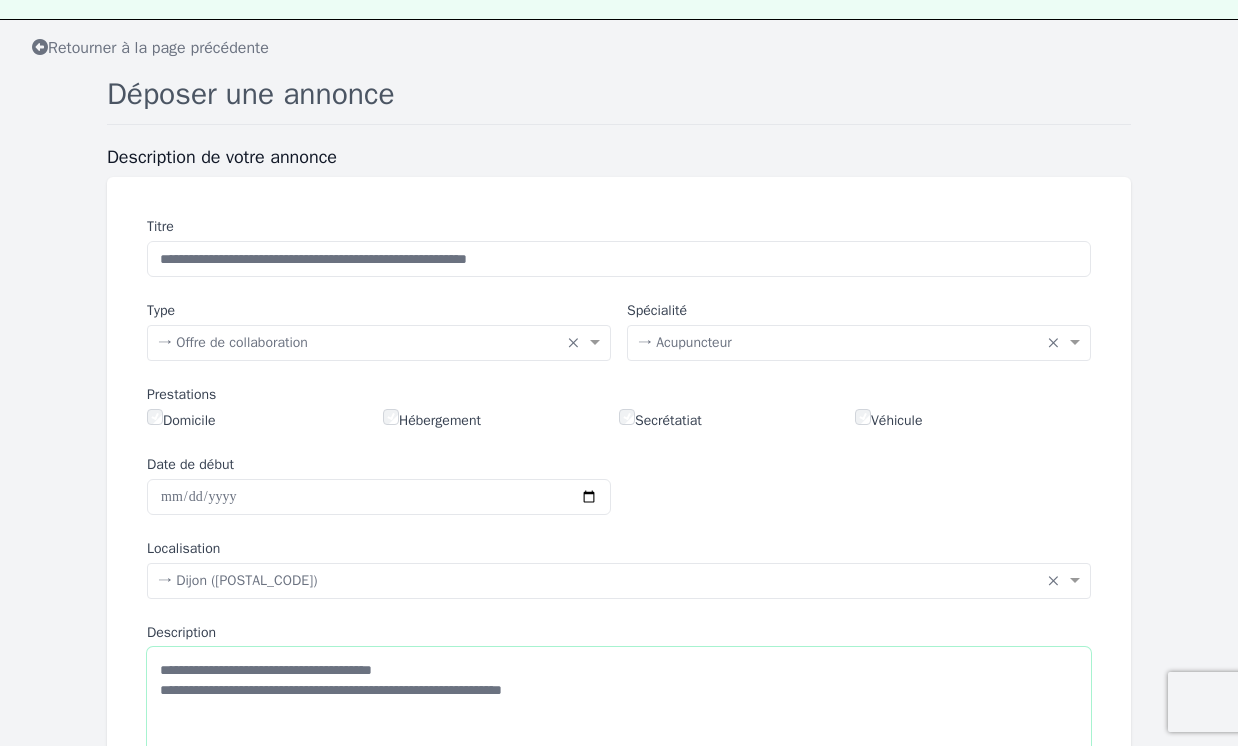 scroll, scrollTop: 0, scrollLeft: 0, axis: both 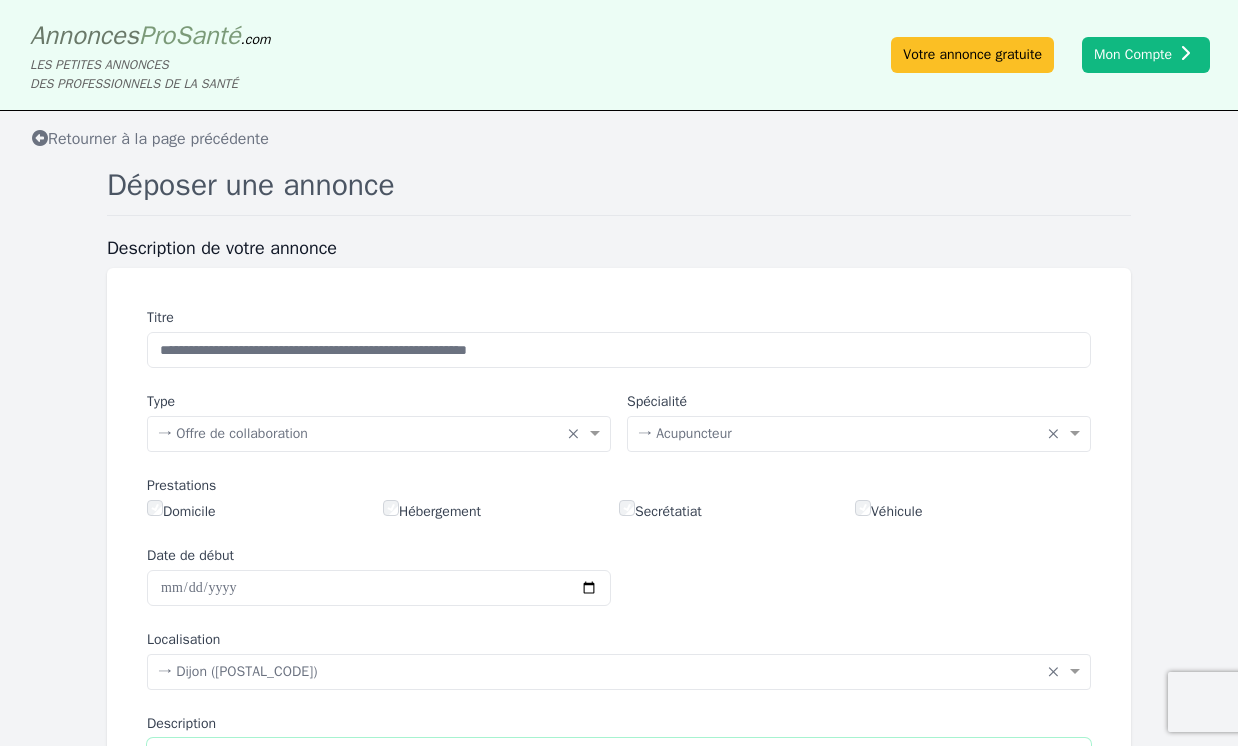type on "**********" 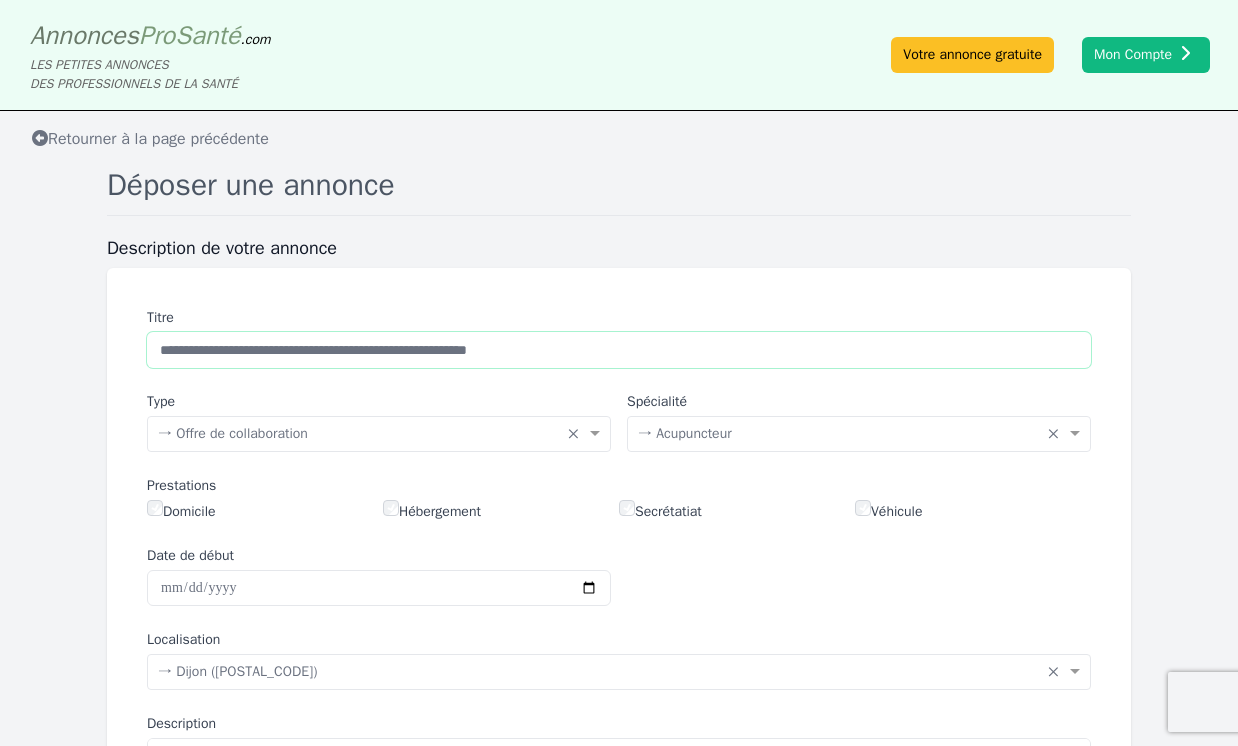 drag, startPoint x: 574, startPoint y: 350, endPoint x: 145, endPoint y: 346, distance: 429.01865 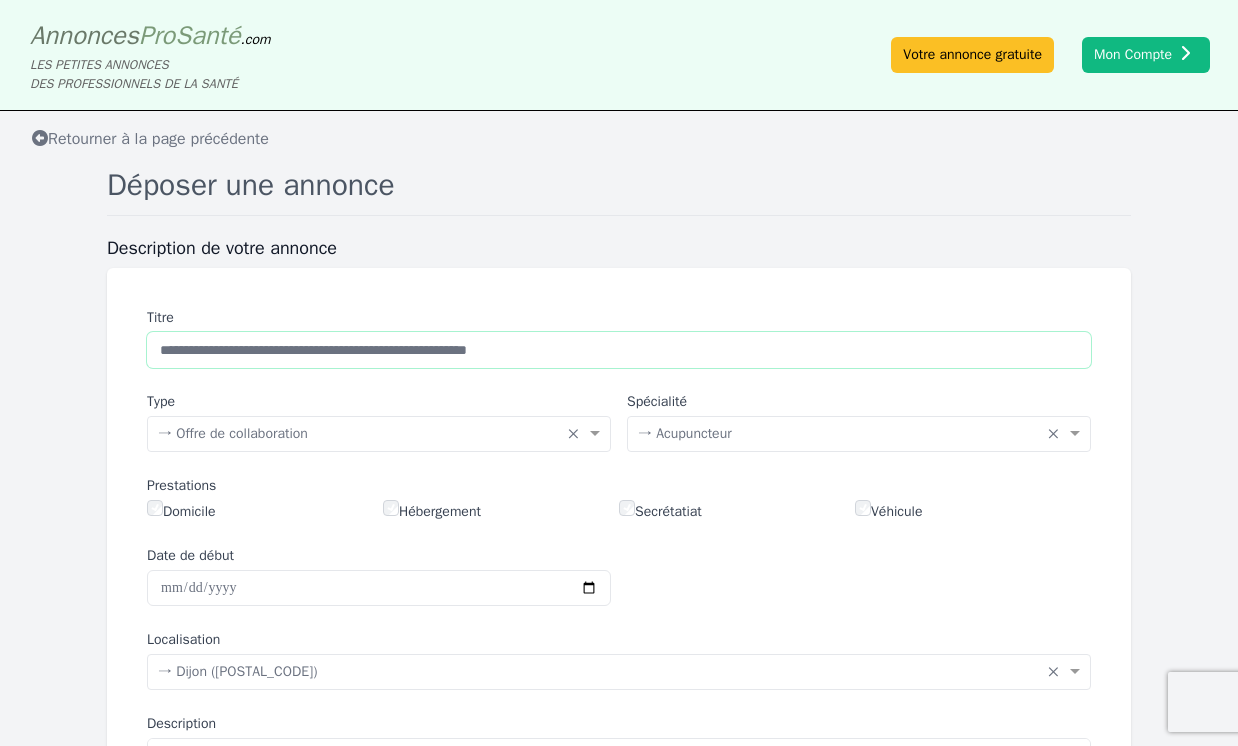 paste on "**********" 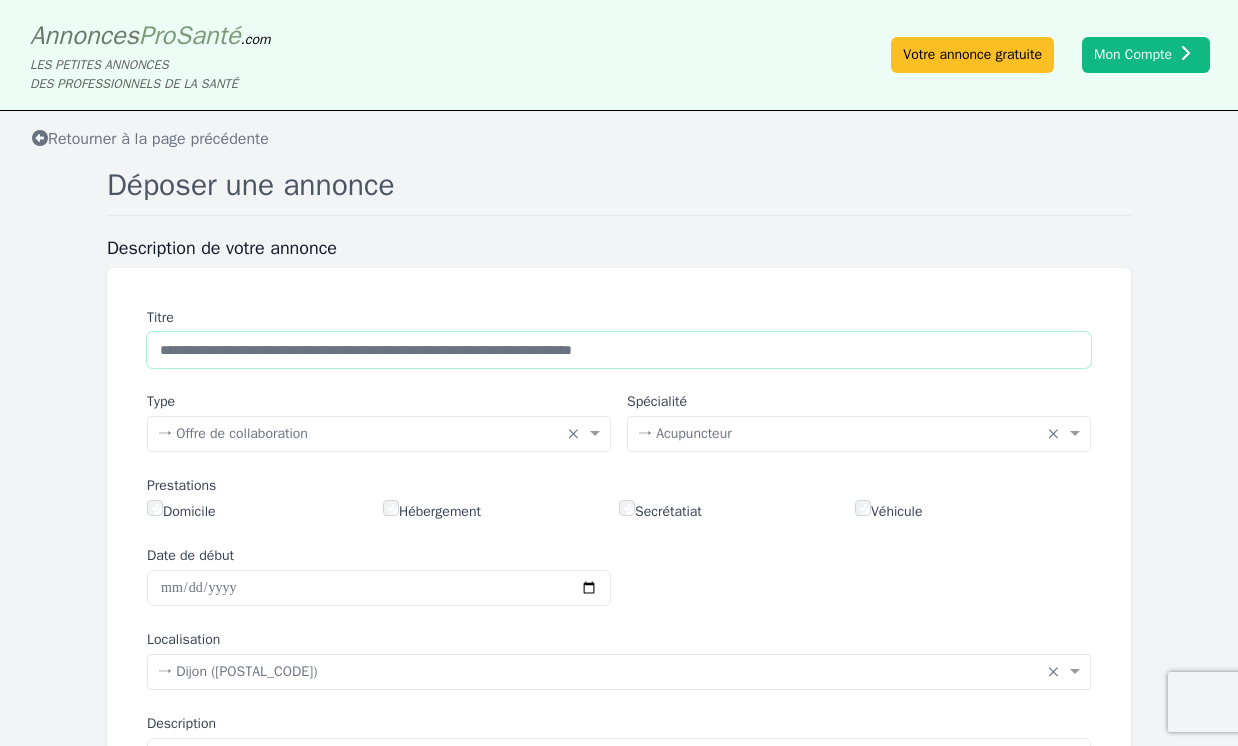 drag, startPoint x: 276, startPoint y: 349, endPoint x: 300, endPoint y: 353, distance: 24.33105 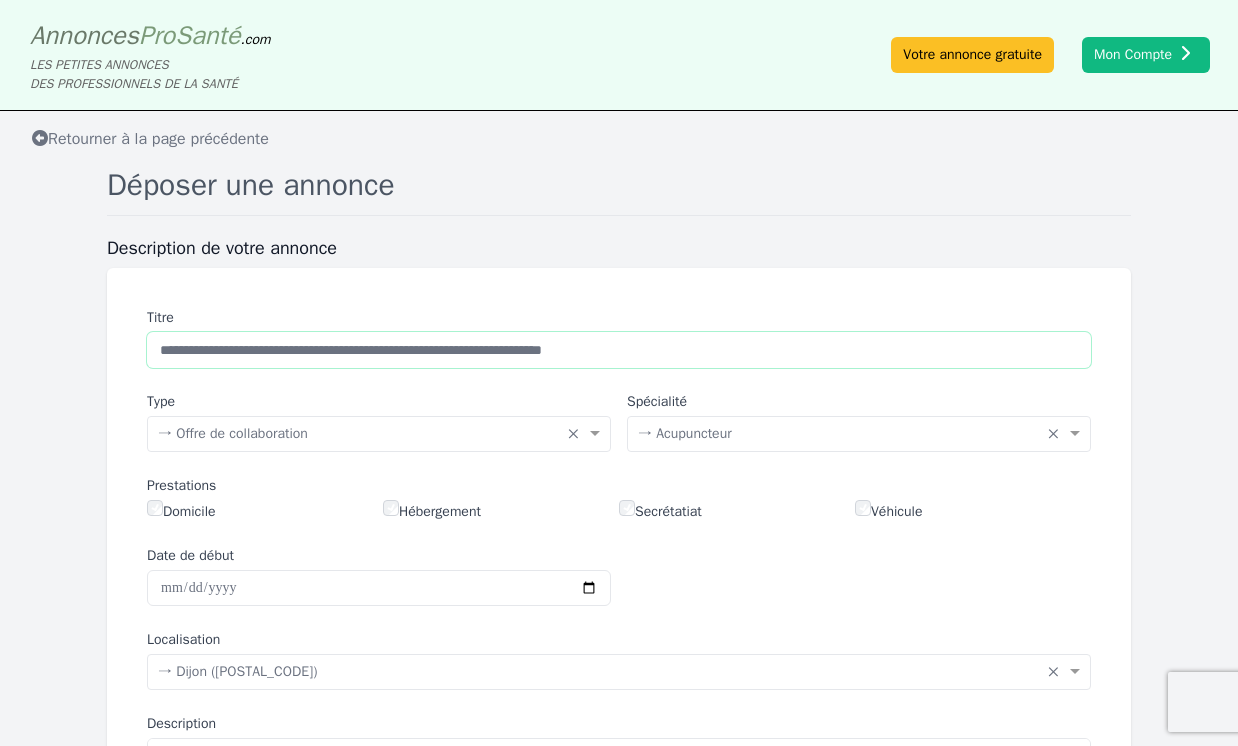 click on "**********" at bounding box center (619, 350) 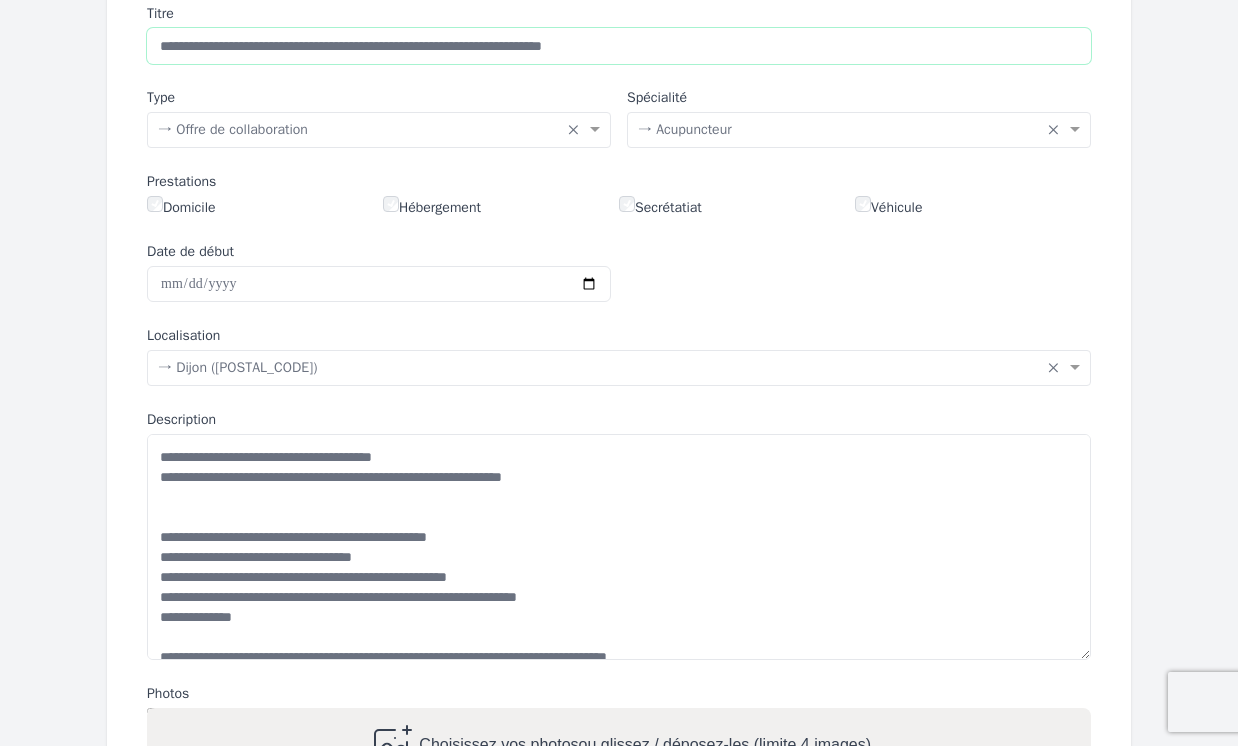 scroll, scrollTop: 308, scrollLeft: 0, axis: vertical 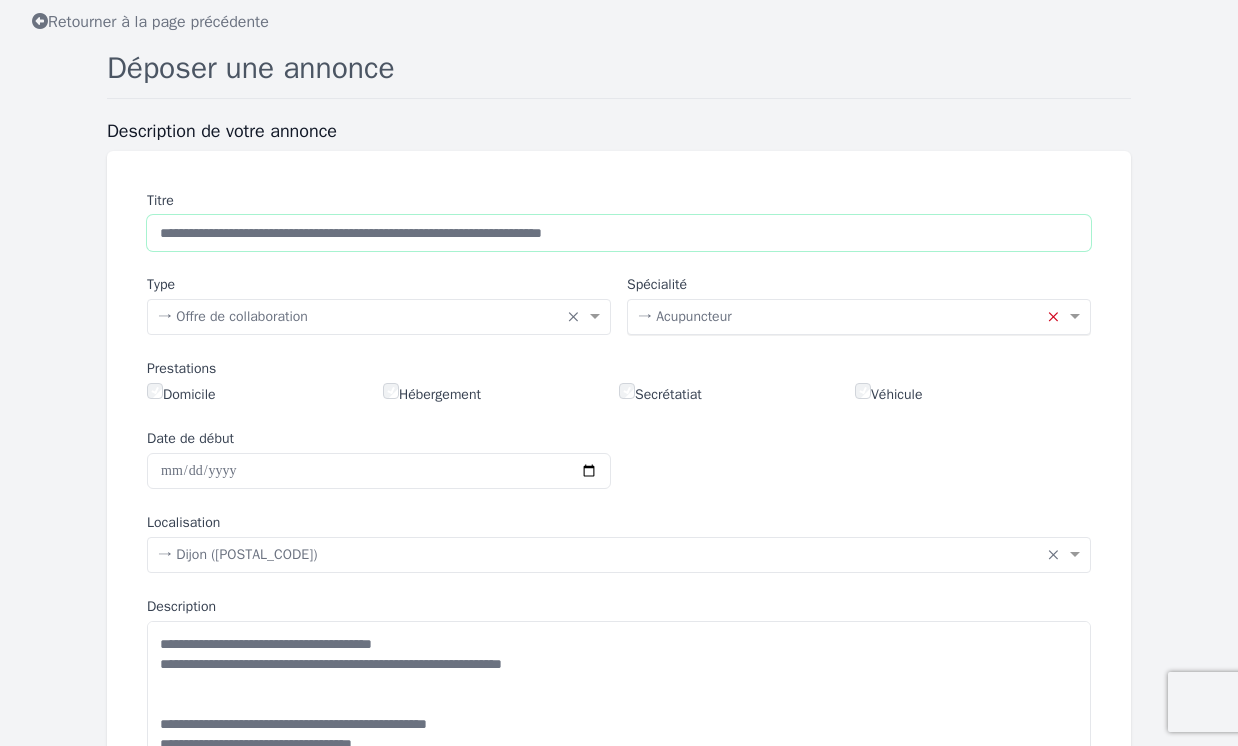 type on "**********" 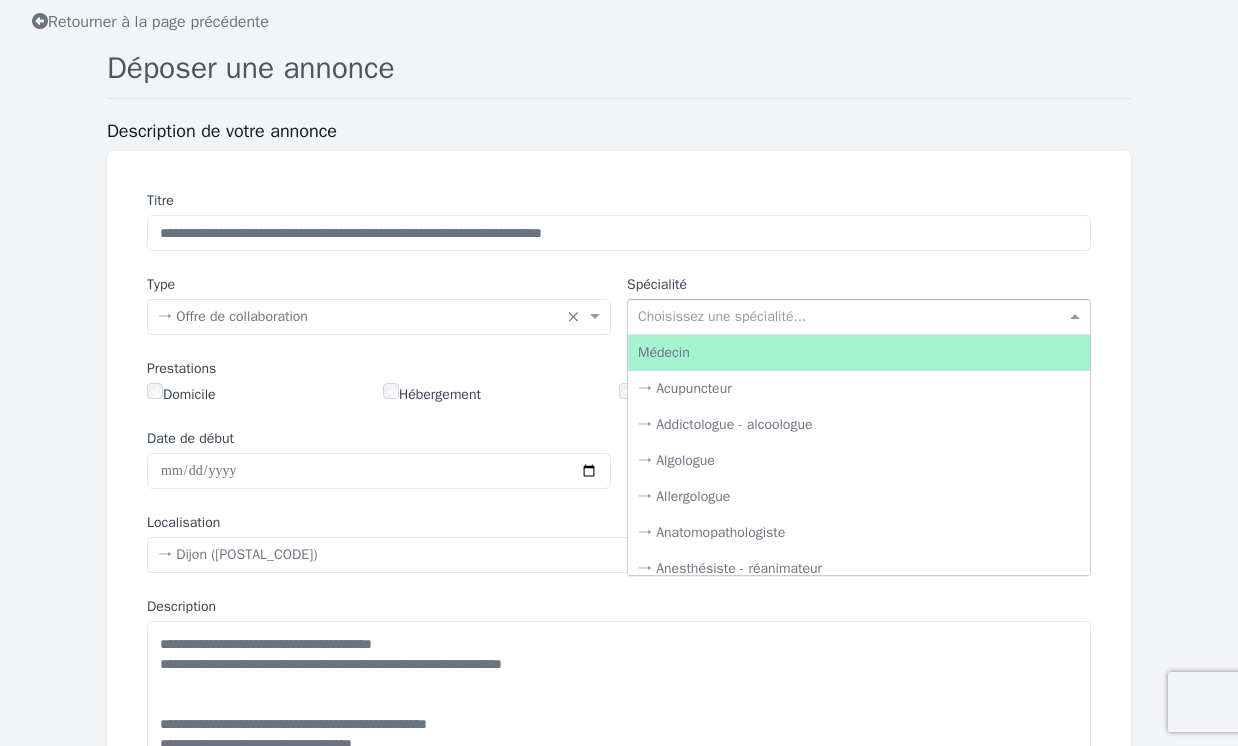 click at bounding box center [1077, 317] 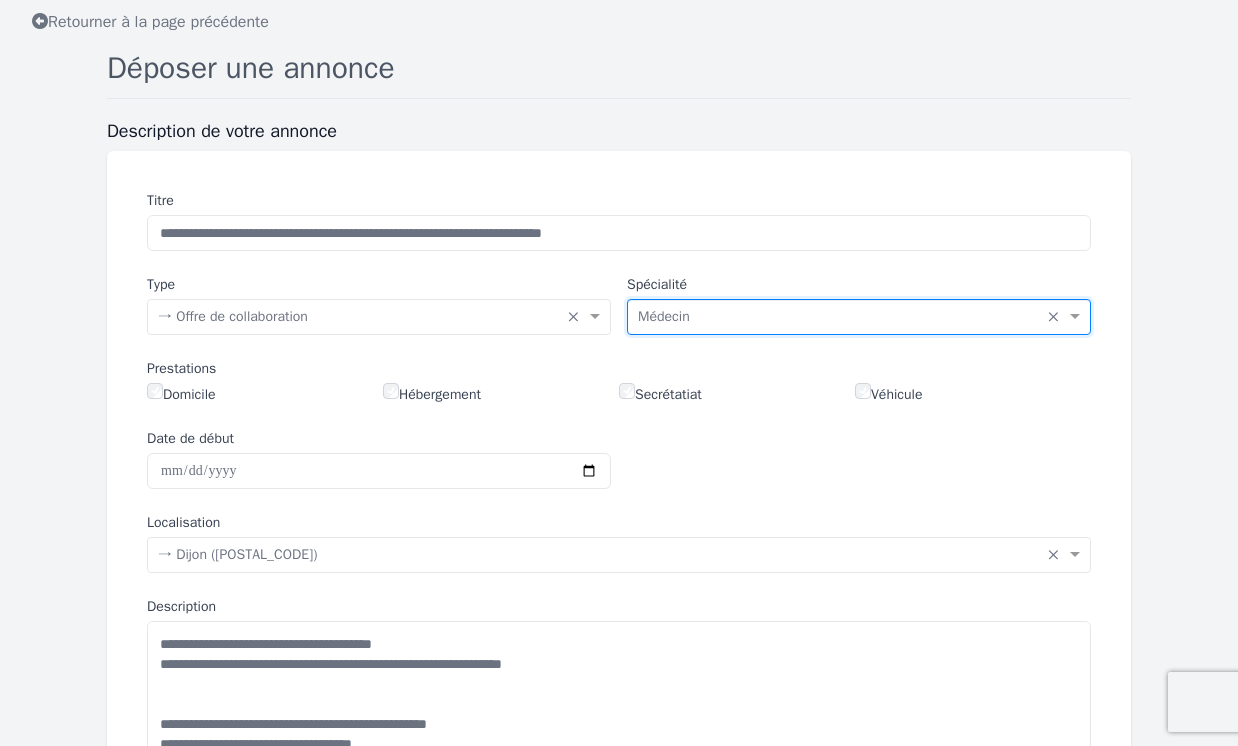 drag, startPoint x: 755, startPoint y: 417, endPoint x: 785, endPoint y: 434, distance: 34.48188 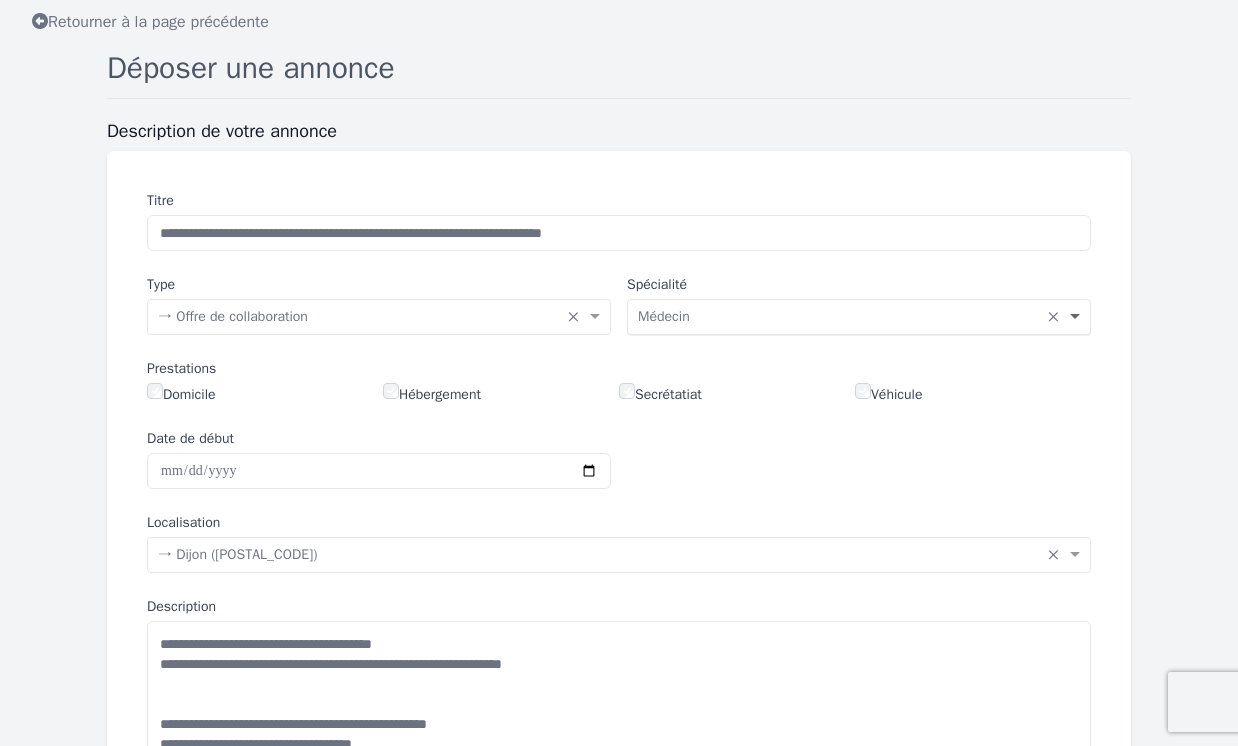 click at bounding box center (1077, 317) 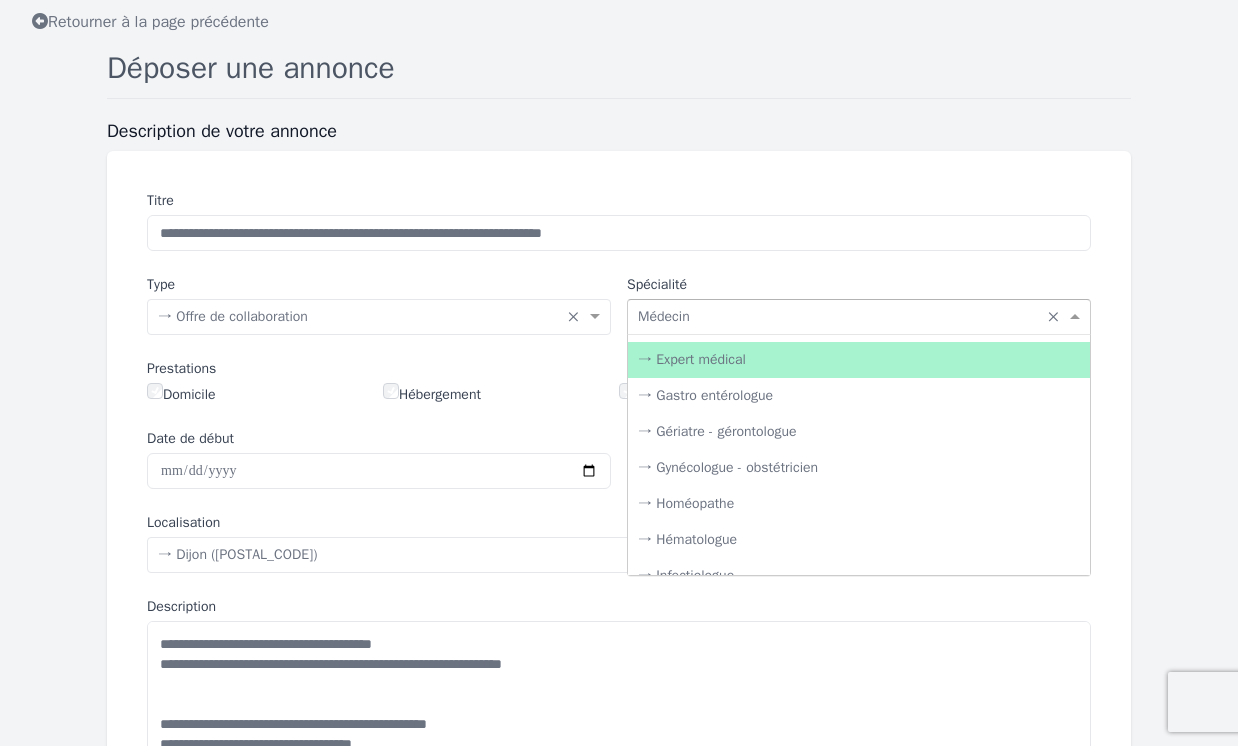 scroll, scrollTop: 823, scrollLeft: 0, axis: vertical 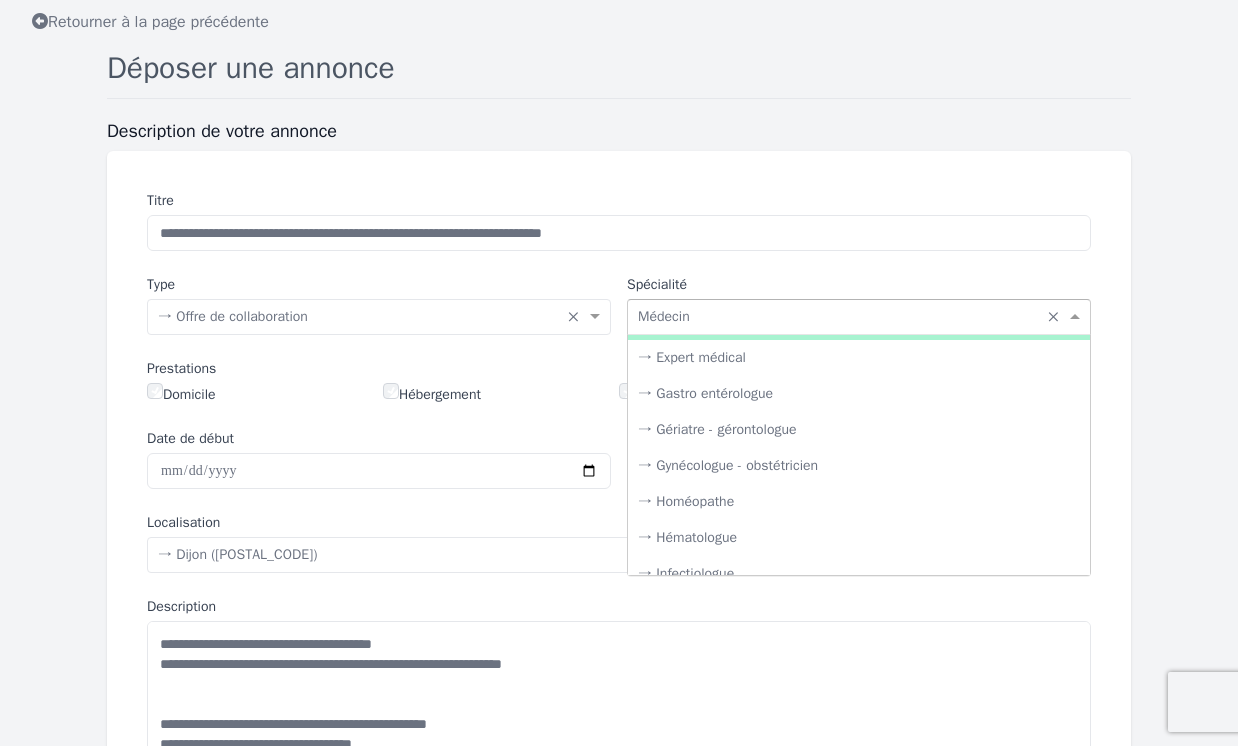 click at bounding box center (839, 315) 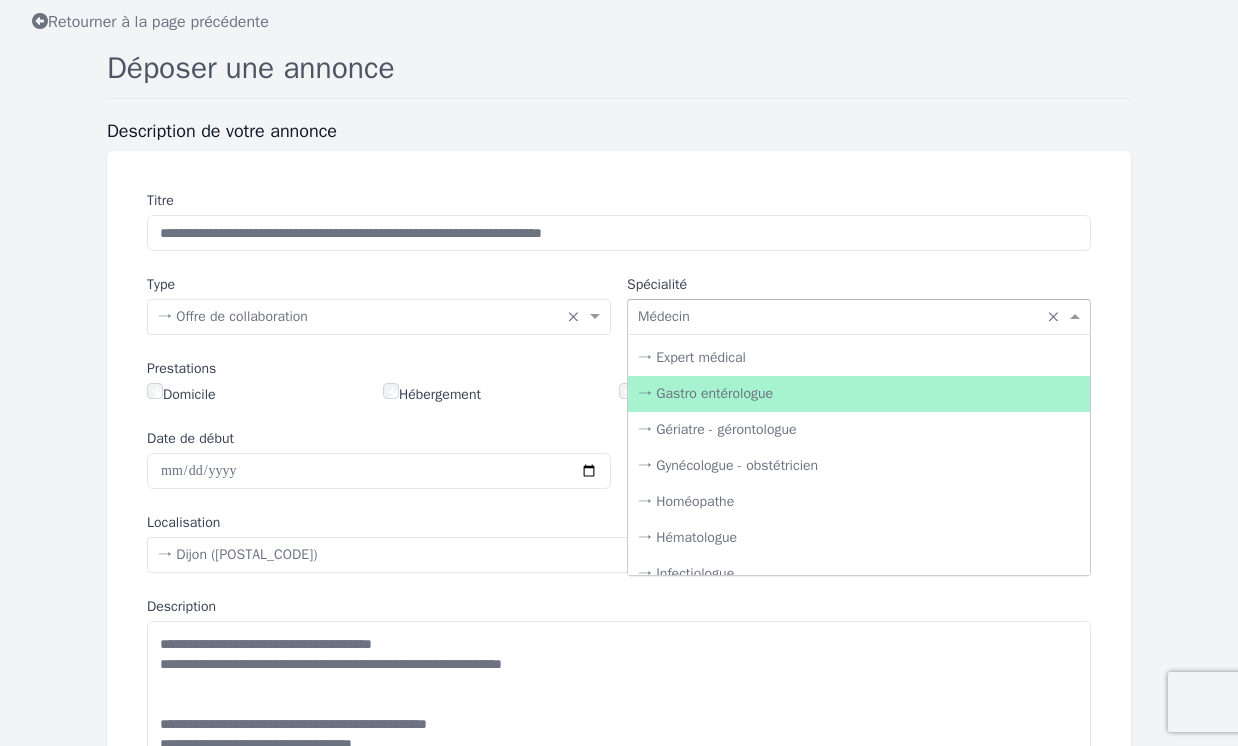 click on "**********" at bounding box center [619, 589] 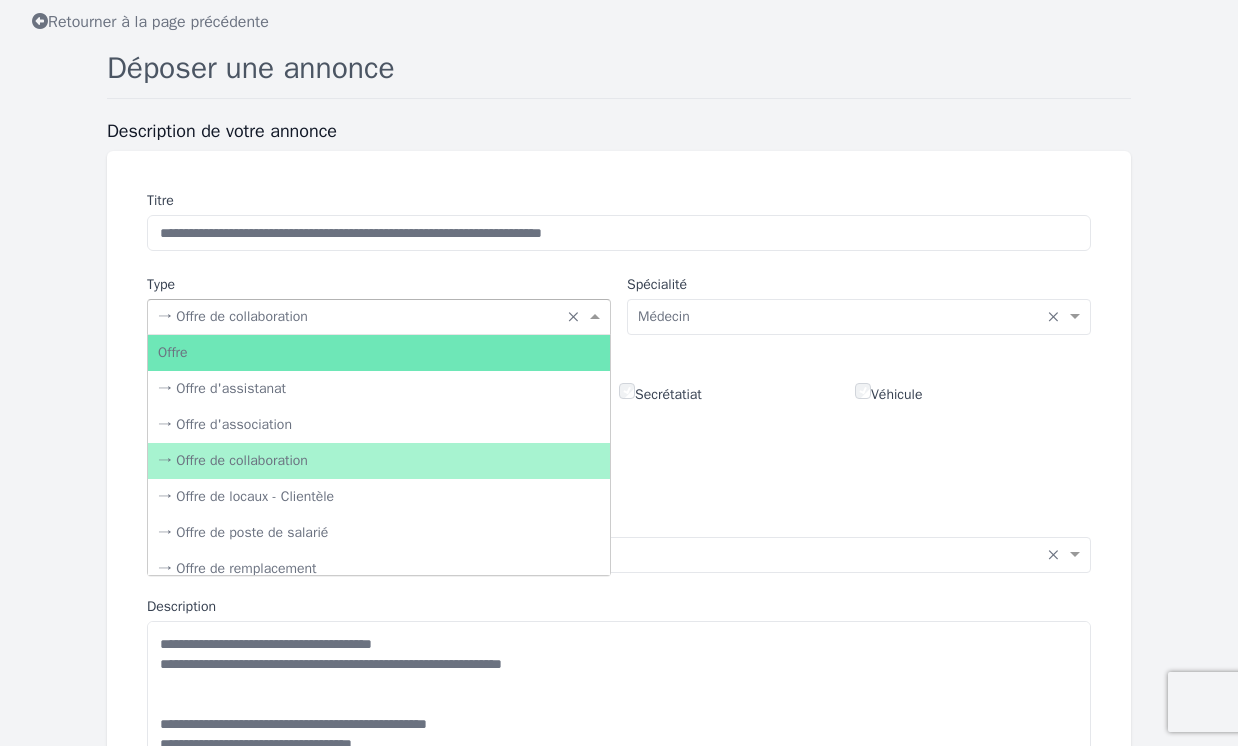 click at bounding box center (597, 317) 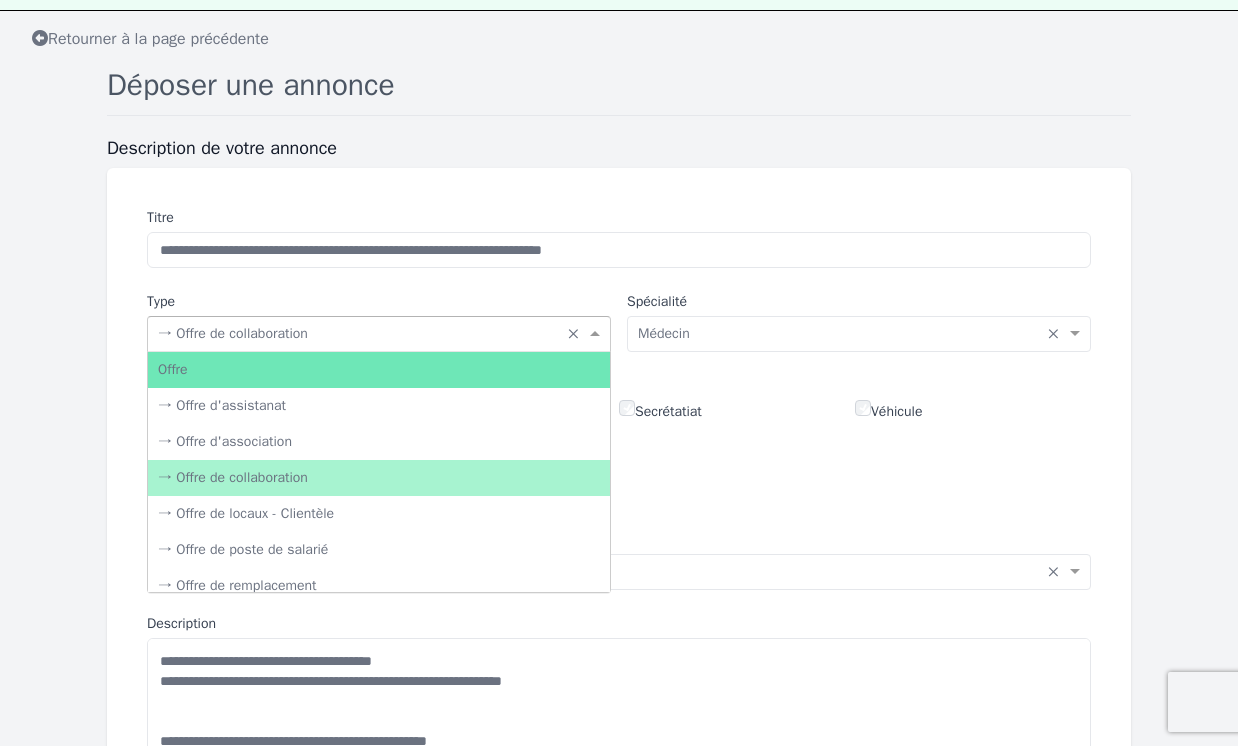 scroll, scrollTop: 98, scrollLeft: 0, axis: vertical 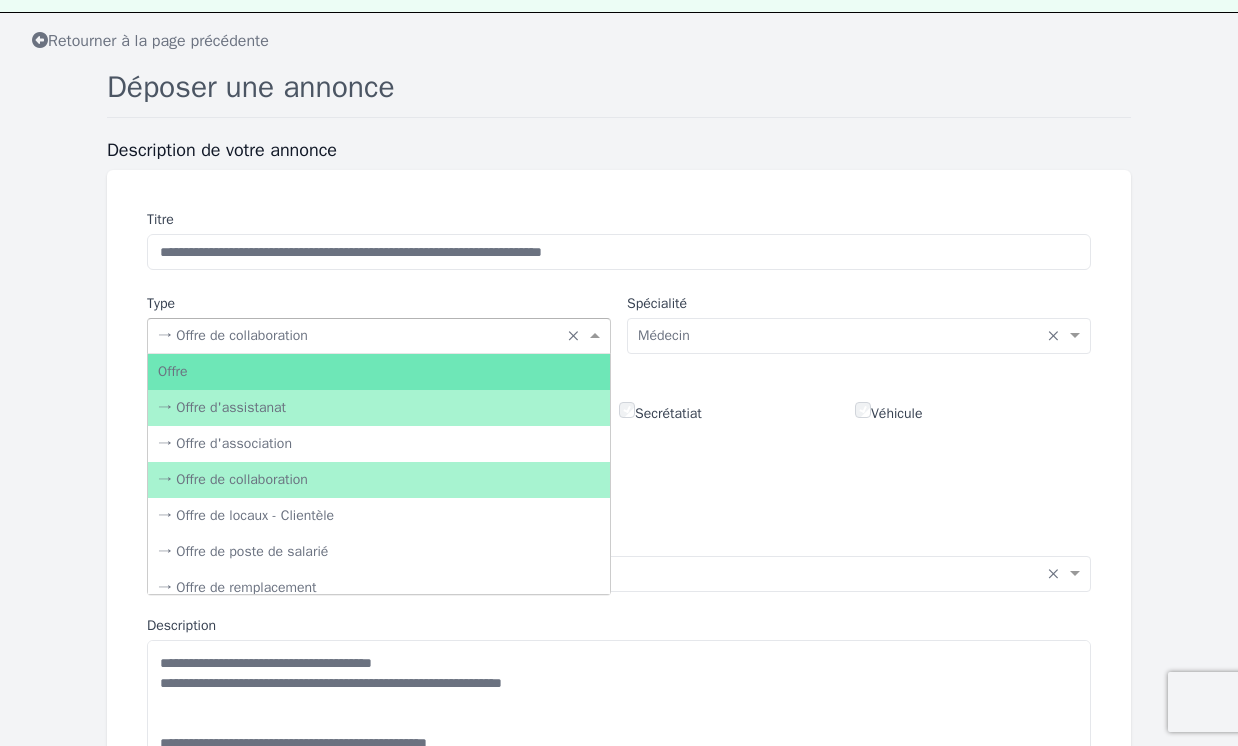 click on "Offre" at bounding box center (379, 372) 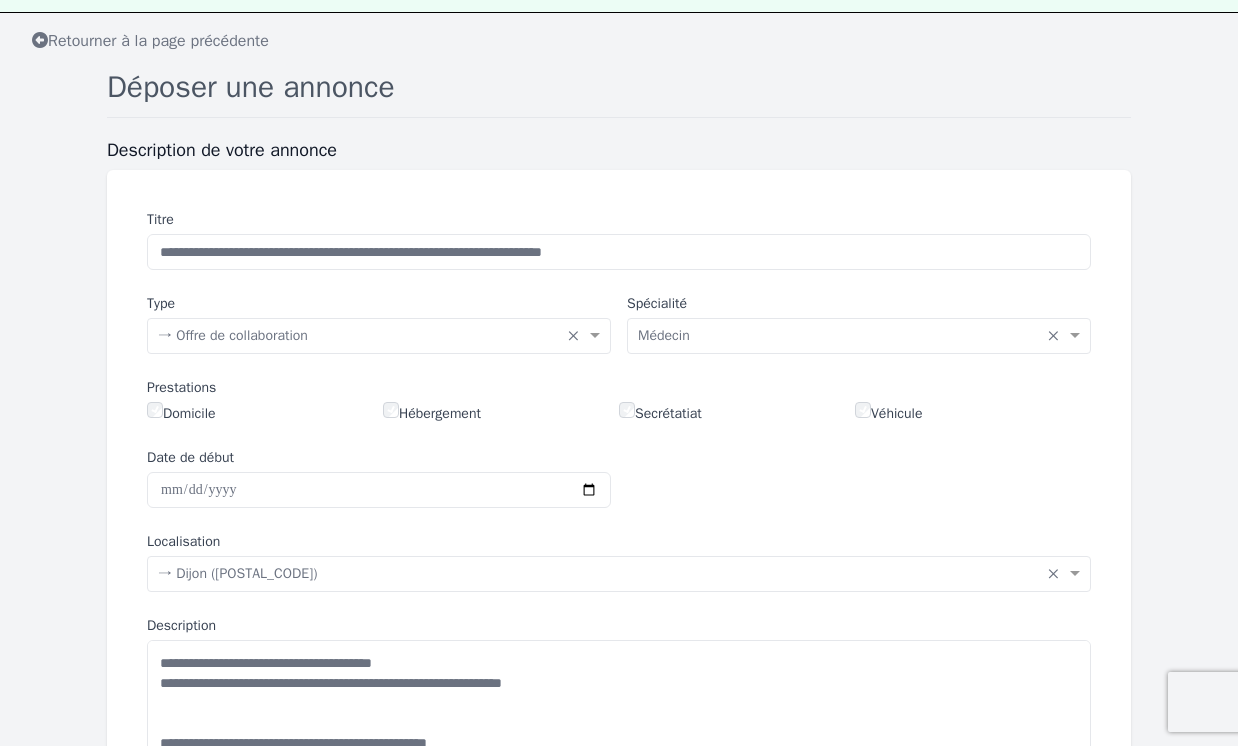 click on "**********" at bounding box center [619, 608] 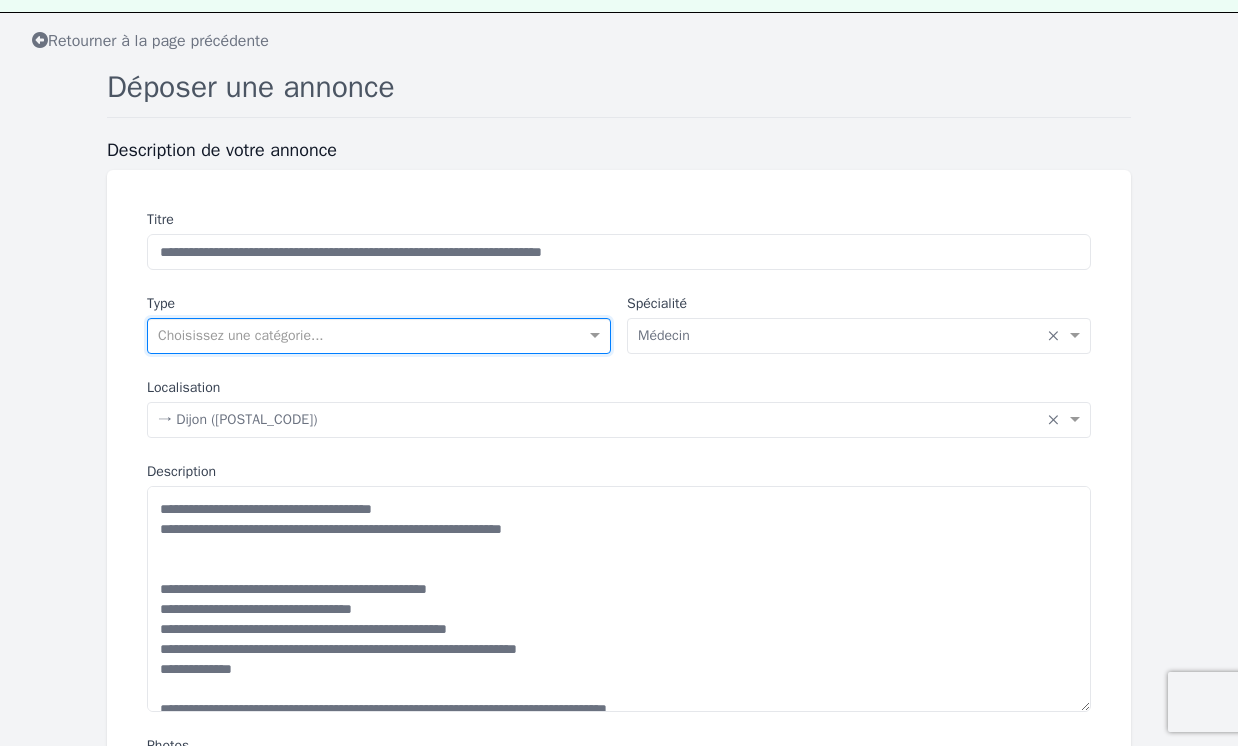 click at bounding box center [359, 334] 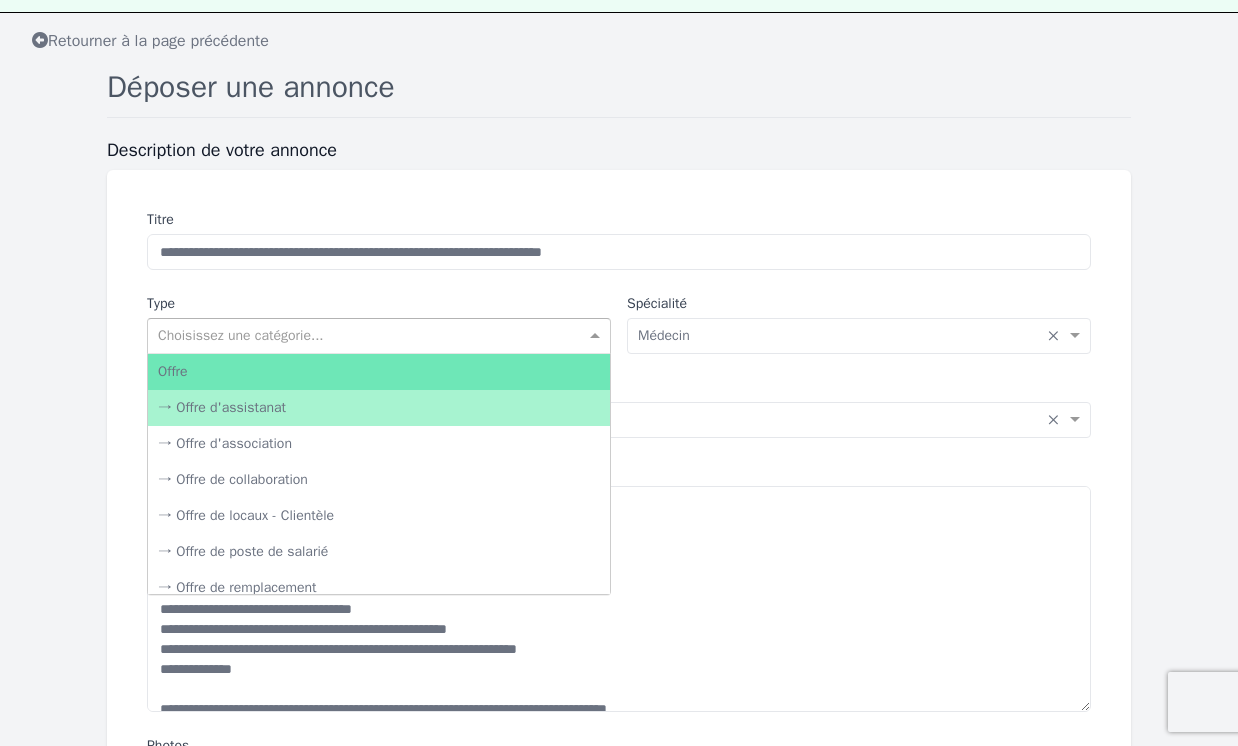 drag, startPoint x: 208, startPoint y: 370, endPoint x: 198, endPoint y: 372, distance: 10.198039 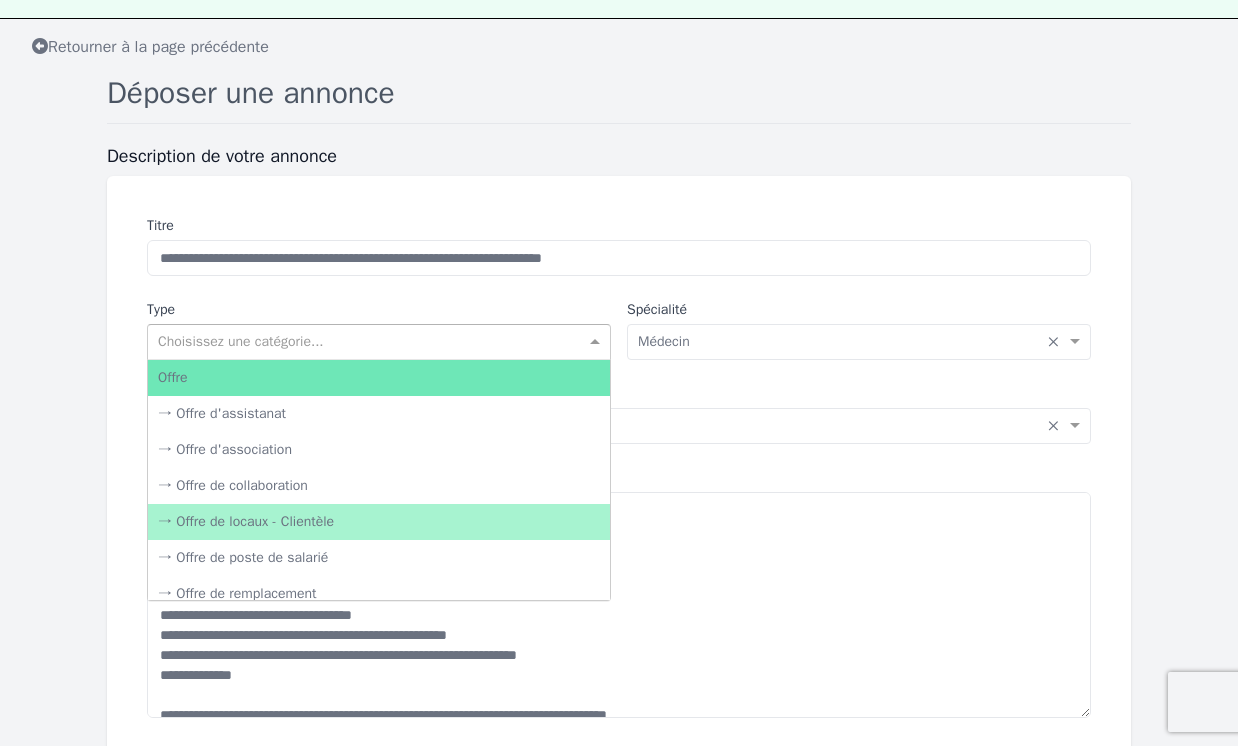 scroll, scrollTop: 94, scrollLeft: 0, axis: vertical 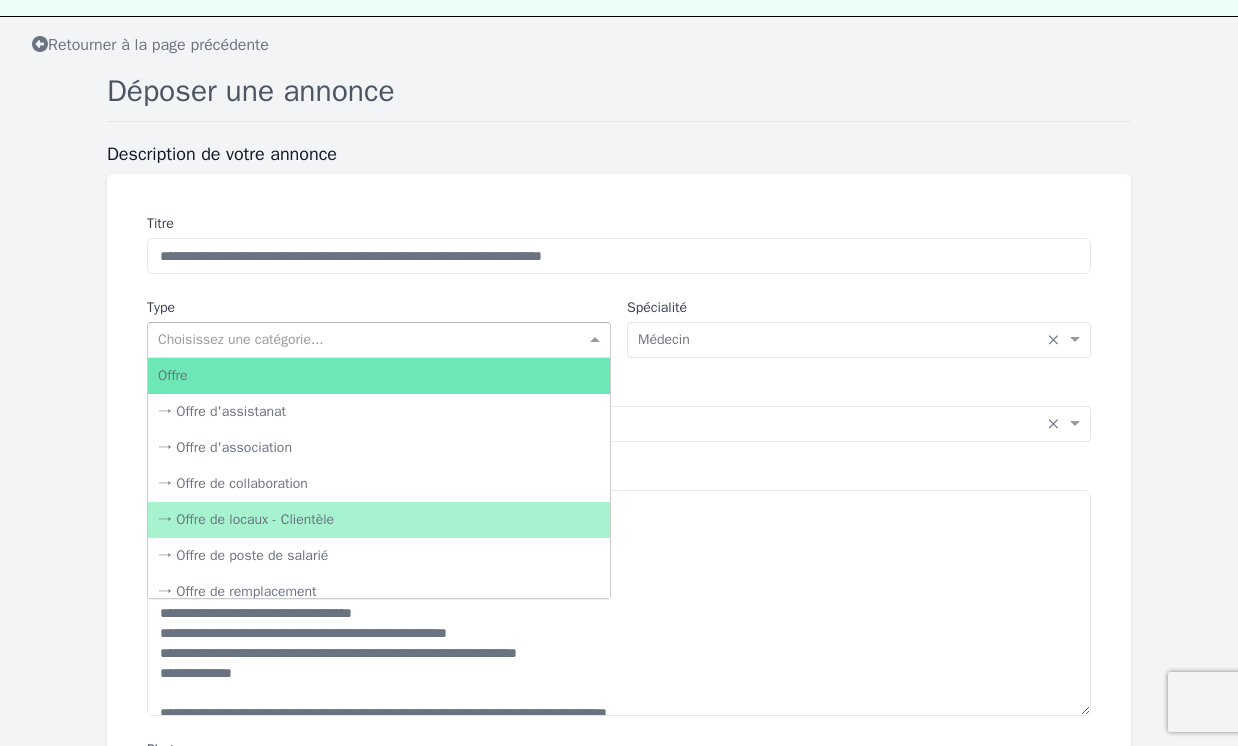 click on "→ Offre de locaux - Clientèle" at bounding box center [379, 520] 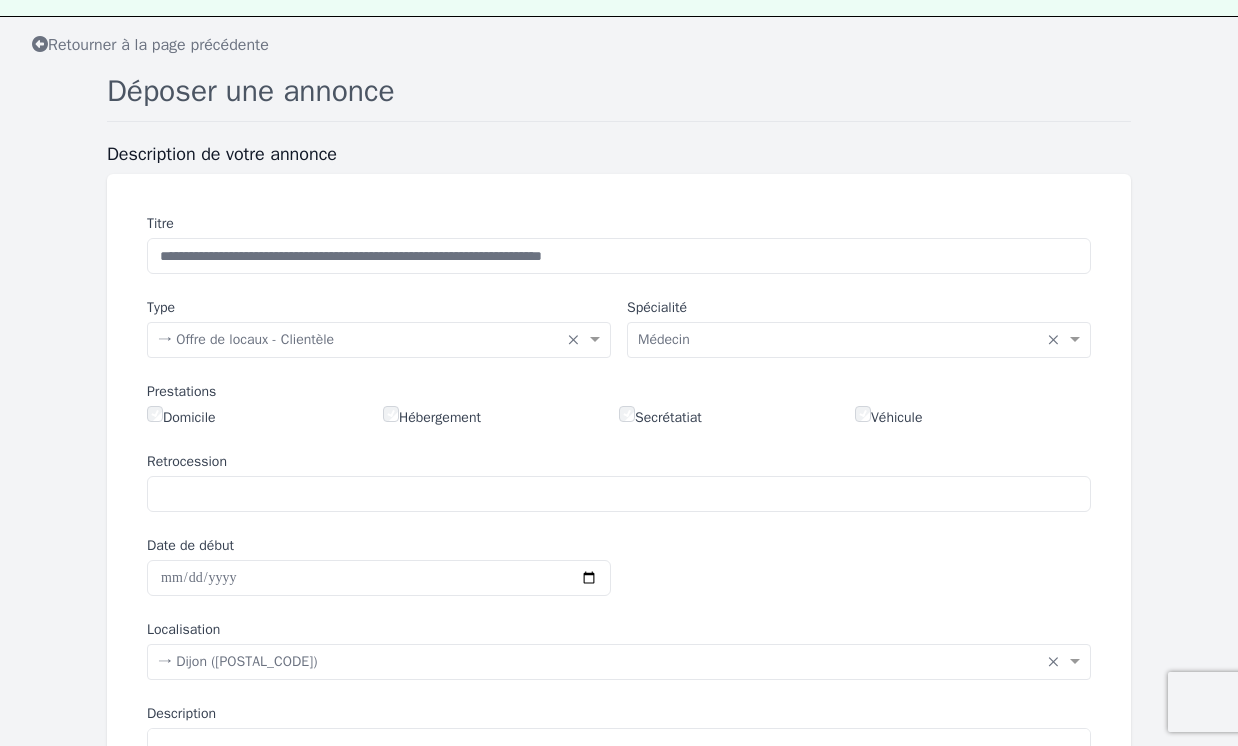 click on "Domicile" at bounding box center [265, 417] 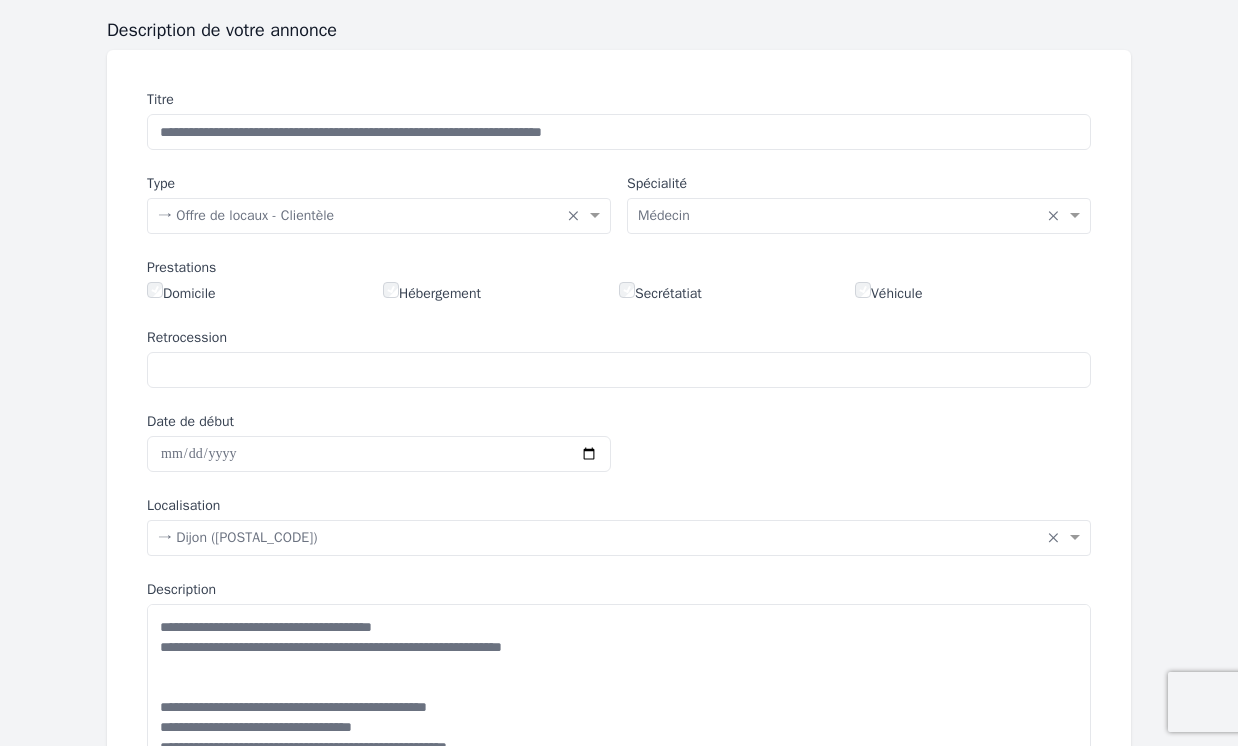 scroll, scrollTop: 230, scrollLeft: 0, axis: vertical 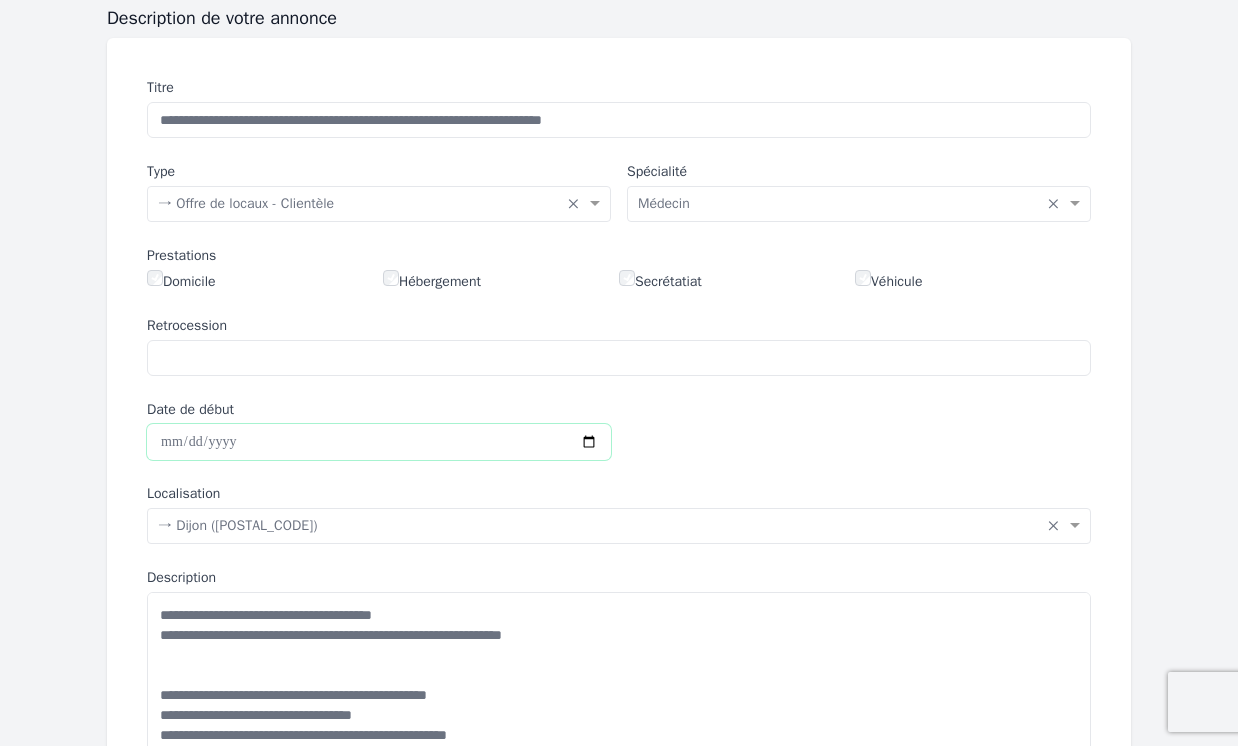 click on "Date de début" at bounding box center [379, 442] 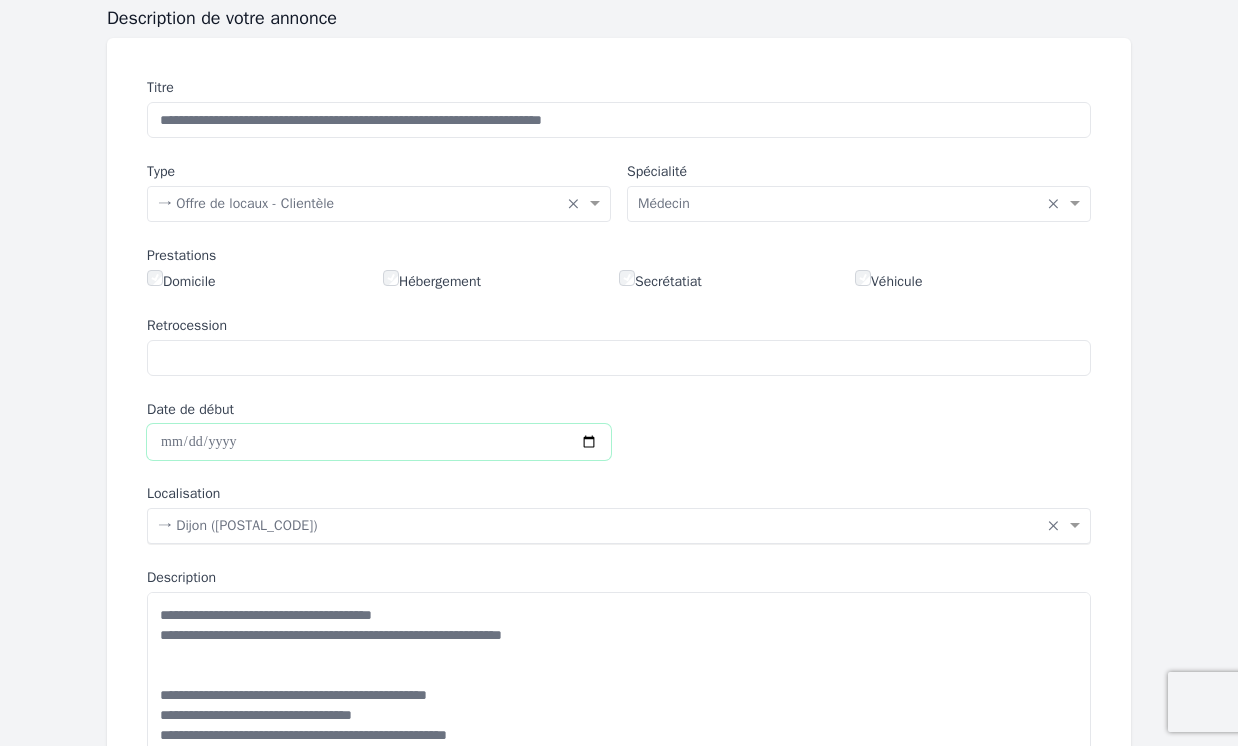 type on "**********" 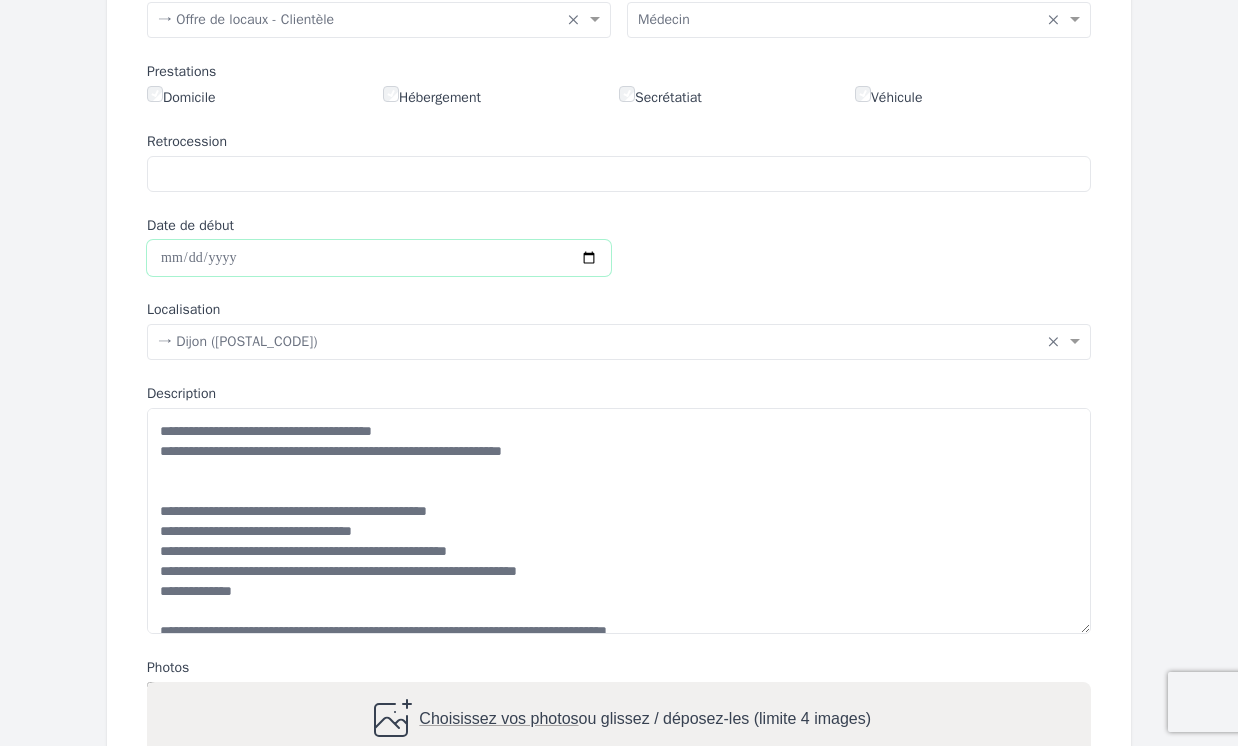 scroll, scrollTop: 426, scrollLeft: 0, axis: vertical 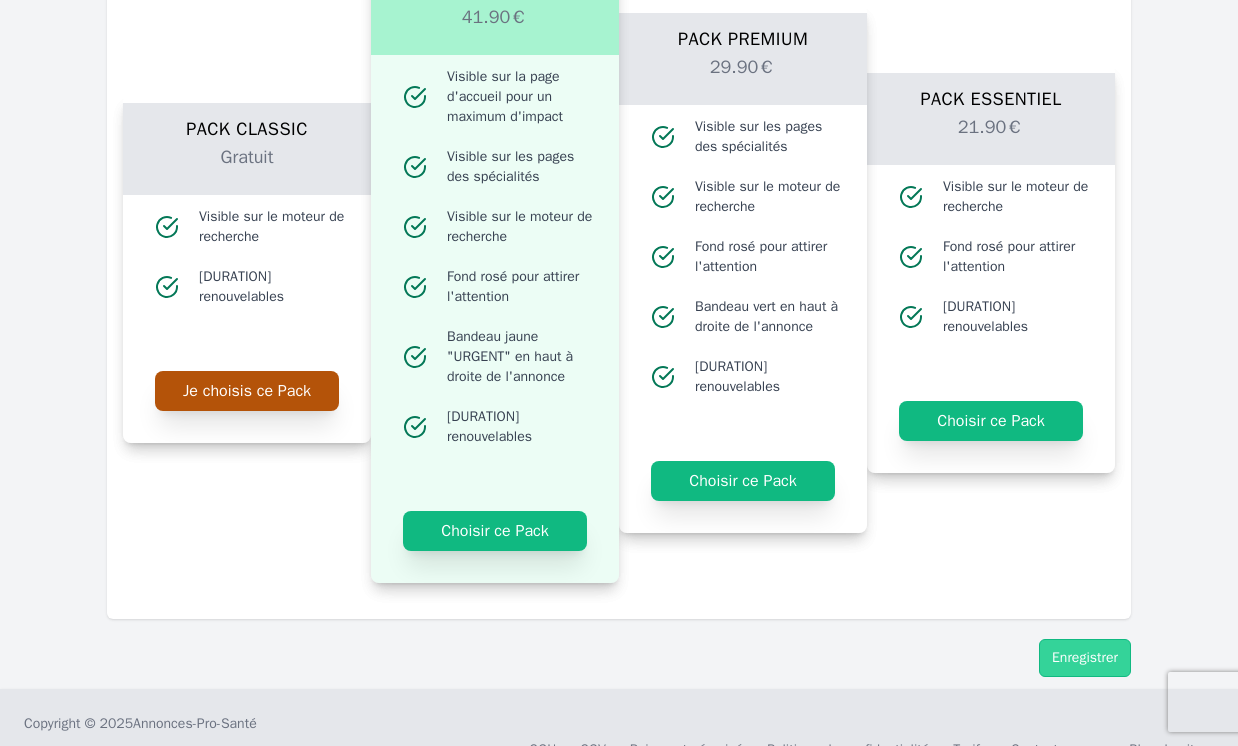 click on "Je choisis ce Pack" at bounding box center (247, 391) 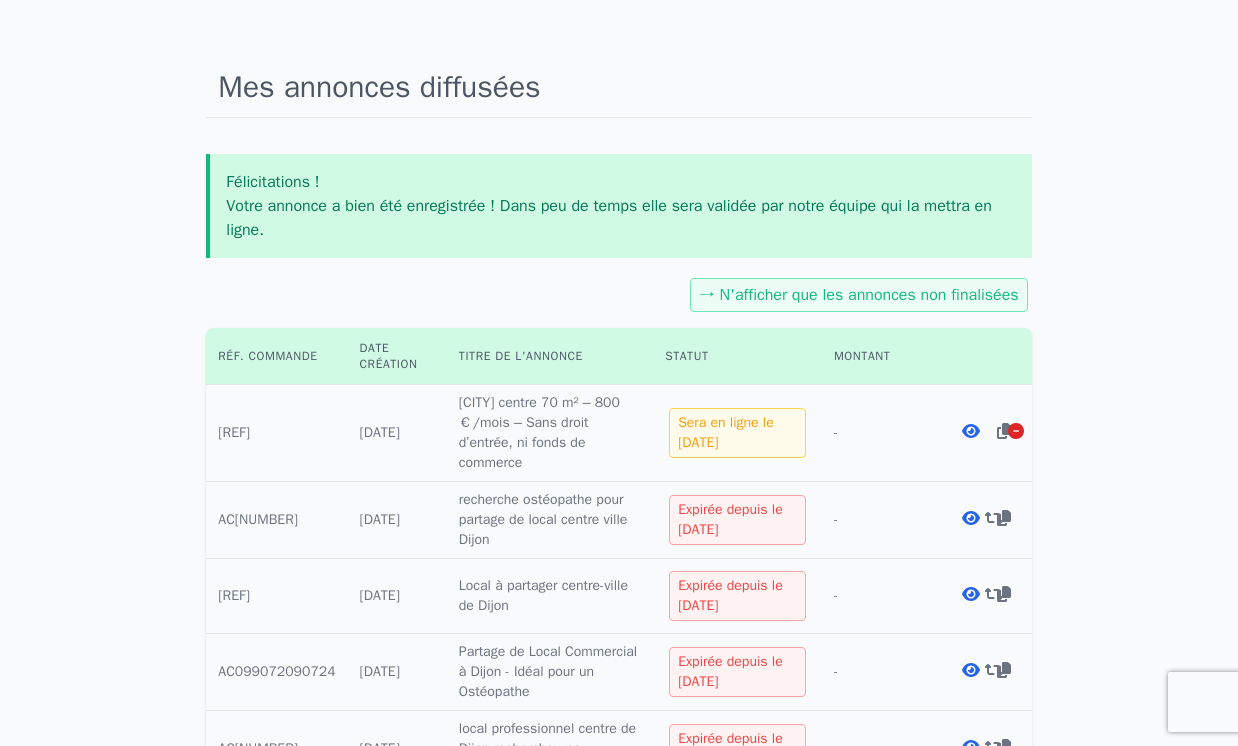 scroll, scrollTop: 160, scrollLeft: 0, axis: vertical 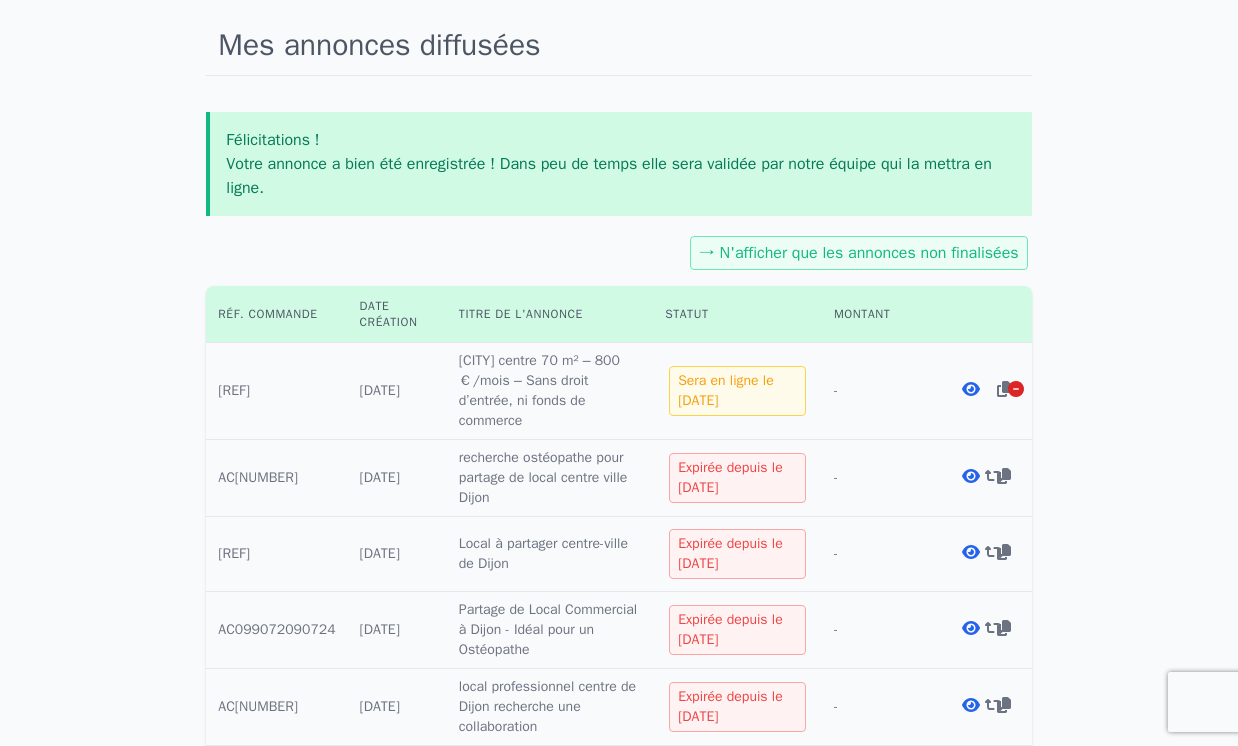 click on "Sera en ligne le [DATE]" at bounding box center (737, 391) 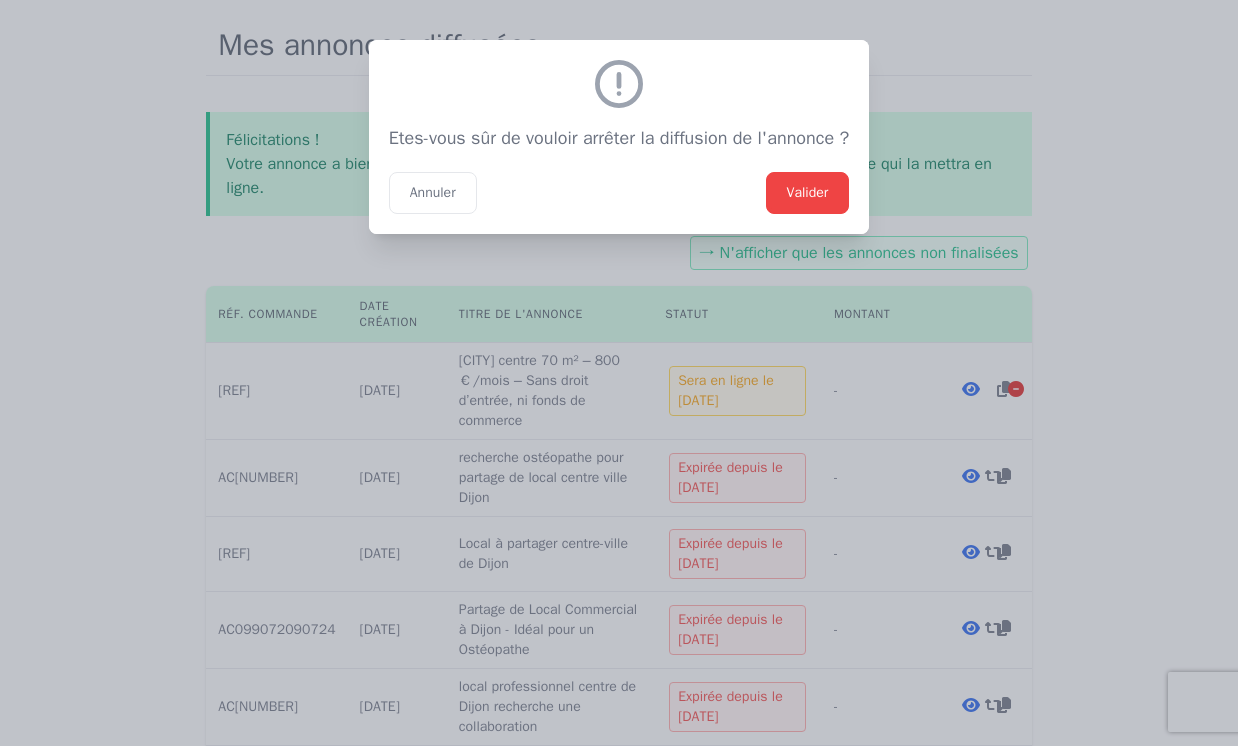 click on "Valider" at bounding box center (808, 193) 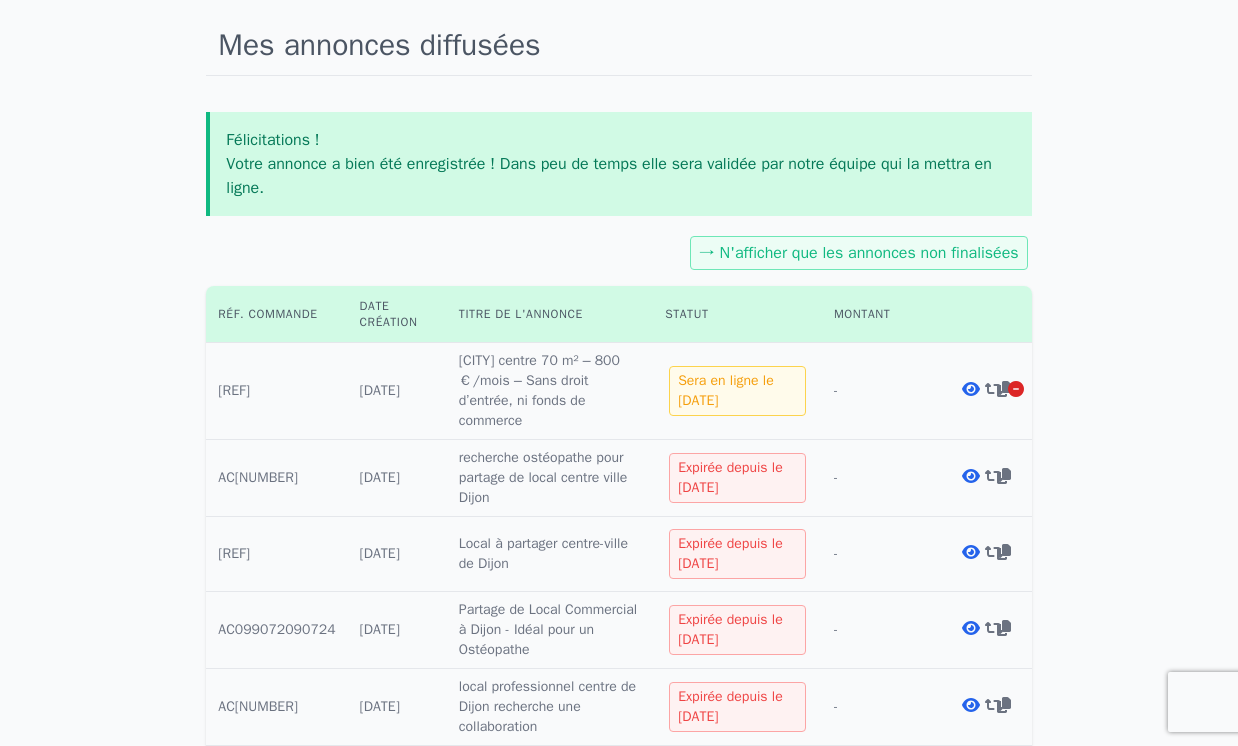 click on "Titre : [CITY] centre 70 m² – 800 €/mois – Sans droit d’entrée, ni fonds de commerce" at bounding box center [550, 391] 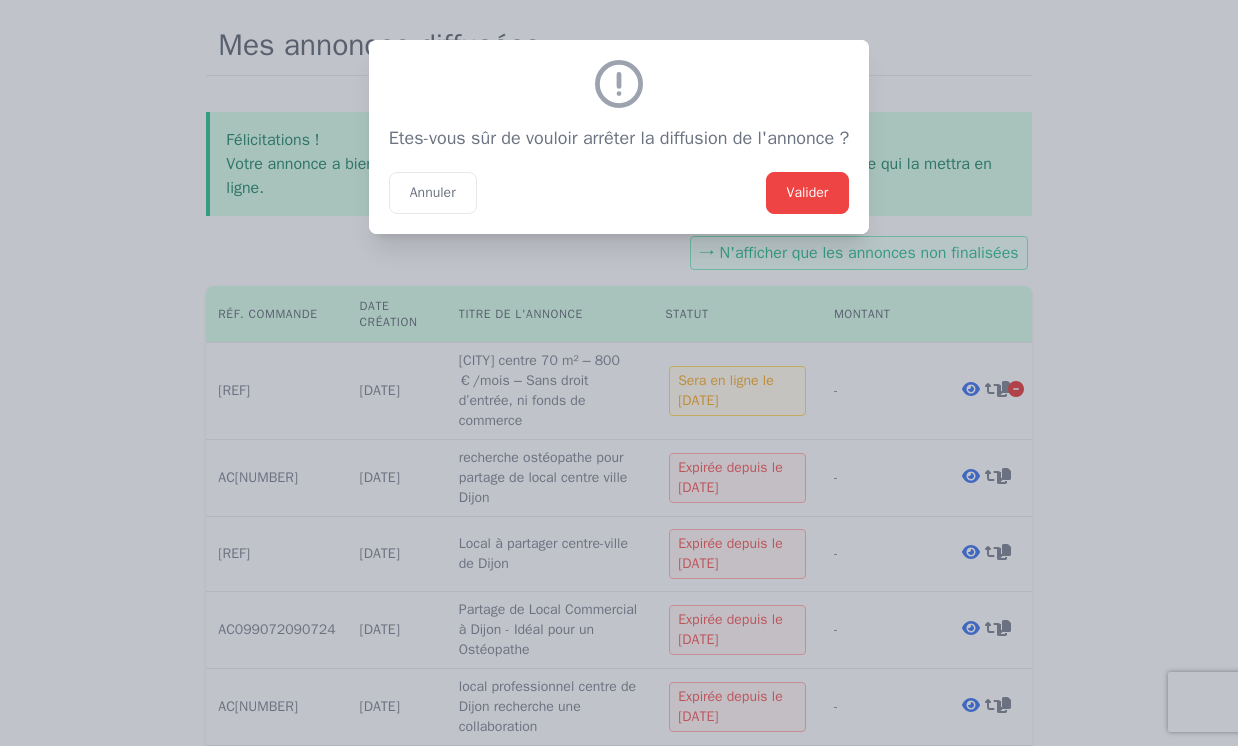 click on "Valider" at bounding box center (808, 193) 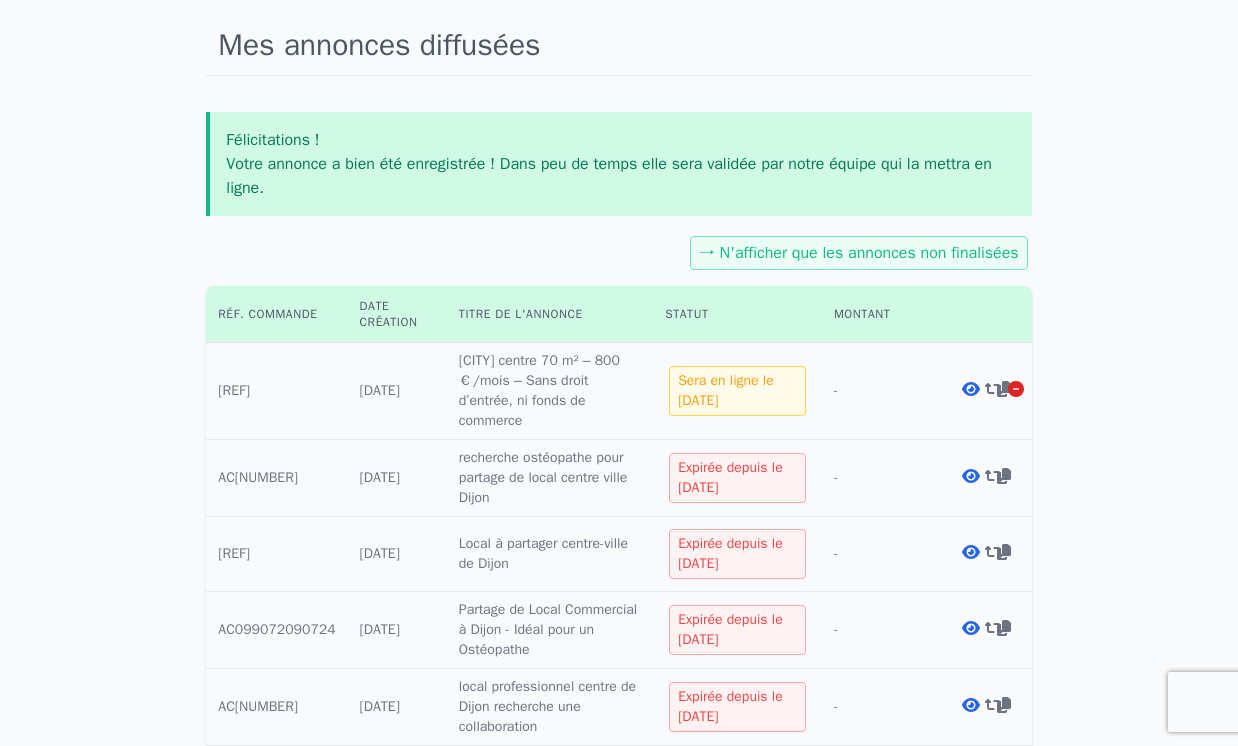 click at bounding box center [1016, 389] 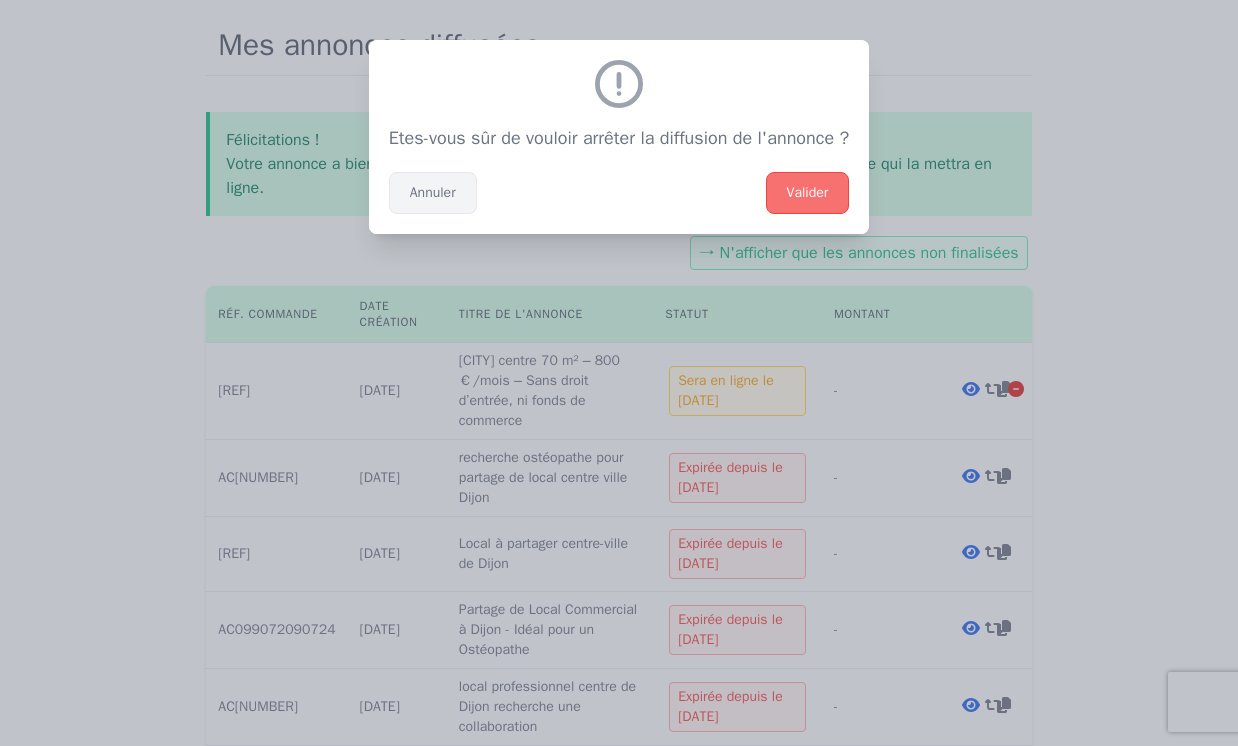 click on "Annuler" at bounding box center (433, 193) 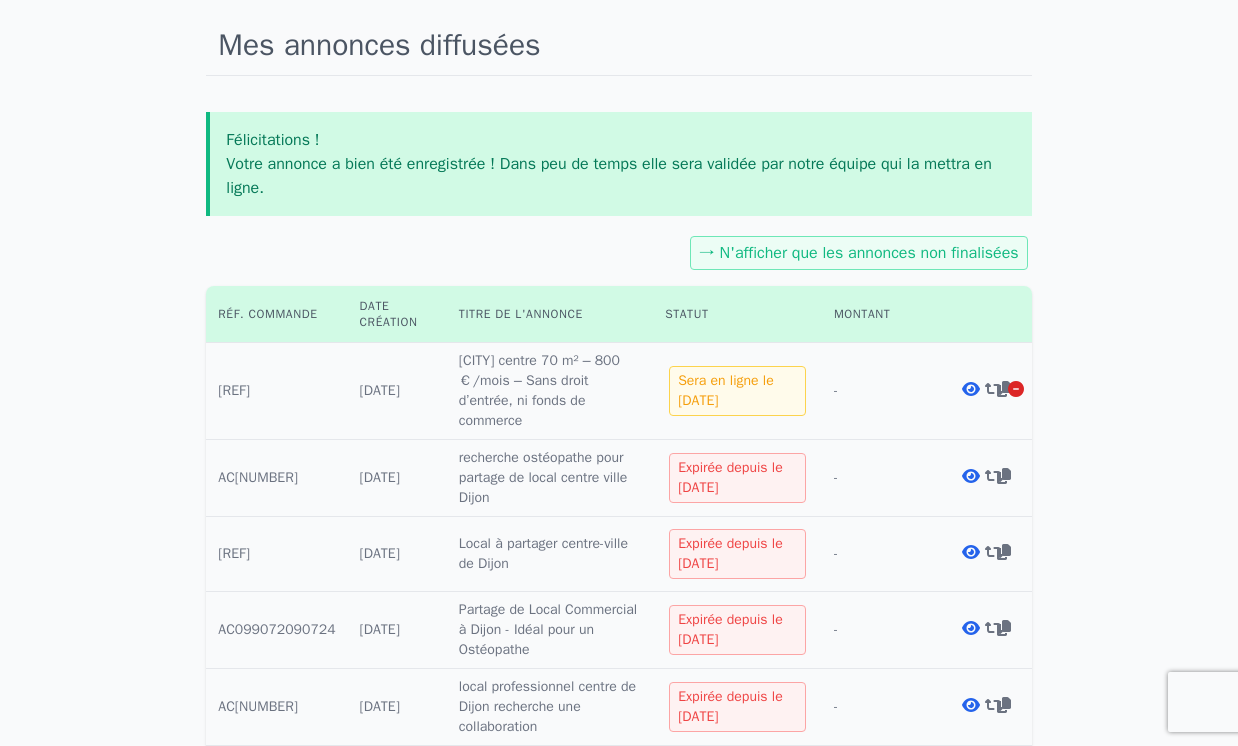 drag, startPoint x: 751, startPoint y: 393, endPoint x: 690, endPoint y: 396, distance: 61.073727 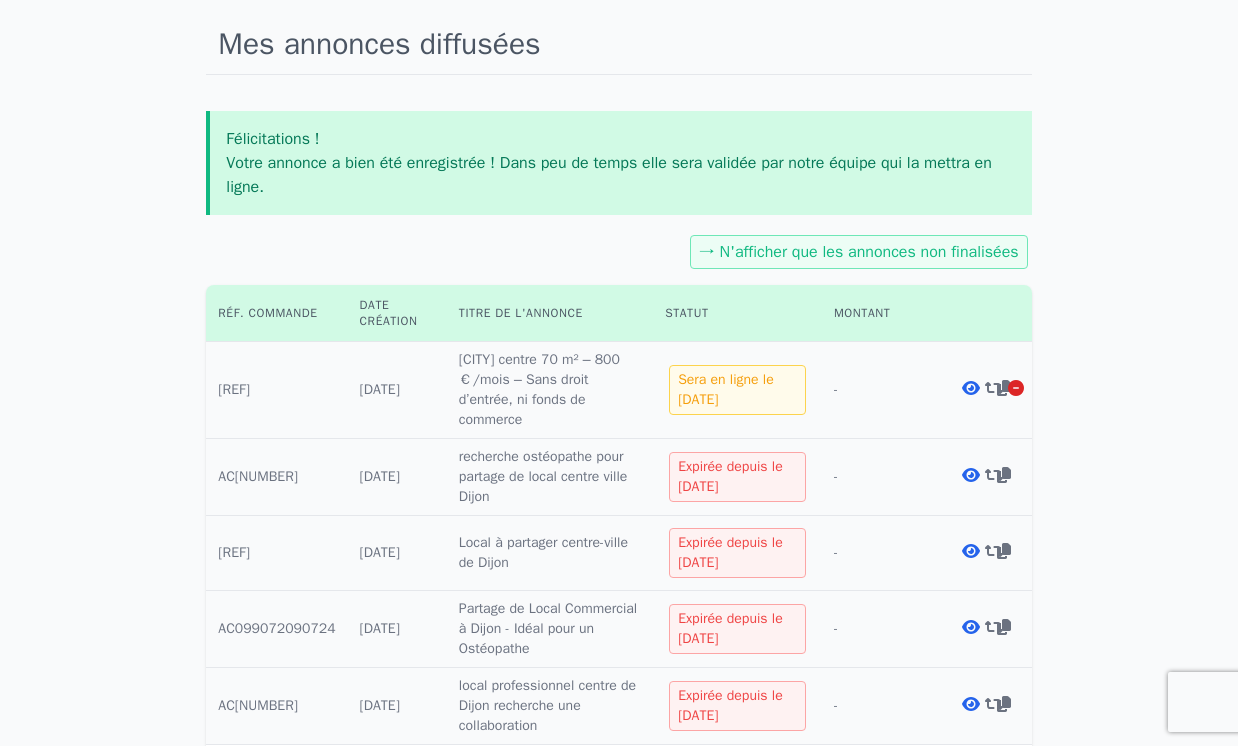 scroll, scrollTop: 162, scrollLeft: 0, axis: vertical 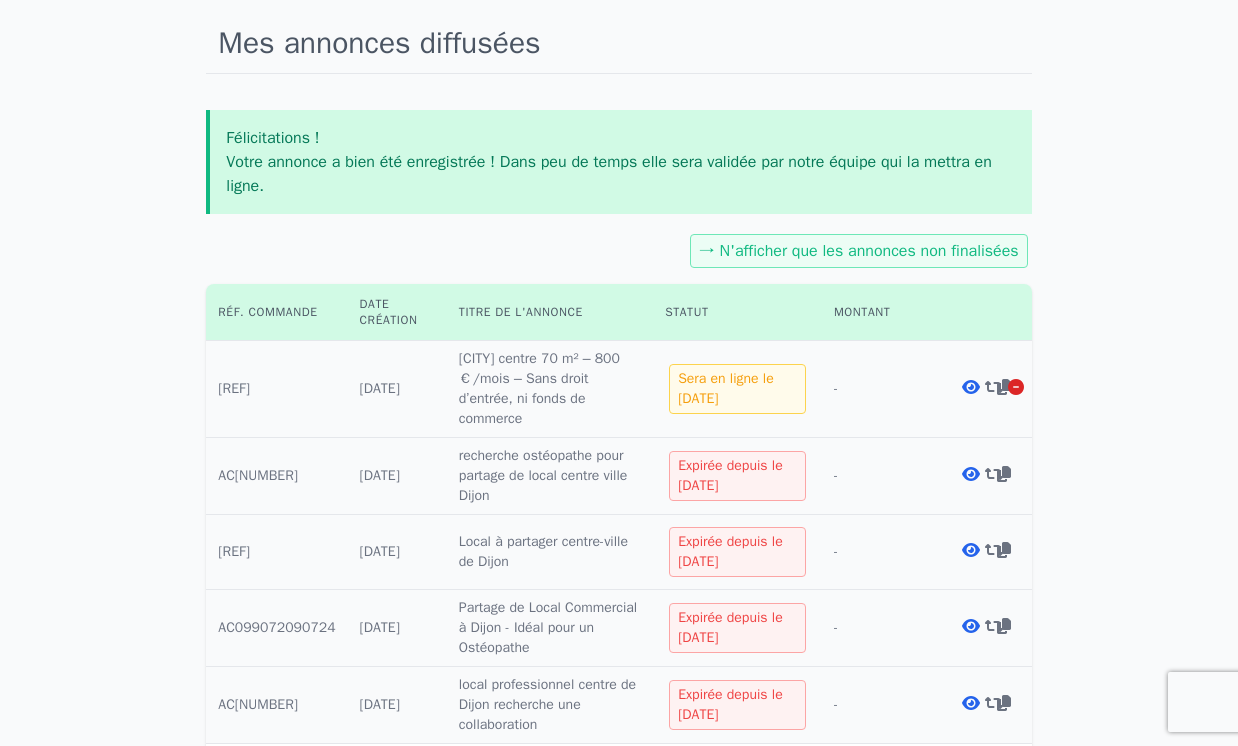 click on "→ N'afficher que les annonces non finalisées" at bounding box center (859, 251) 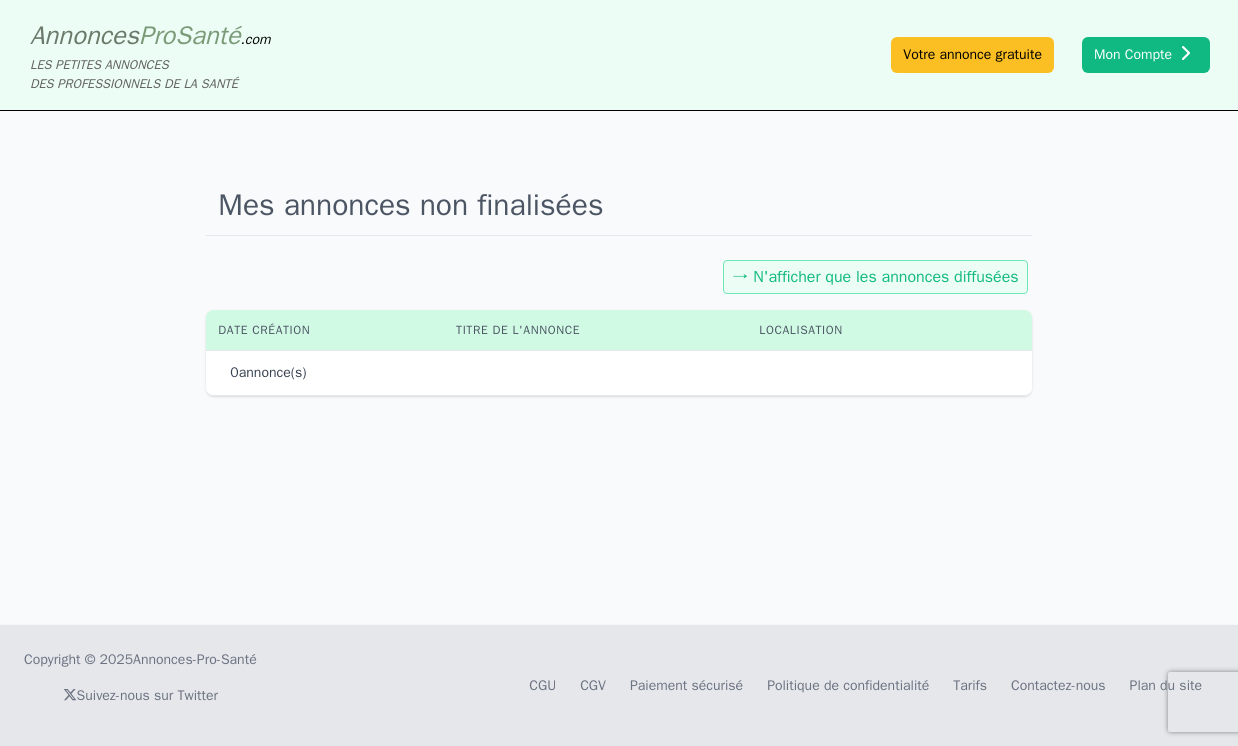 scroll, scrollTop: 0, scrollLeft: 0, axis: both 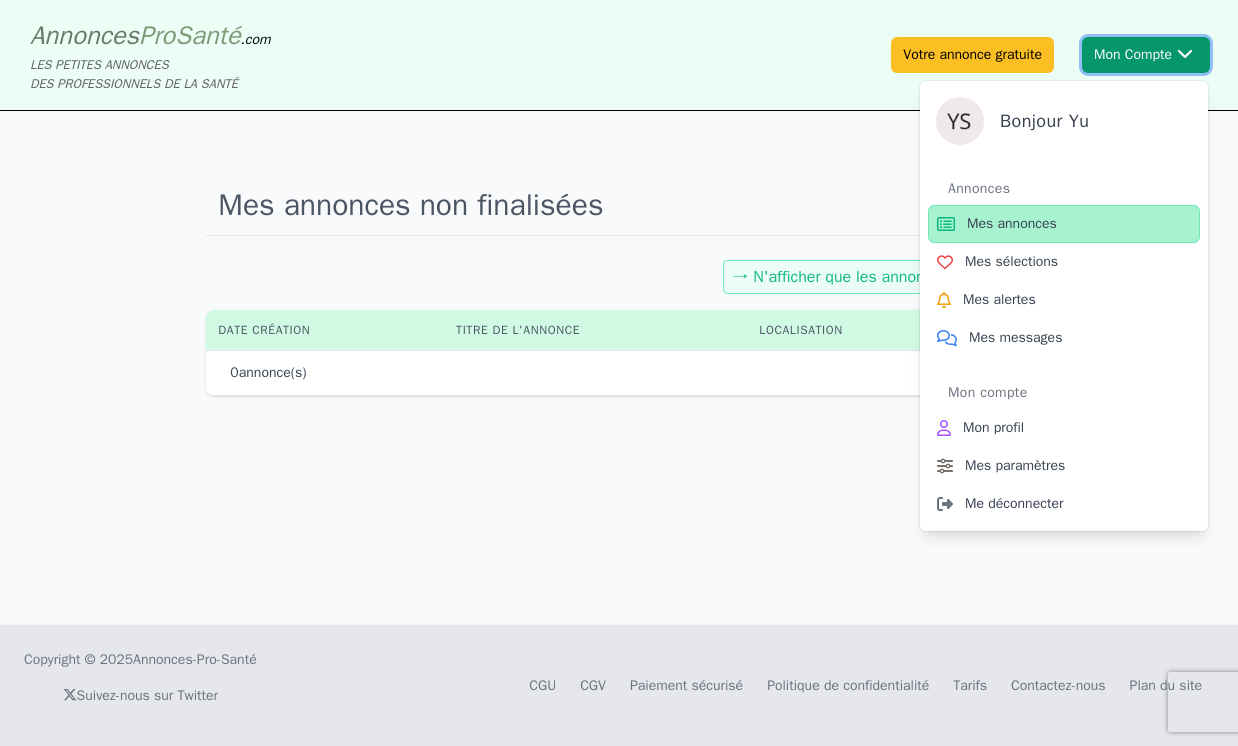 click on "Mon Compte   Bonjour [NAME]  Annonces Mes annonces Mes sélections Mes alertes Mes messages Mon compte Mon profil Mes paramètres Me déconnecter" at bounding box center [1146, 55] 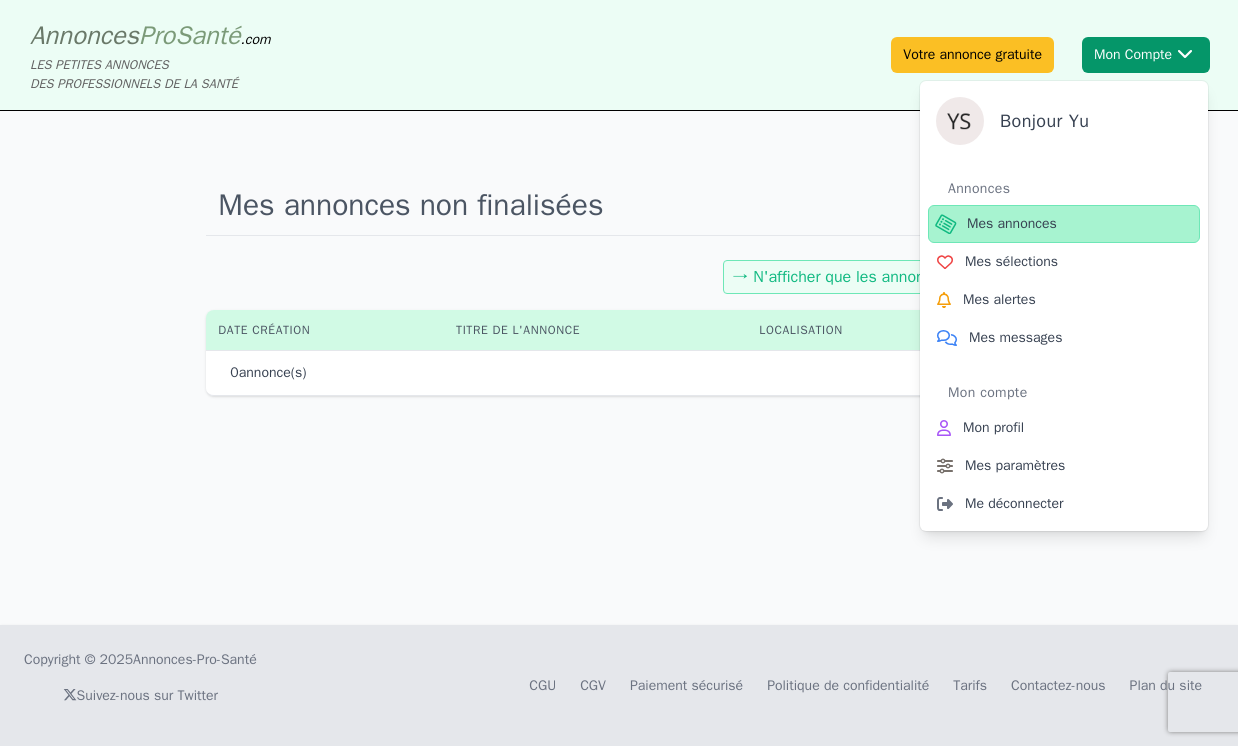 click on "Mes annonces" at bounding box center [1012, 224] 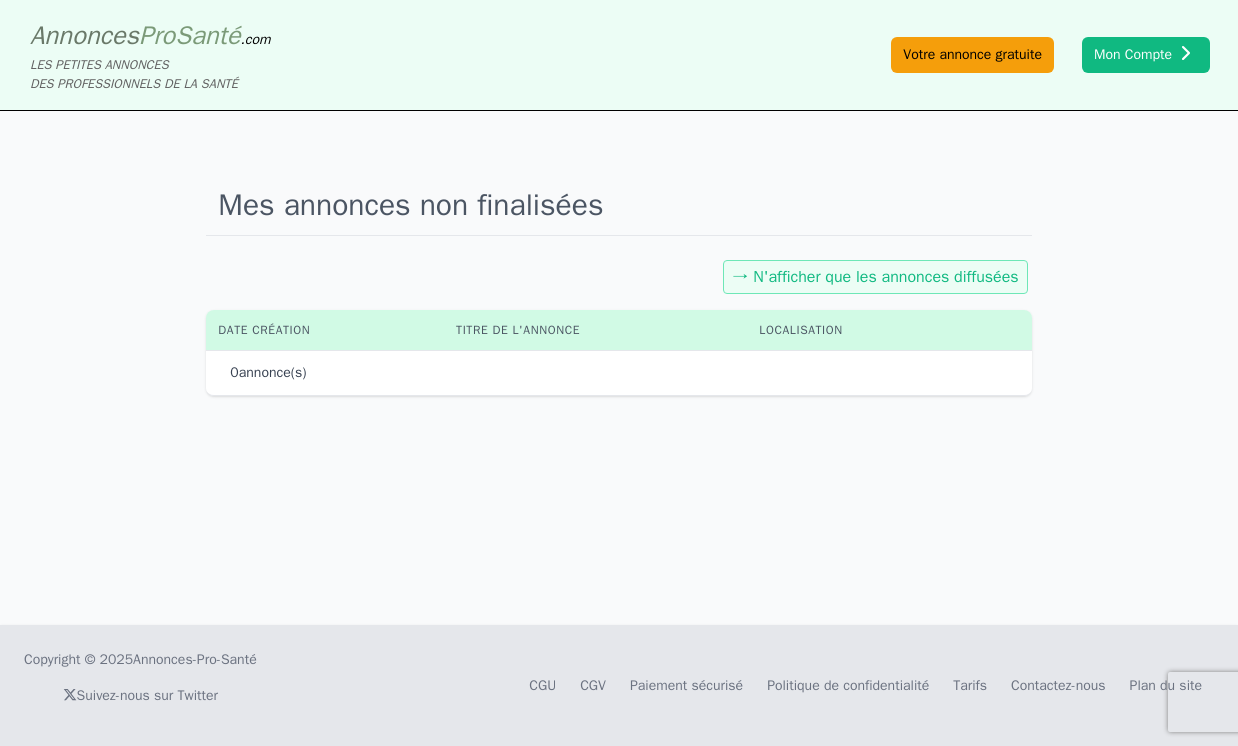 click on "Votre annonce gratuite" at bounding box center [972, 55] 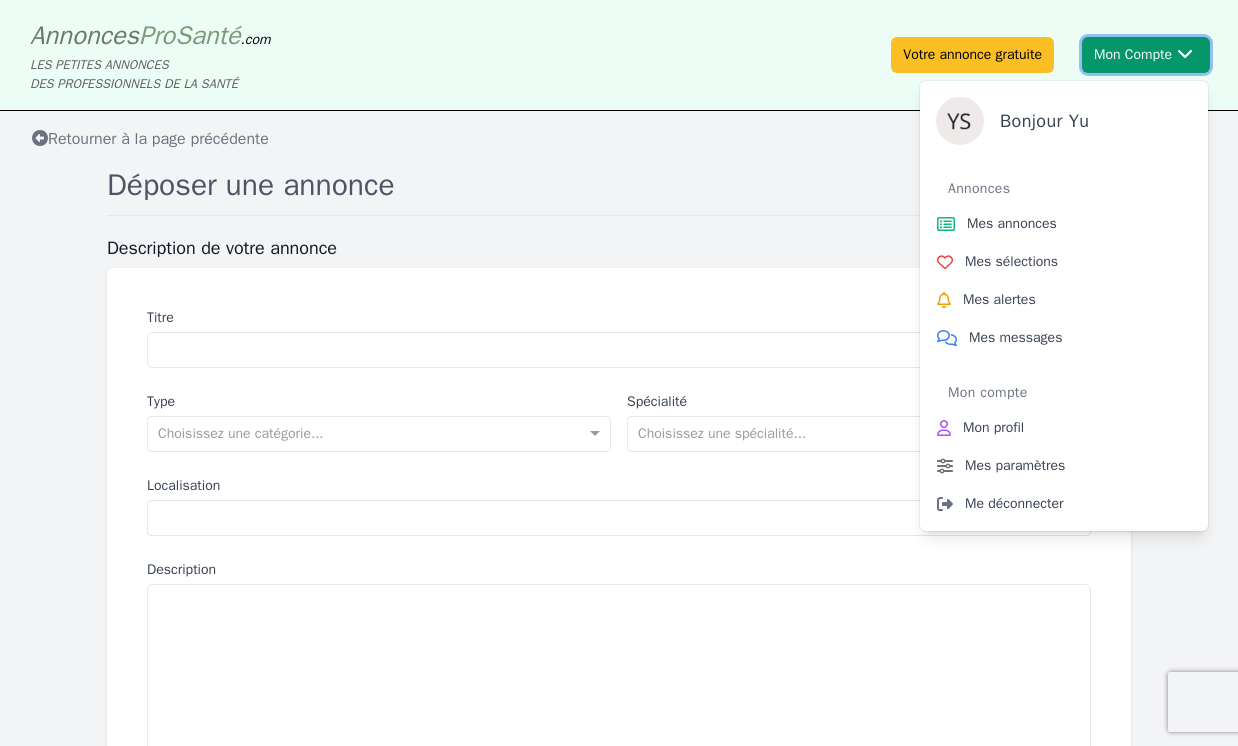 click on "Mon Compte   Bonjour [NAME]  Annonces Mes annonces Mes sélections Mes alertes Mes messages Mon compte Mon profil Mes paramètres Me déconnecter" at bounding box center [1146, 55] 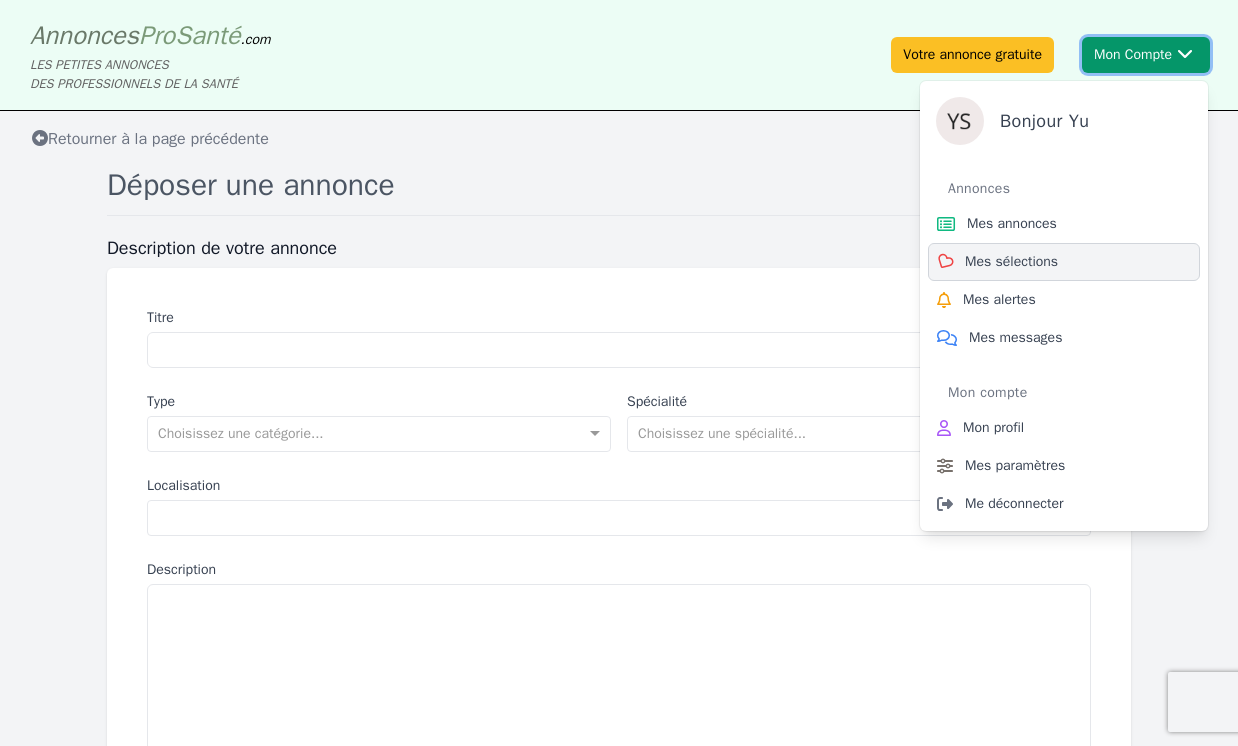 scroll, scrollTop: 12, scrollLeft: 0, axis: vertical 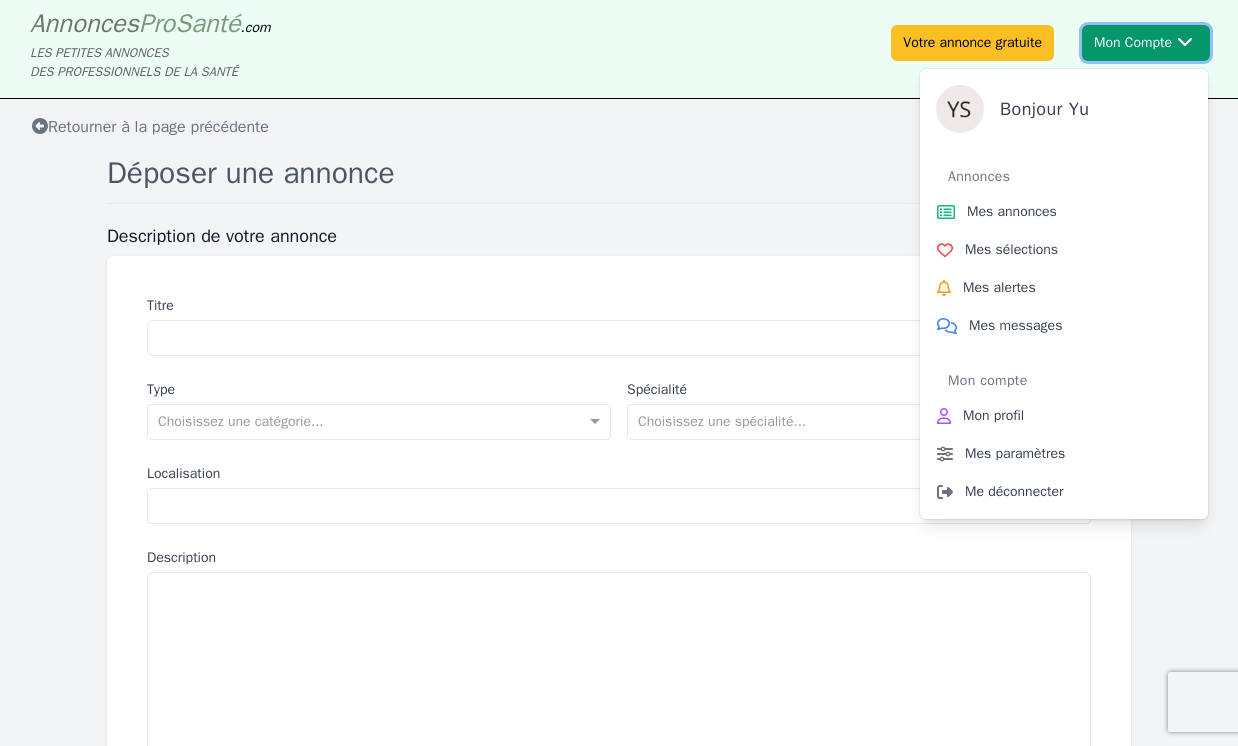 click on "Mon Compte   Bonjour [NAME]  Annonces Mes annonces Mes sélections Mes alertes Mes messages Mon compte Mon profil Mes paramètres Me déconnecter" at bounding box center (1146, 43) 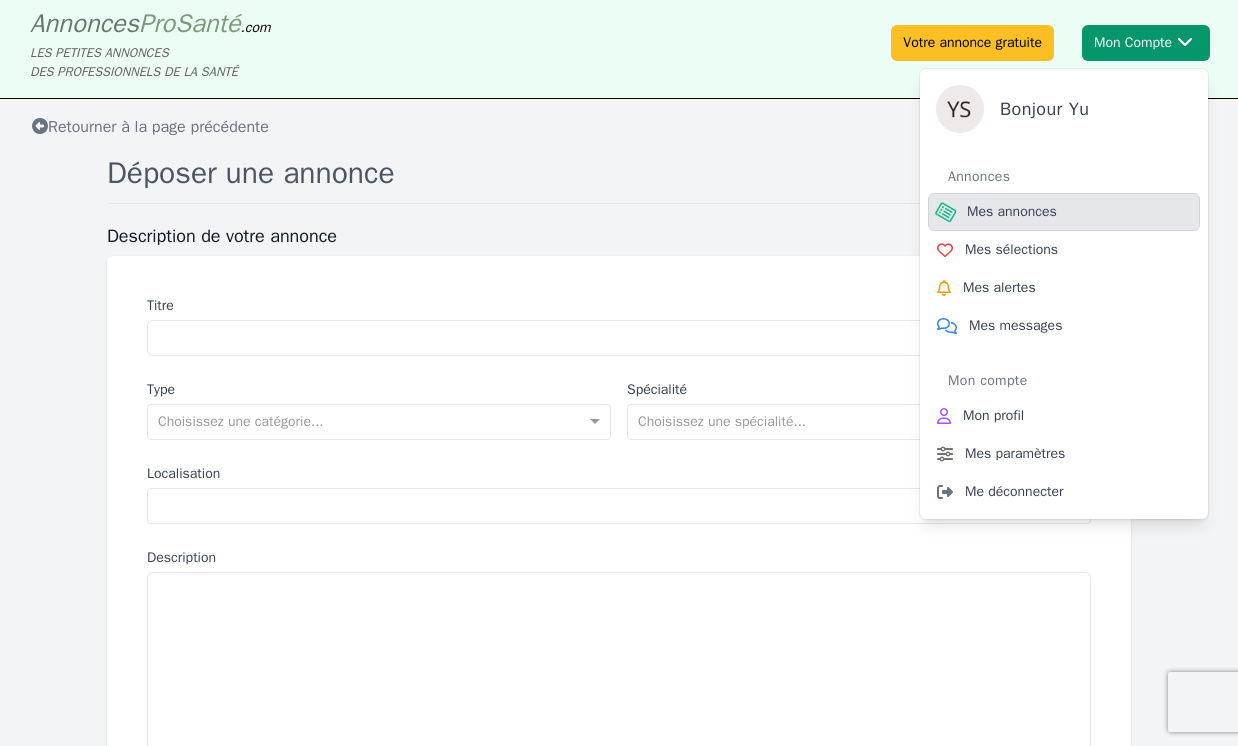 click on "Mes annonces" at bounding box center [1012, 212] 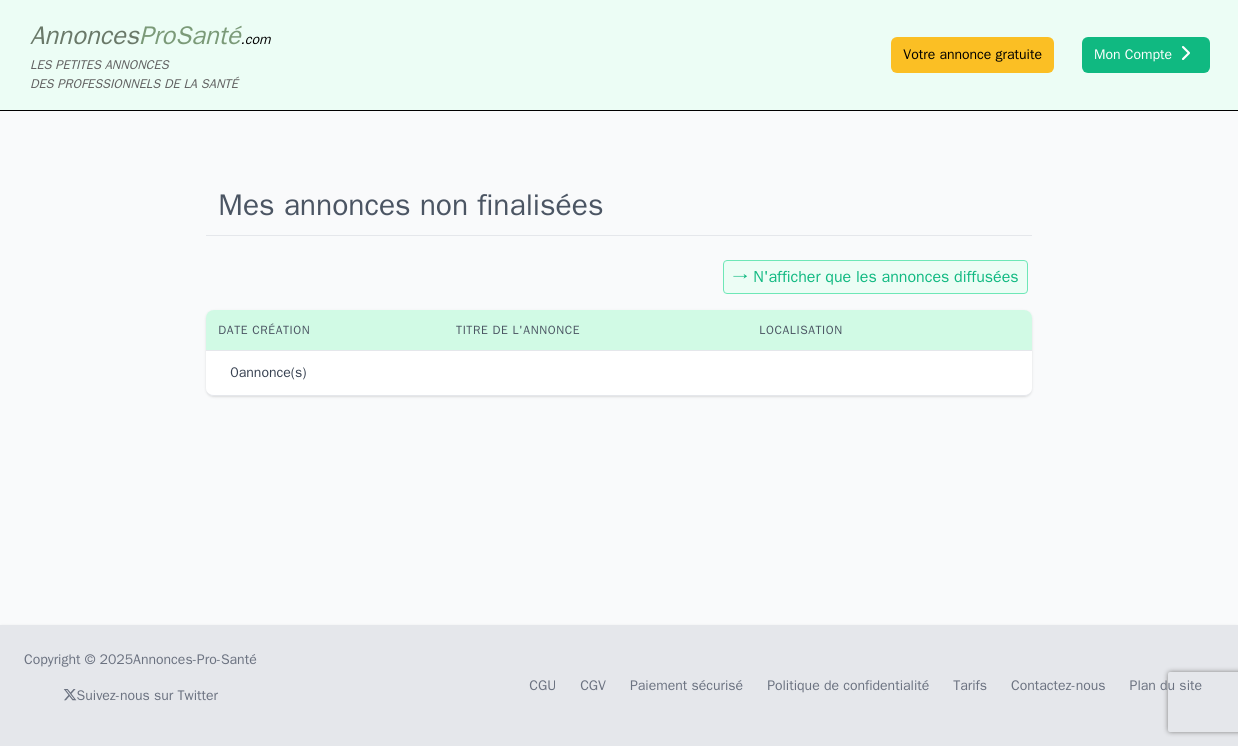 drag, startPoint x: 265, startPoint y: 403, endPoint x: 192, endPoint y: 186, distance: 228.94978 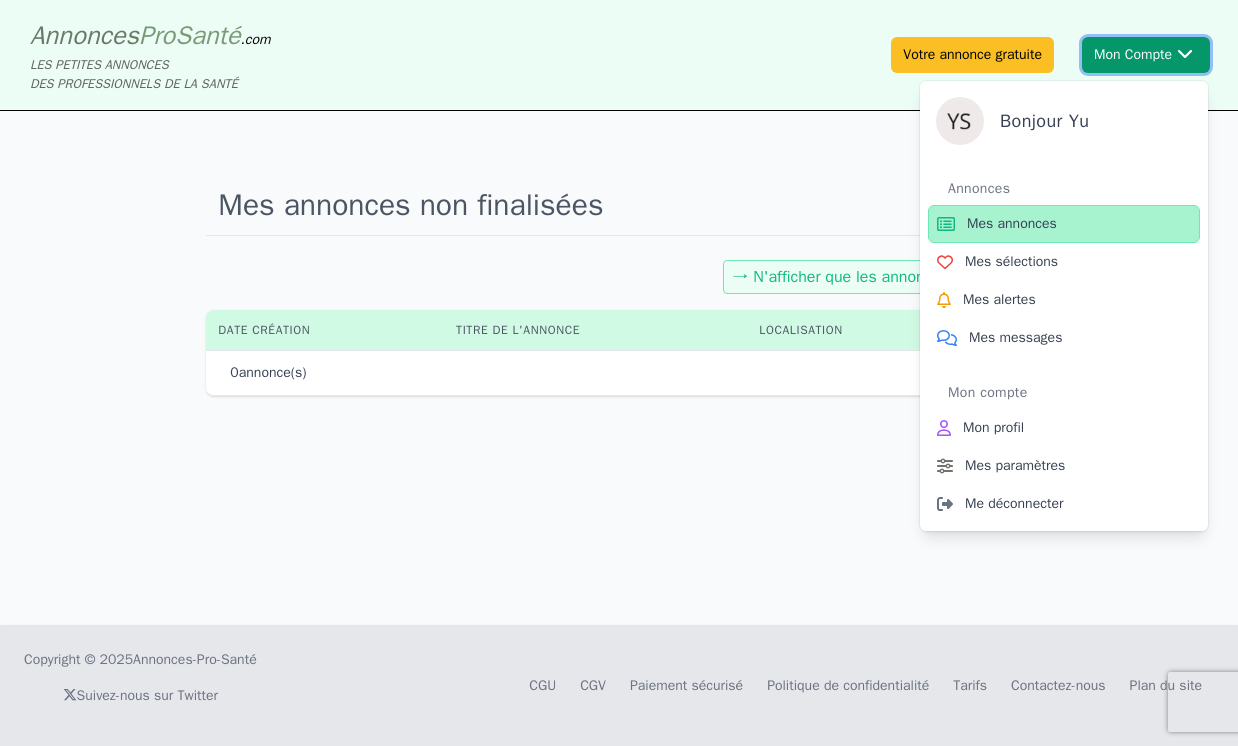 click on "Mon Compte   Bonjour [NAME]  Annonces Mes annonces Mes sélections Mes alertes Mes messages Mon compte Mon profil Mes paramètres Me déconnecter" at bounding box center (1146, 55) 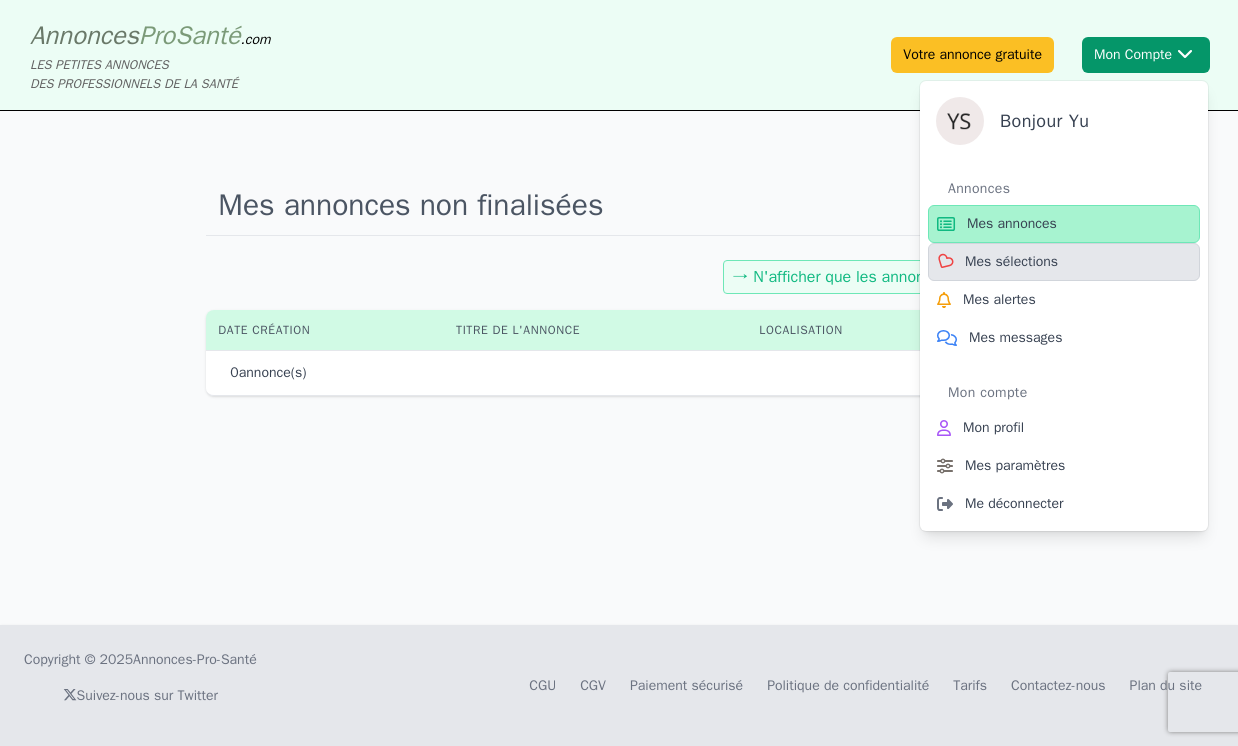 click on "Mes sélections" at bounding box center (1064, 262) 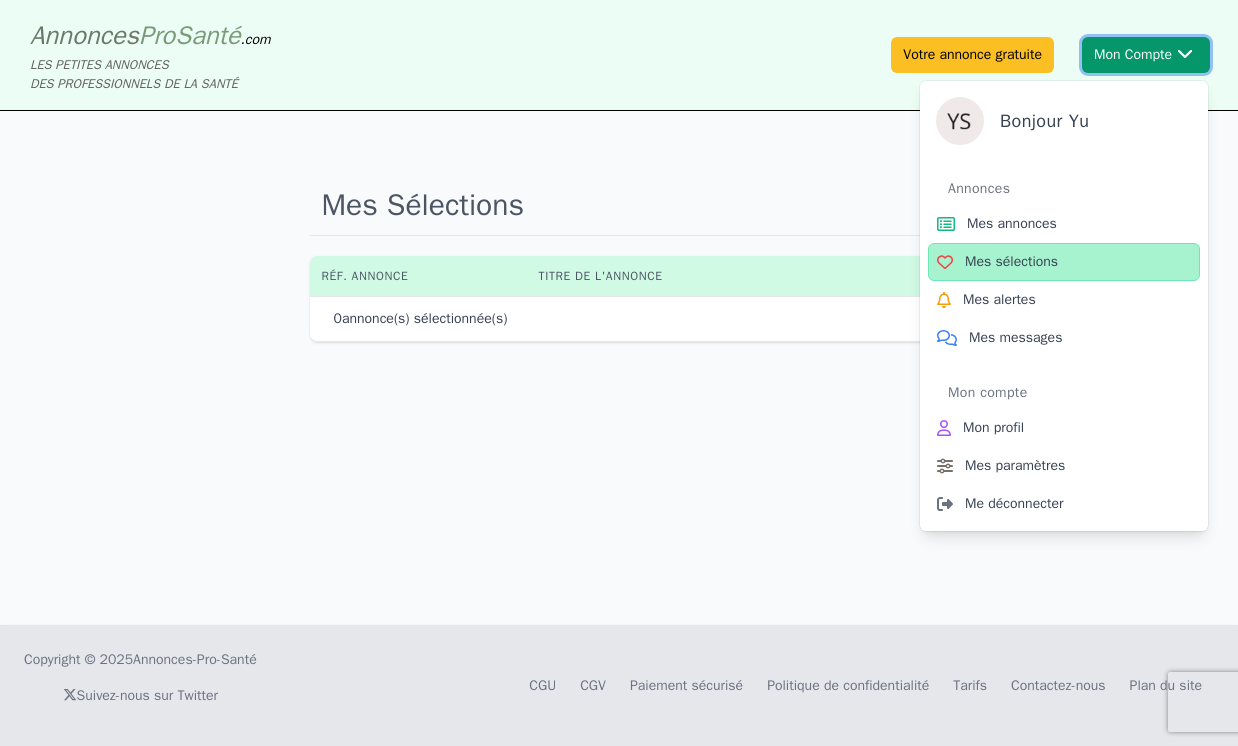 click on "Mon Compte   Bonjour [NAME]  Annonces Mes annonces Mes sélections Mes alertes Mes messages Mon compte Mon profil Mes paramètres Me déconnecter" at bounding box center (1146, 55) 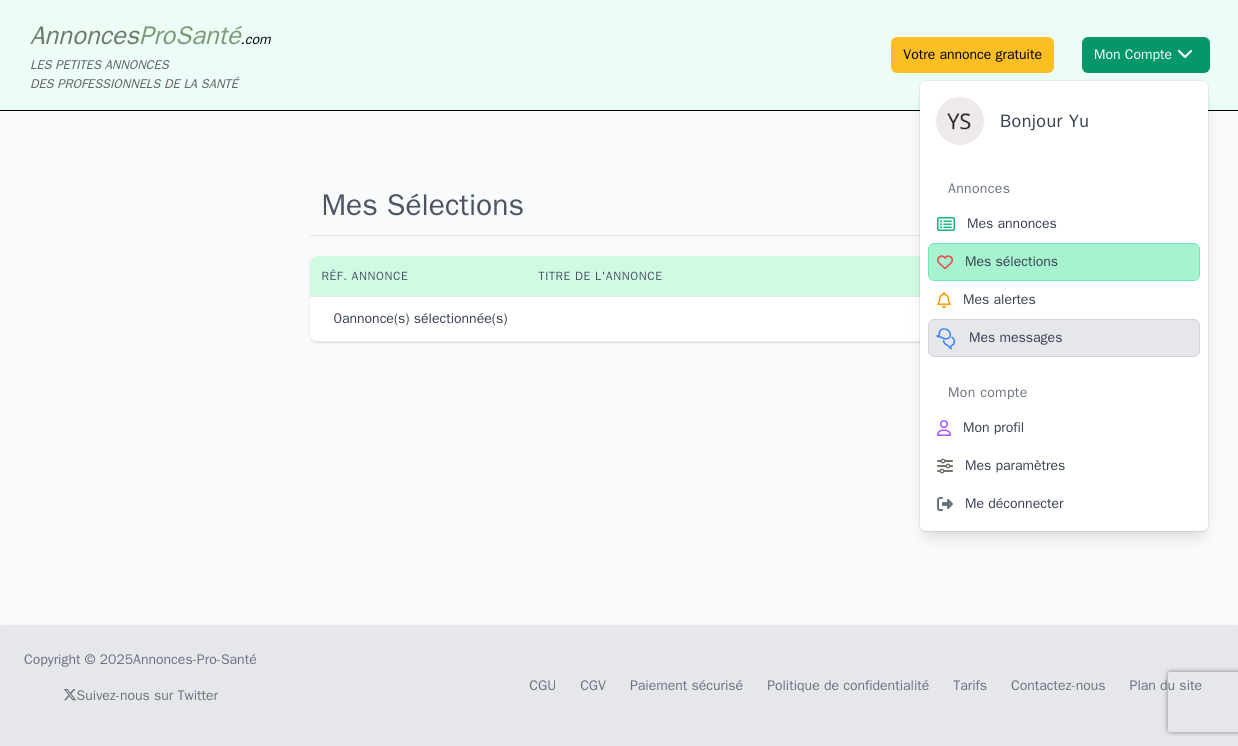 click on "Mes messages" at bounding box center [1064, 338] 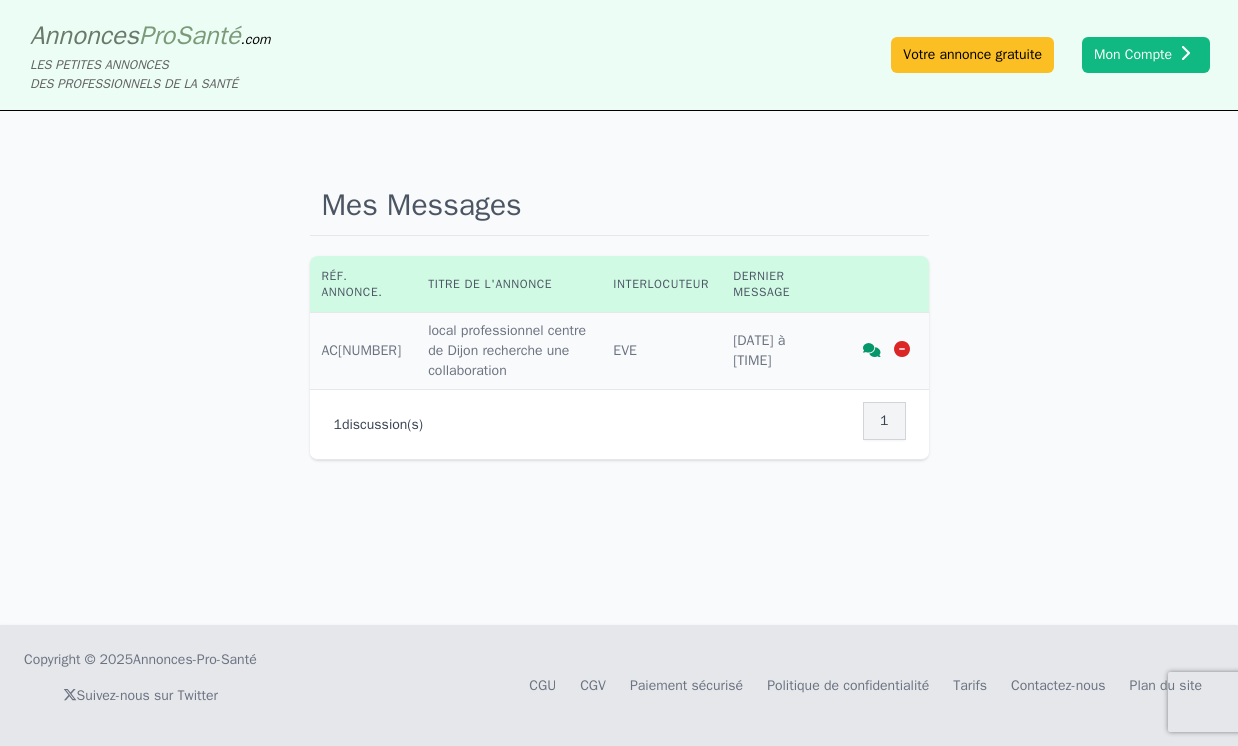 click at bounding box center [872, 350] 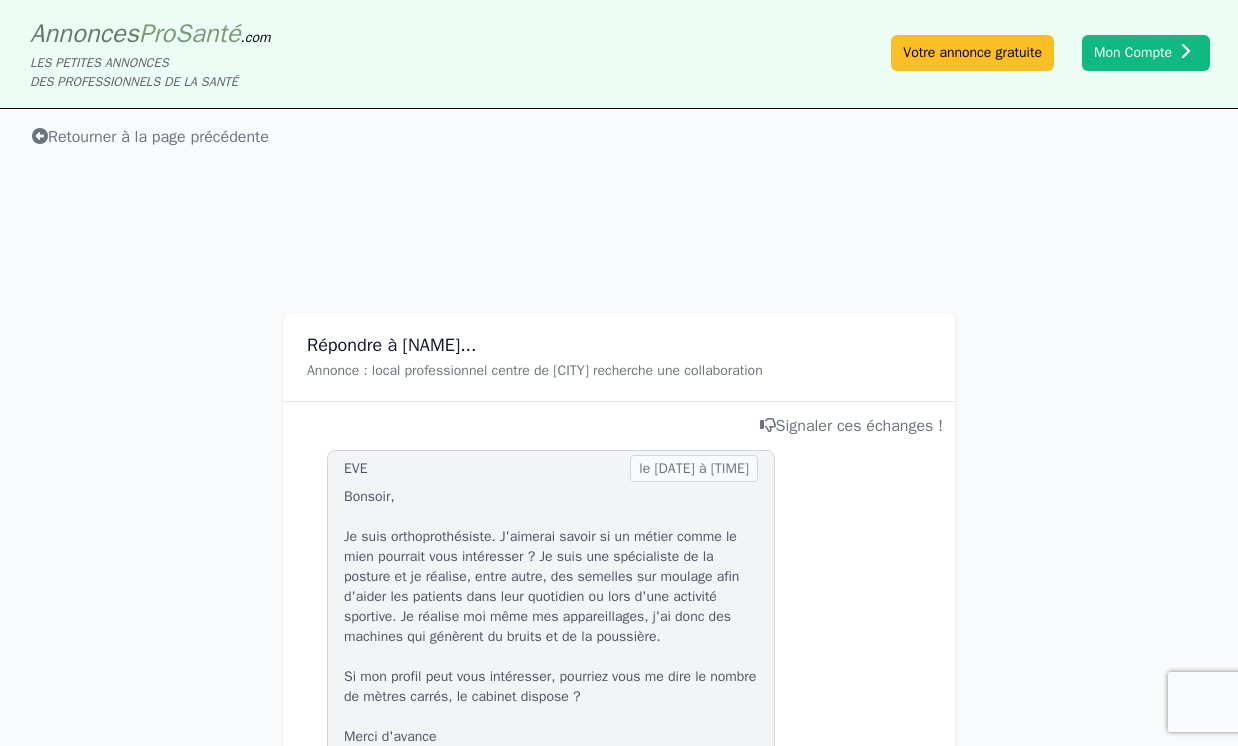 scroll, scrollTop: 3, scrollLeft: 0, axis: vertical 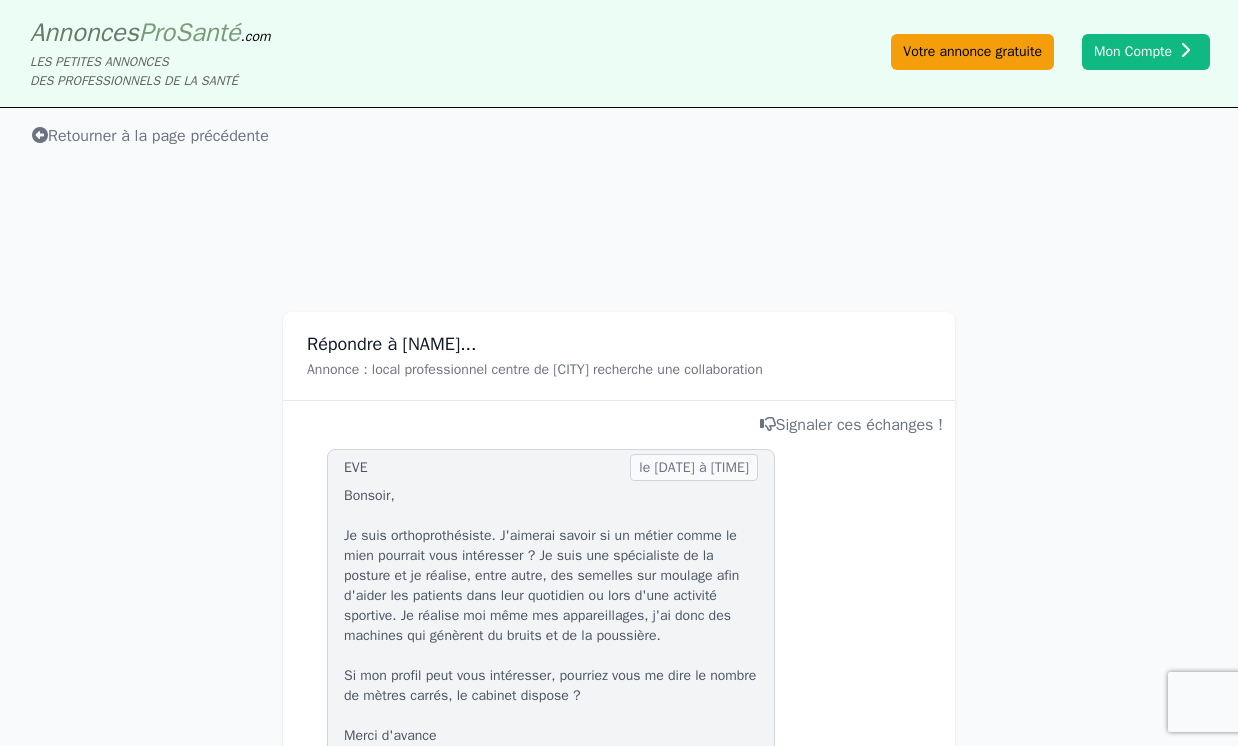click on "Votre annonce gratuite" at bounding box center [972, 52] 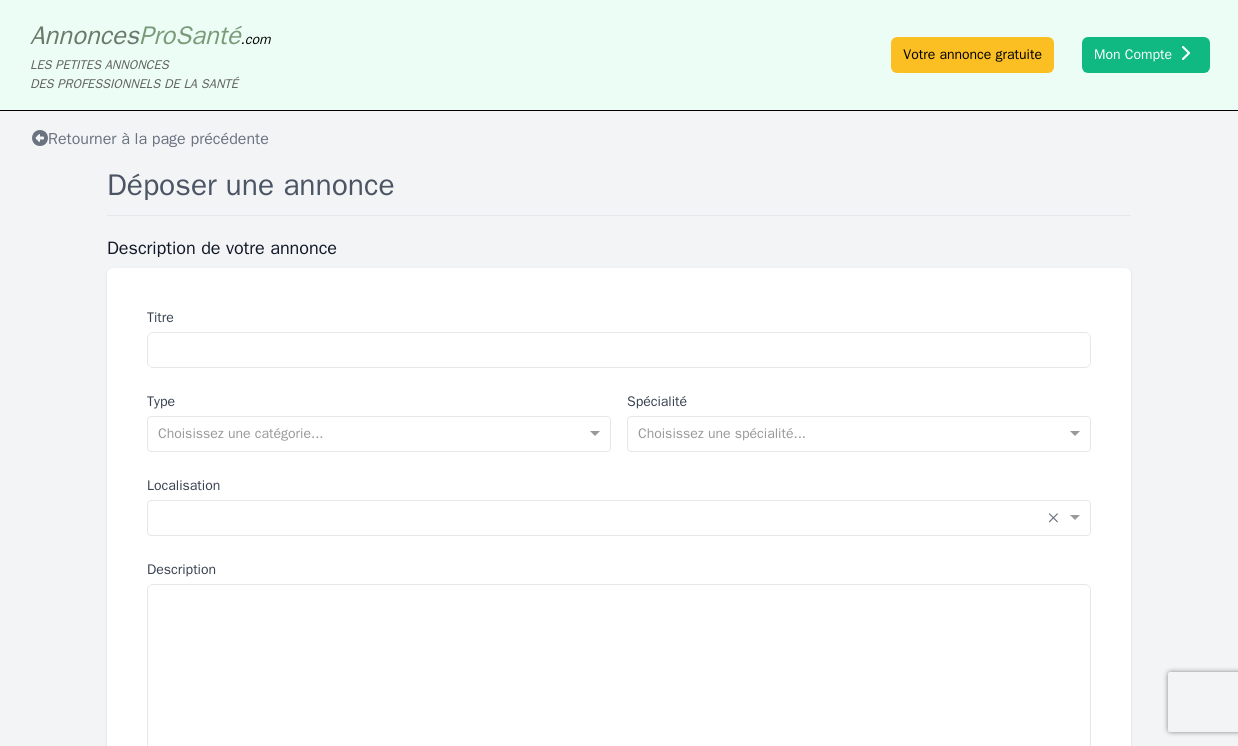 scroll, scrollTop: 3, scrollLeft: 0, axis: vertical 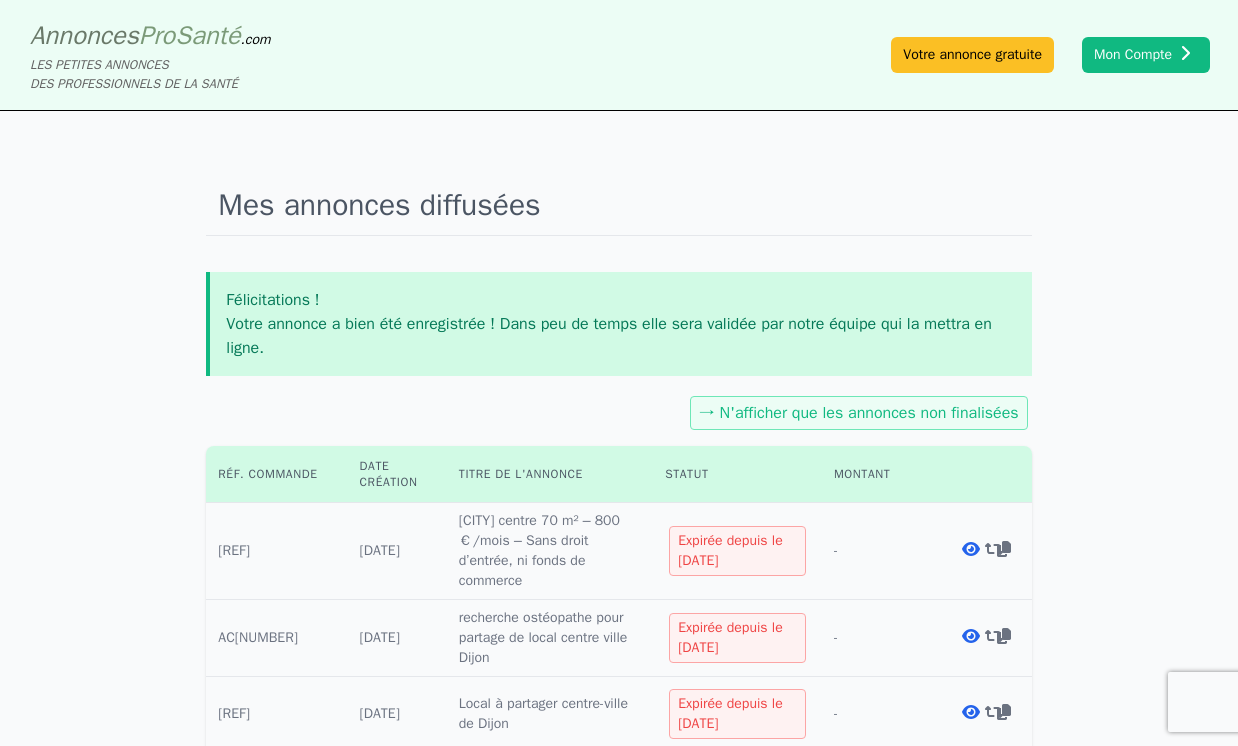 click on "Titre : [CITY] centre 70 m² – 800 €/mois – Sans droit d’entrée, ni fonds de commerce" at bounding box center [550, 551] 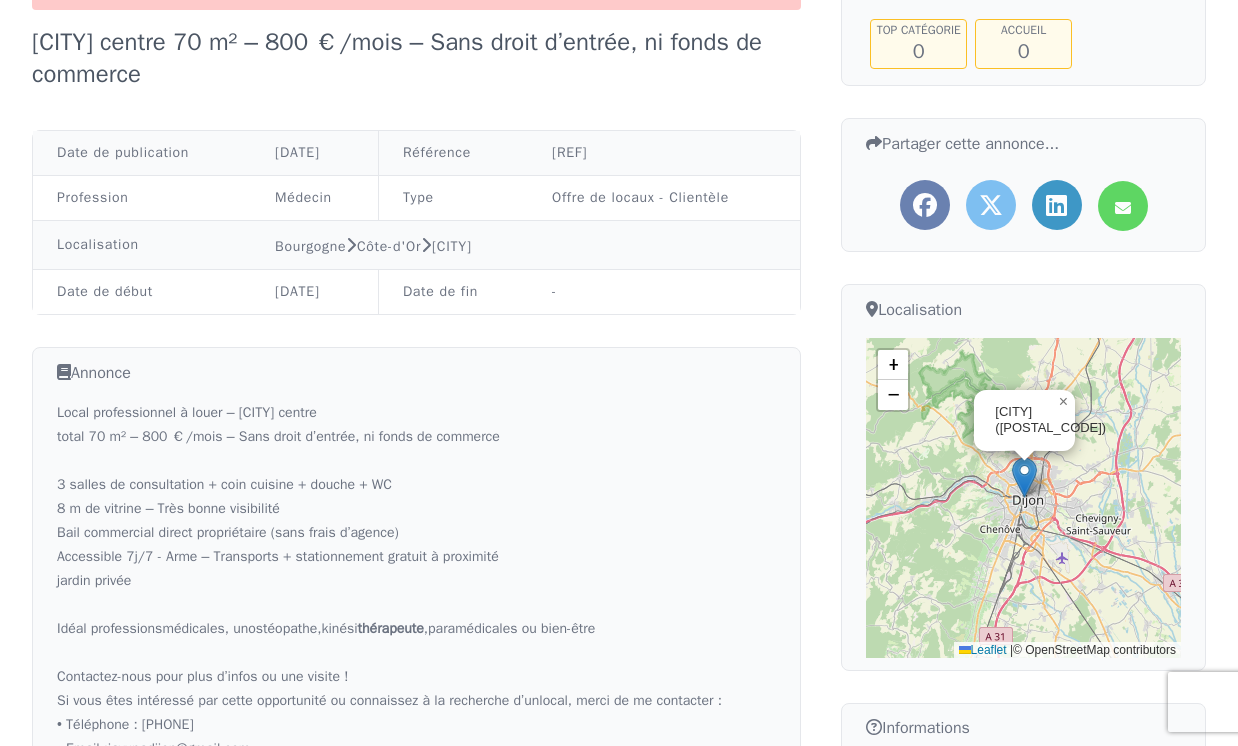 scroll, scrollTop: 249, scrollLeft: 0, axis: vertical 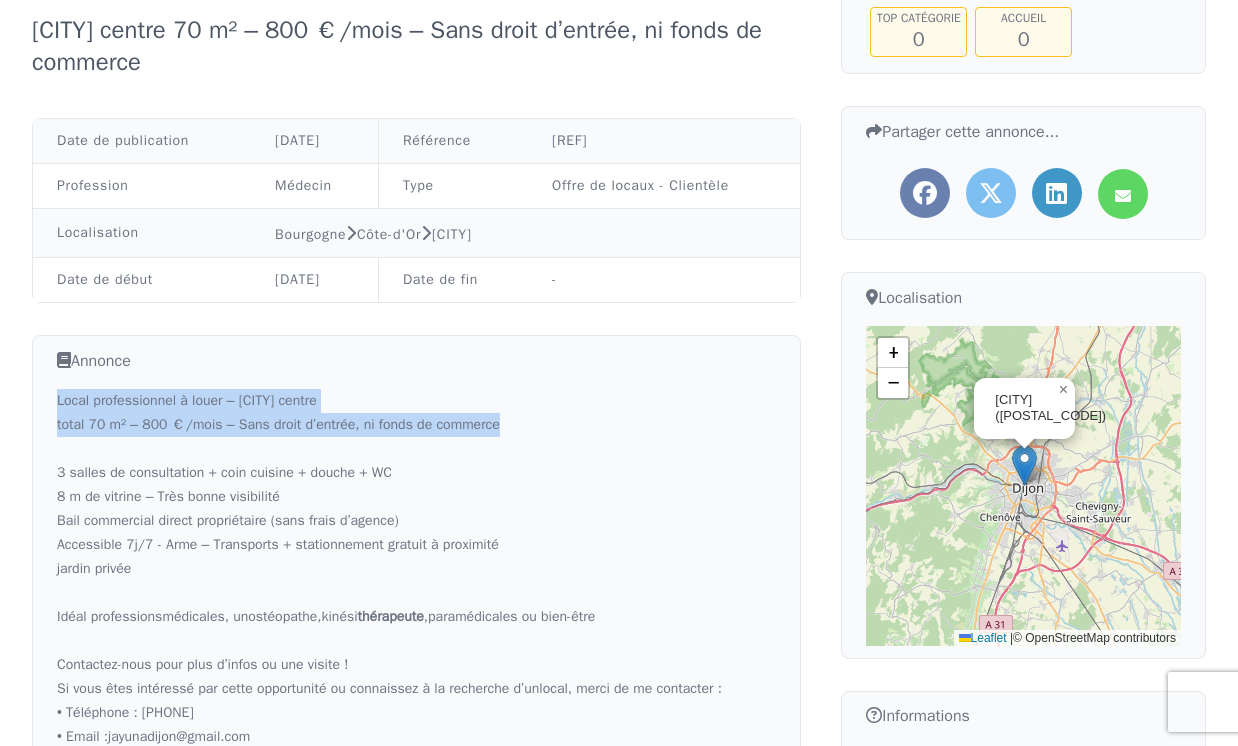 drag, startPoint x: 57, startPoint y: 398, endPoint x: 530, endPoint y: 425, distance: 473.77 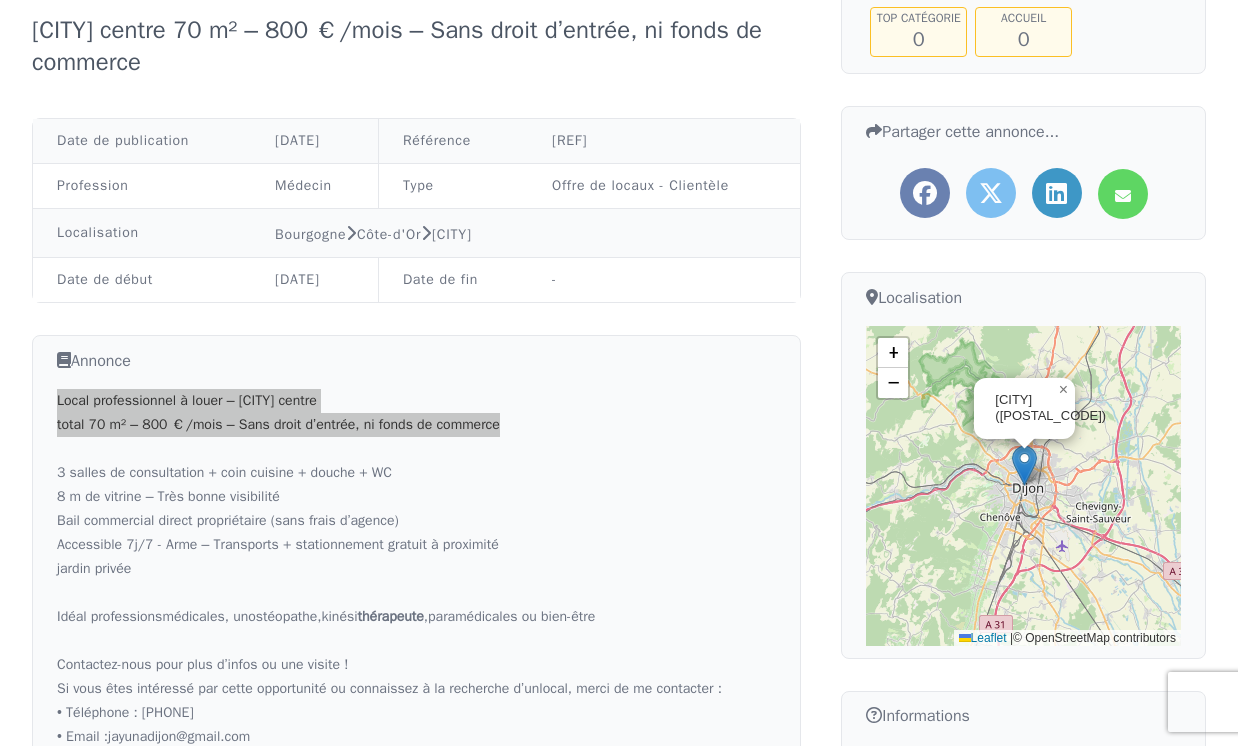 drag, startPoint x: 456, startPoint y: 426, endPoint x: 529, endPoint y: 33, distance: 399.7224 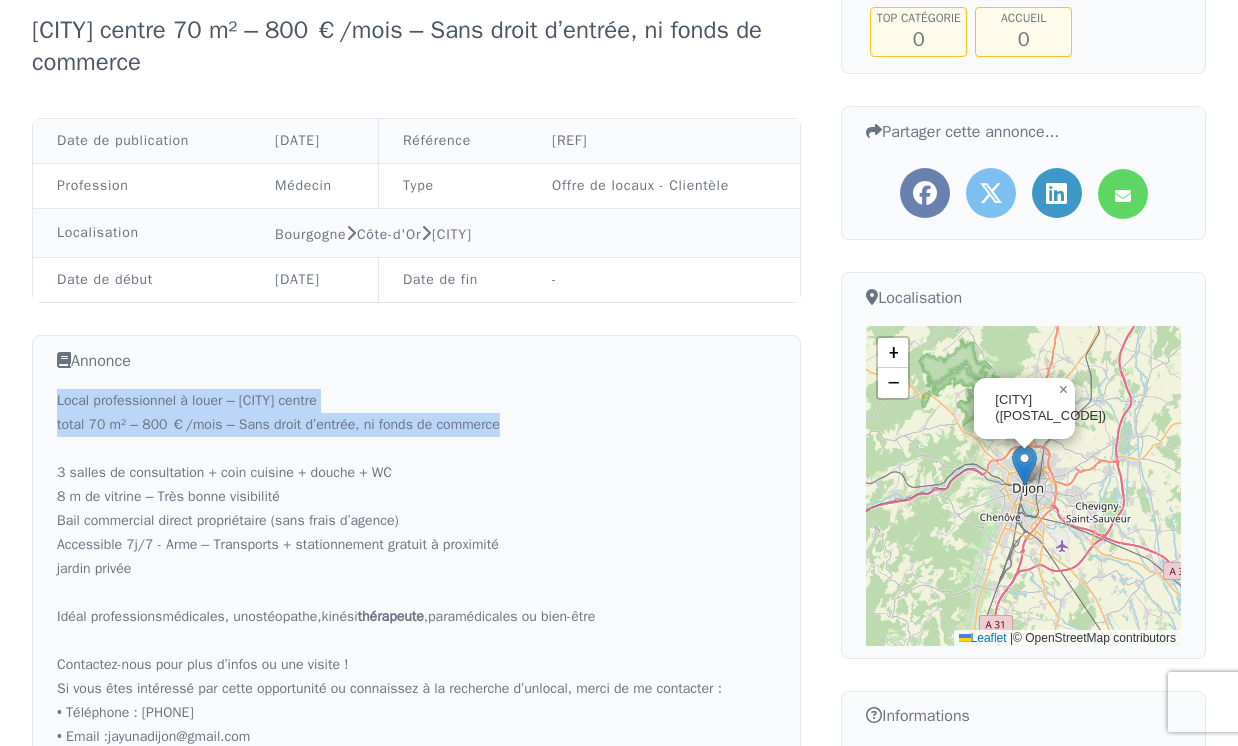 click on "Local professionnel à louer – Dijon centre total 70 m² – 800 €/mois – Sans droit d’entrée, ni fonds de commerce 3 salles de consultation + coin cuisine + douche + WC 8 m de vitrine – Très bonne visibilité Bail commercial direct propriétaire (sans frais d’agence) Accessible 7j/7 - Arme – Transports + stationnement gratuit à proximité jardin privée Idéal professions médicales, un ostéopathe, kinési thérapeute, paramédicales ou bien-être Contactez-nous pour plus d’infos ou une visite ! Si vous êtes intéressé par cette opportunité ou connaissez à la recherche d’un local, merci de me contacter : • Téléphone : [PHONE] • Email : [EMAIL]" at bounding box center (416, 569) 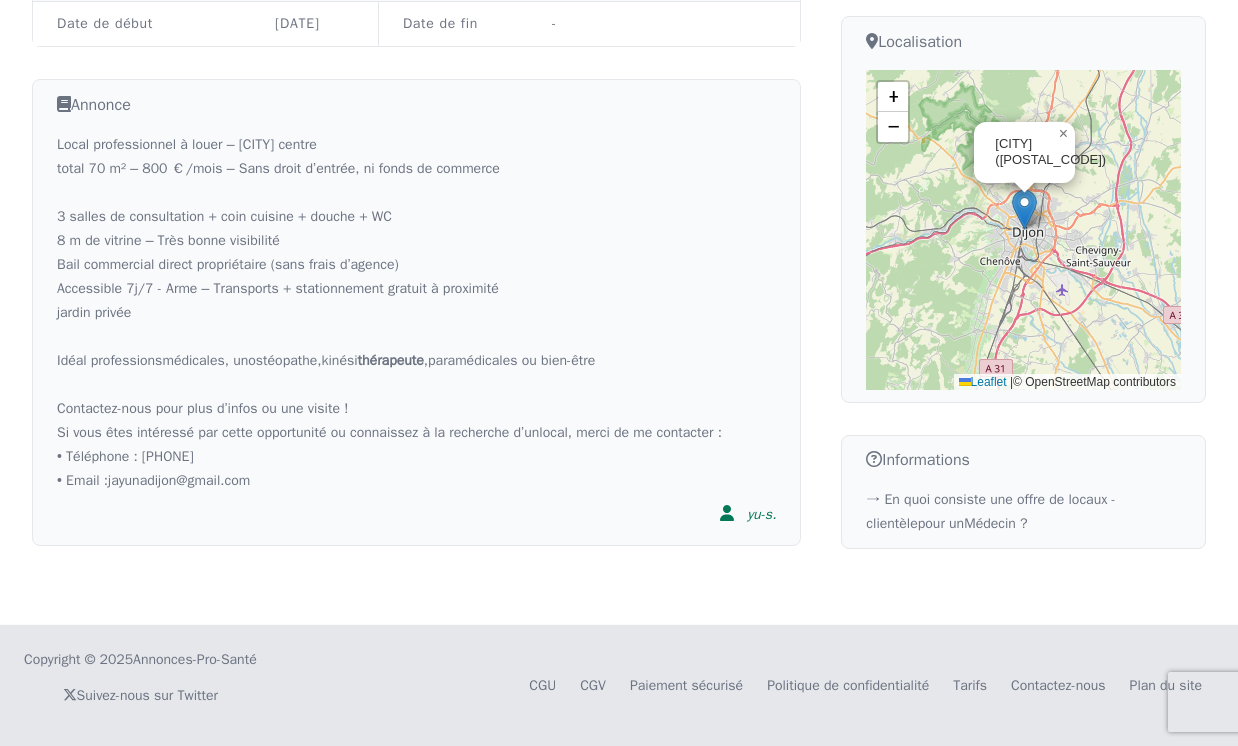 scroll, scrollTop: 518, scrollLeft: 0, axis: vertical 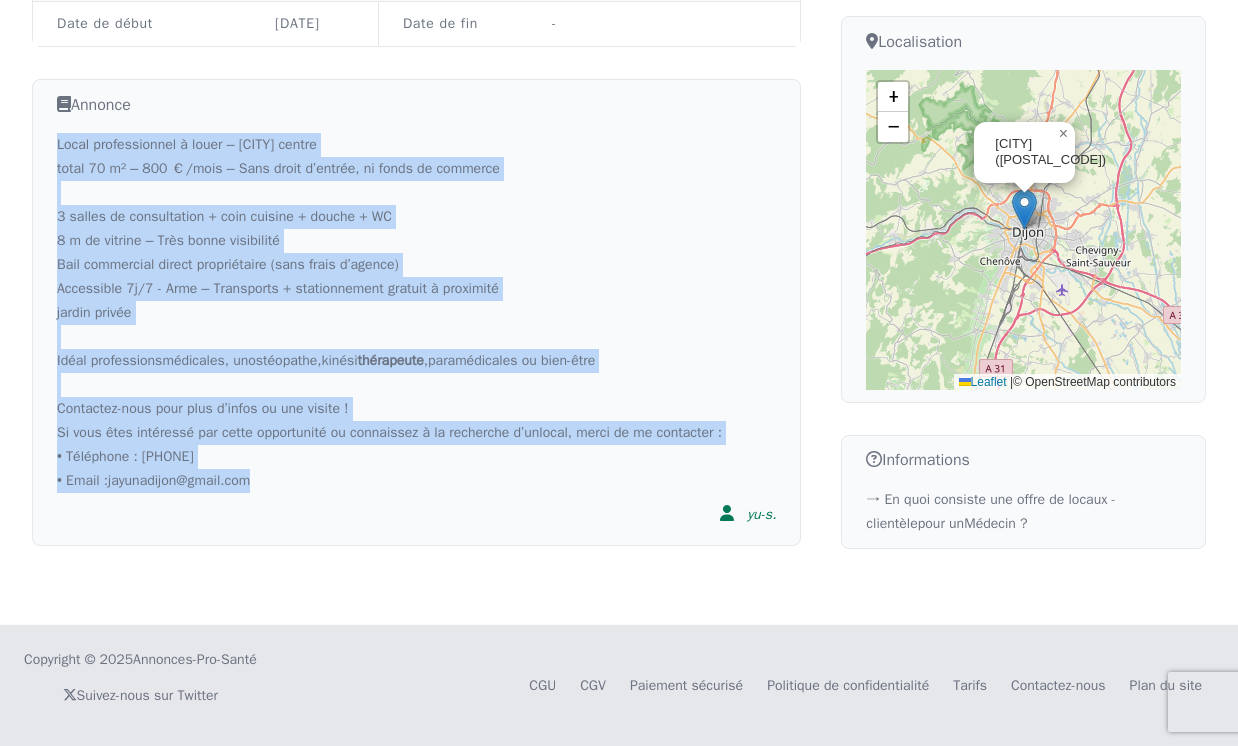 drag, startPoint x: 57, startPoint y: 398, endPoint x: 246, endPoint y: 419, distance: 190.16309 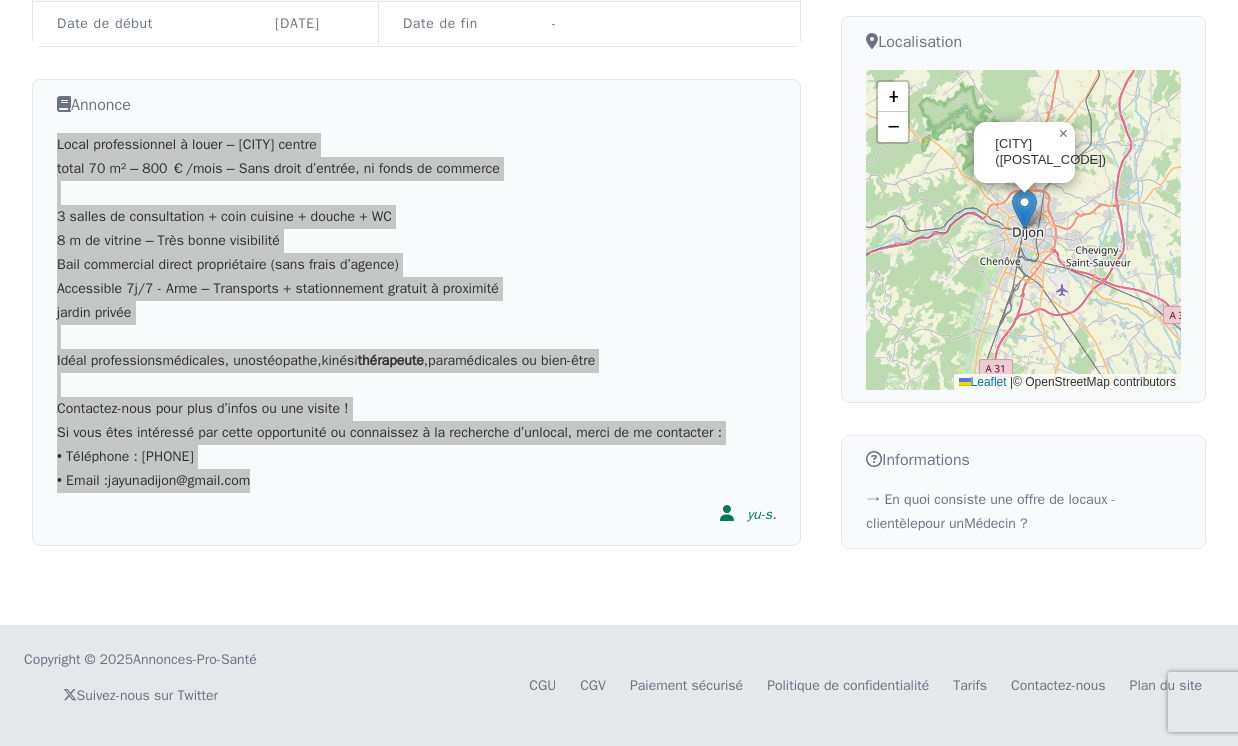 drag, startPoint x: 122, startPoint y: 210, endPoint x: 431, endPoint y: 9, distance: 368.62177 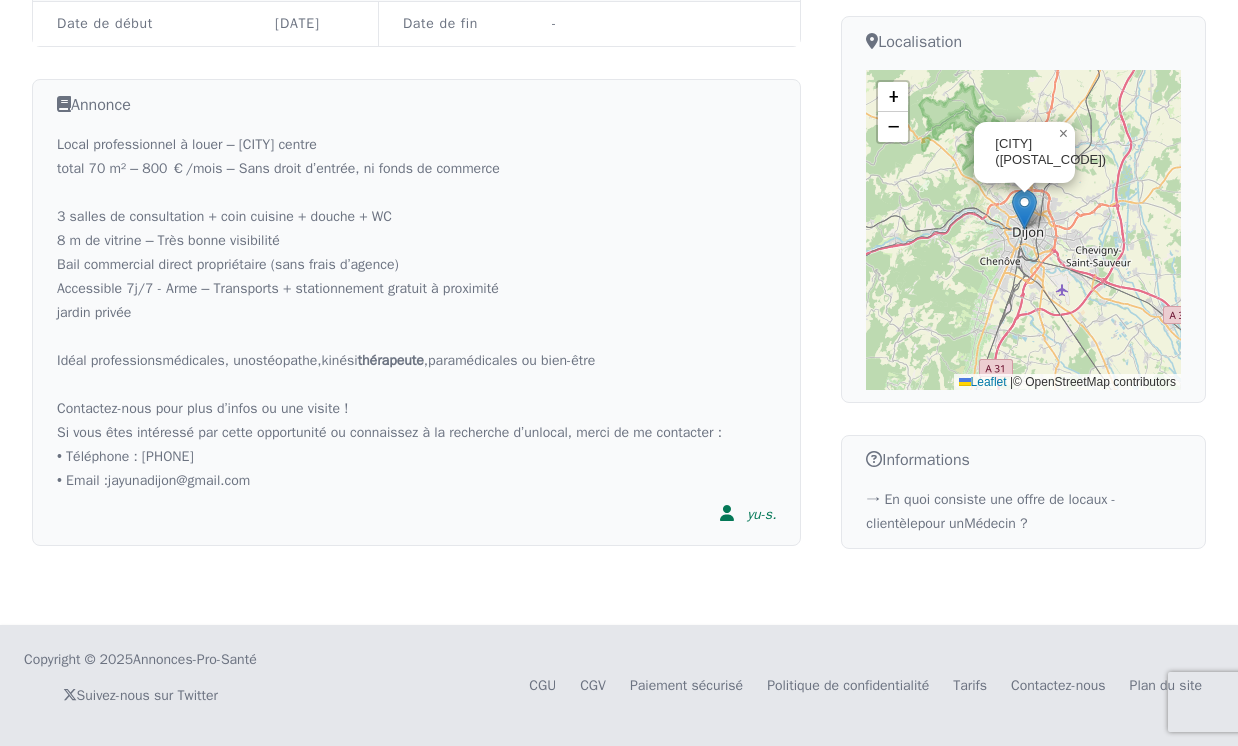 click on "Votre annonce n'est pas   encore  en ligne!  !  Elle le sera le [DATE] à [TIME].   [CITY] centre 70 m² – 800 €/mois – Sans droit d’entrée, ni fonds de commerce  Date de publication   [DATE]   Référence   #[REF]   Profession  Médecin  Type  Offre de locaux - Clientèle  Localisation   Bourgogne   Côte-d'Or   [CITY]   Date de début   [DATE]   Date de fin   -   Date de publication : [DATE]   Référence : #[REF]   Profession :  Médecin  Type :  Offre de locaux - Clientèle  Localisation :   Bourgogne   Côte-d'Or   [CITY]   Date de début :   [DATE]   Date de fin :   -   Annonce  Local professionnel à louer – [CITY] centre total 70 m² – 800 €/mois – Sans droit d’entrée, ni fonds de commerce 3 salles de consultation + coin cuisine + douche + WC 8 m de vitrine – Très bonne visibilité Bail commercial direct propriétaire (sans frais d’agence) Accessible 7j/7 - Arme – Transports + stationnement gratuit à proximité jardin privée  médicale ," at bounding box center [619, 111] 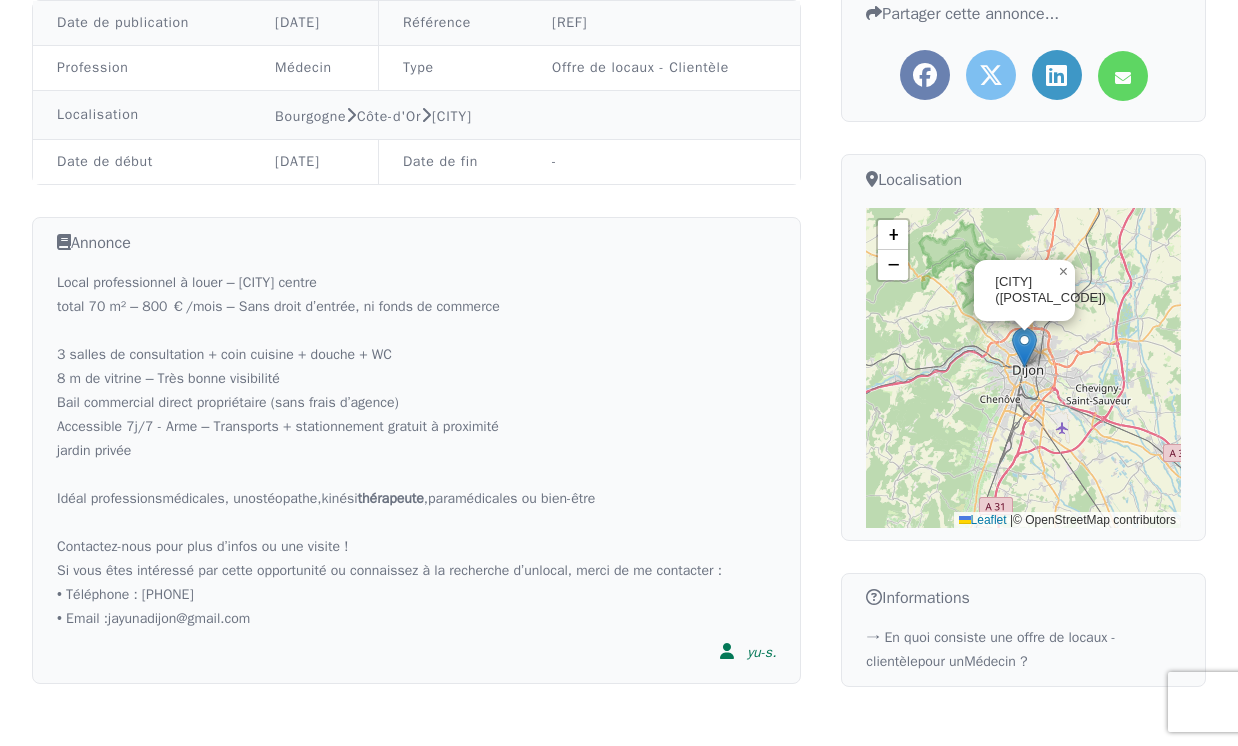 scroll, scrollTop: 0, scrollLeft: 0, axis: both 